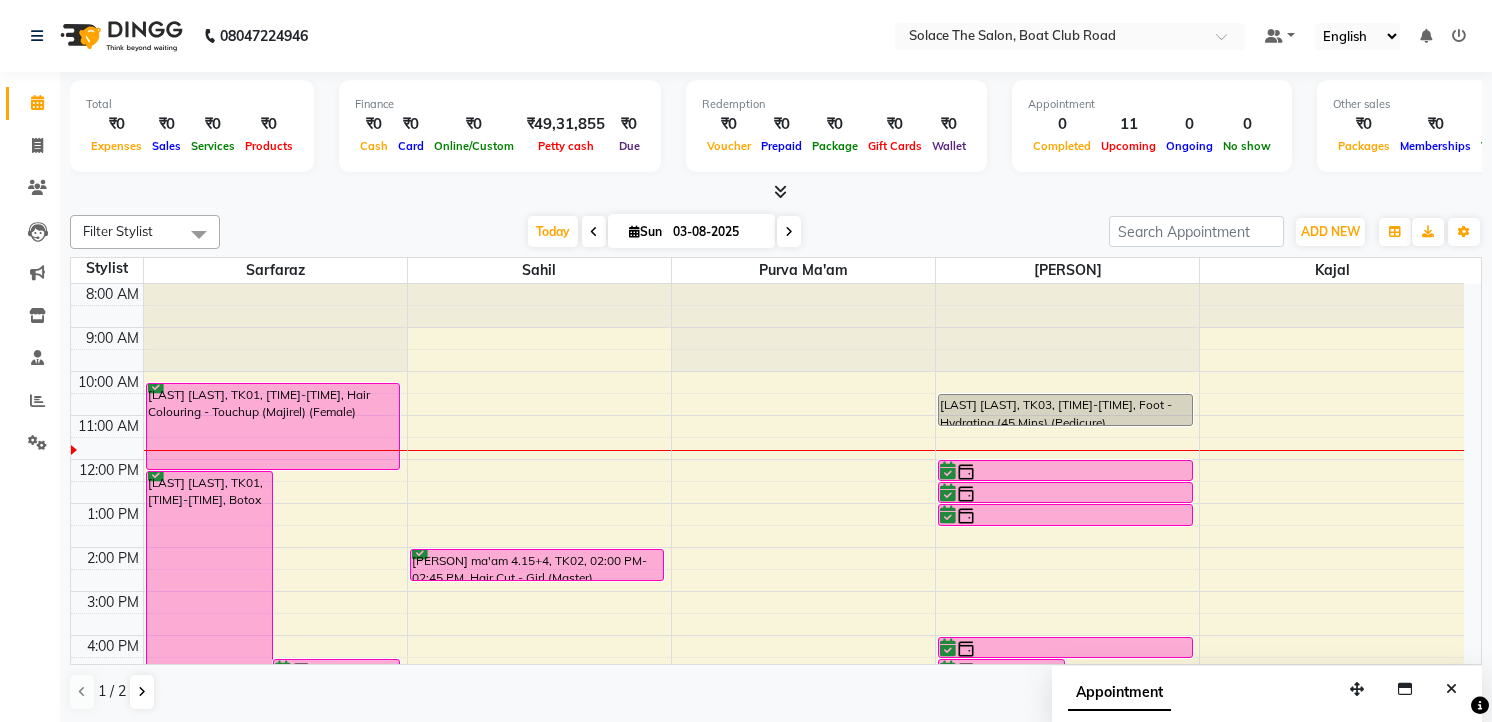 scroll, scrollTop: 0, scrollLeft: 0, axis: both 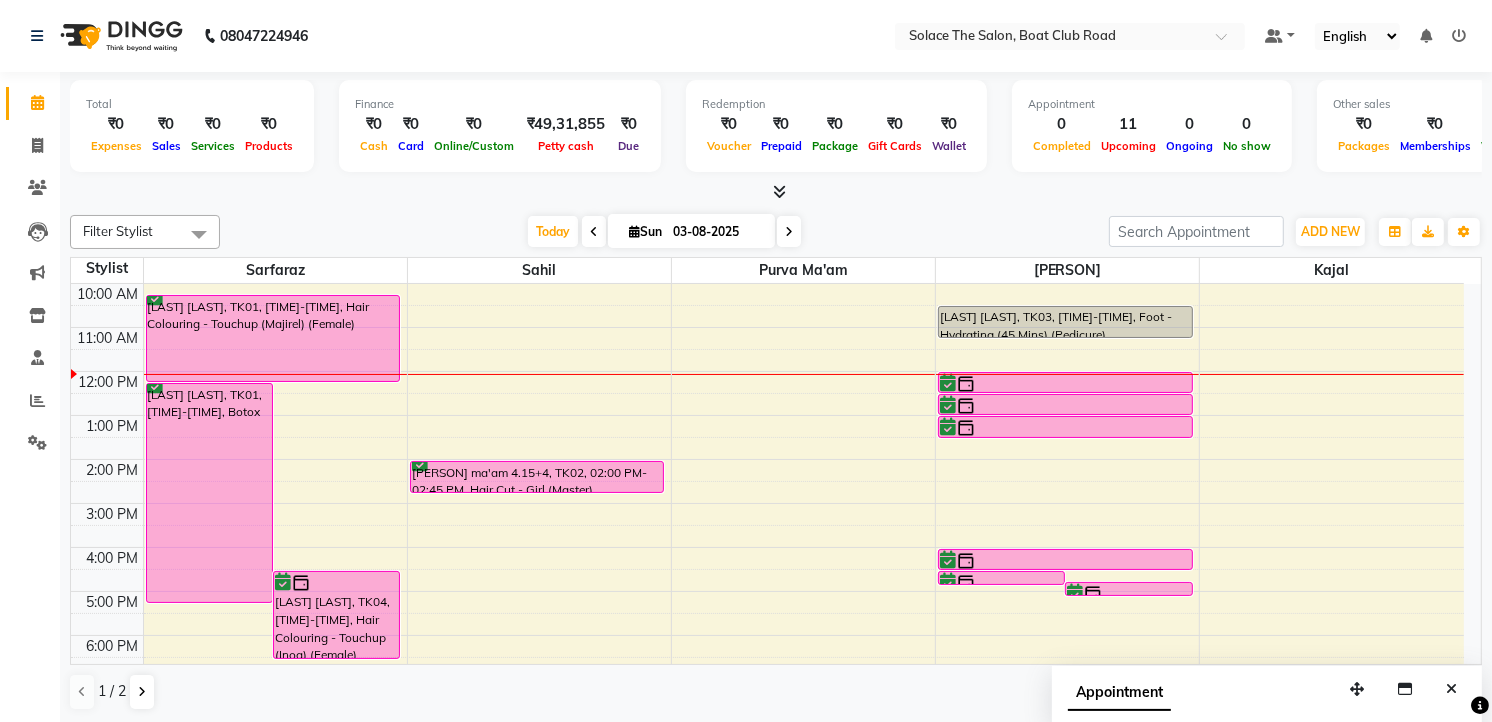 click on "Sun" at bounding box center [645, 231] 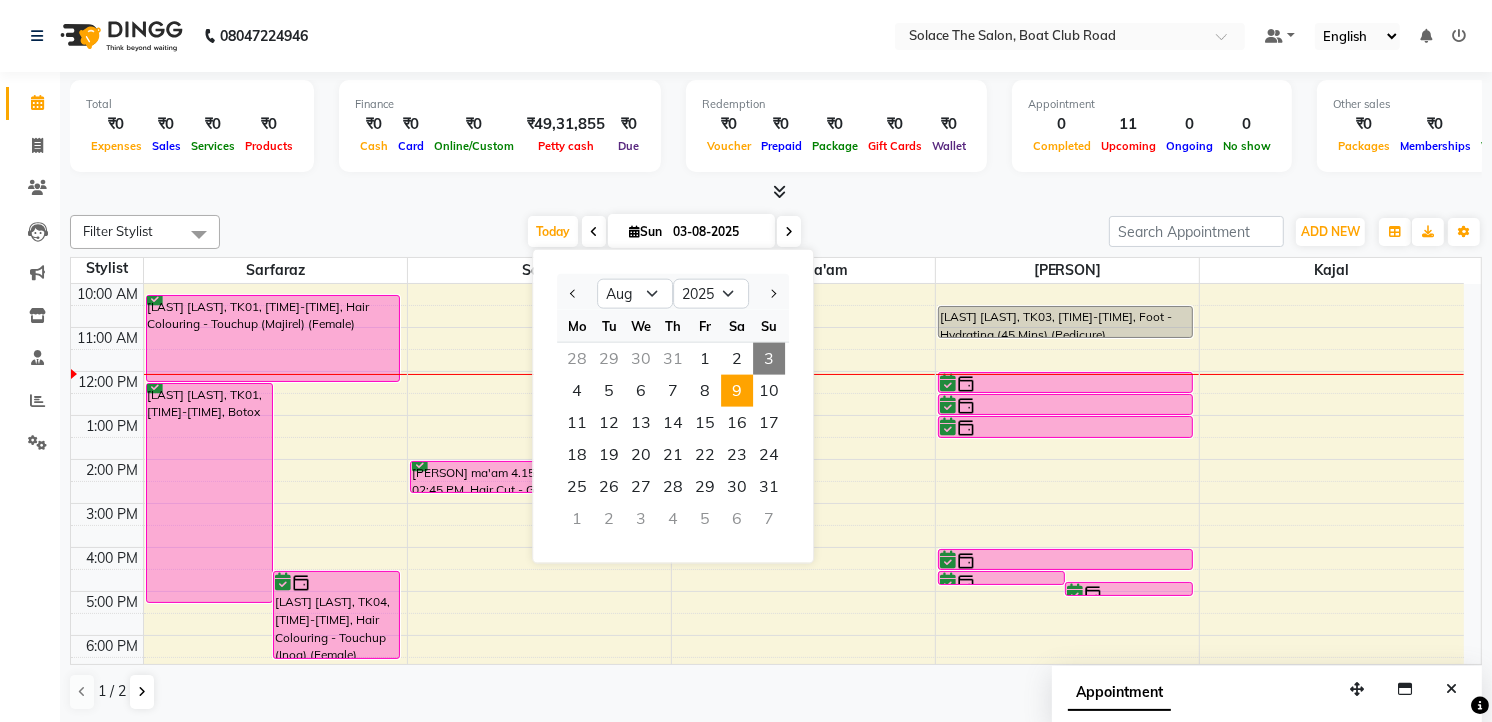 click on "9" at bounding box center (737, 391) 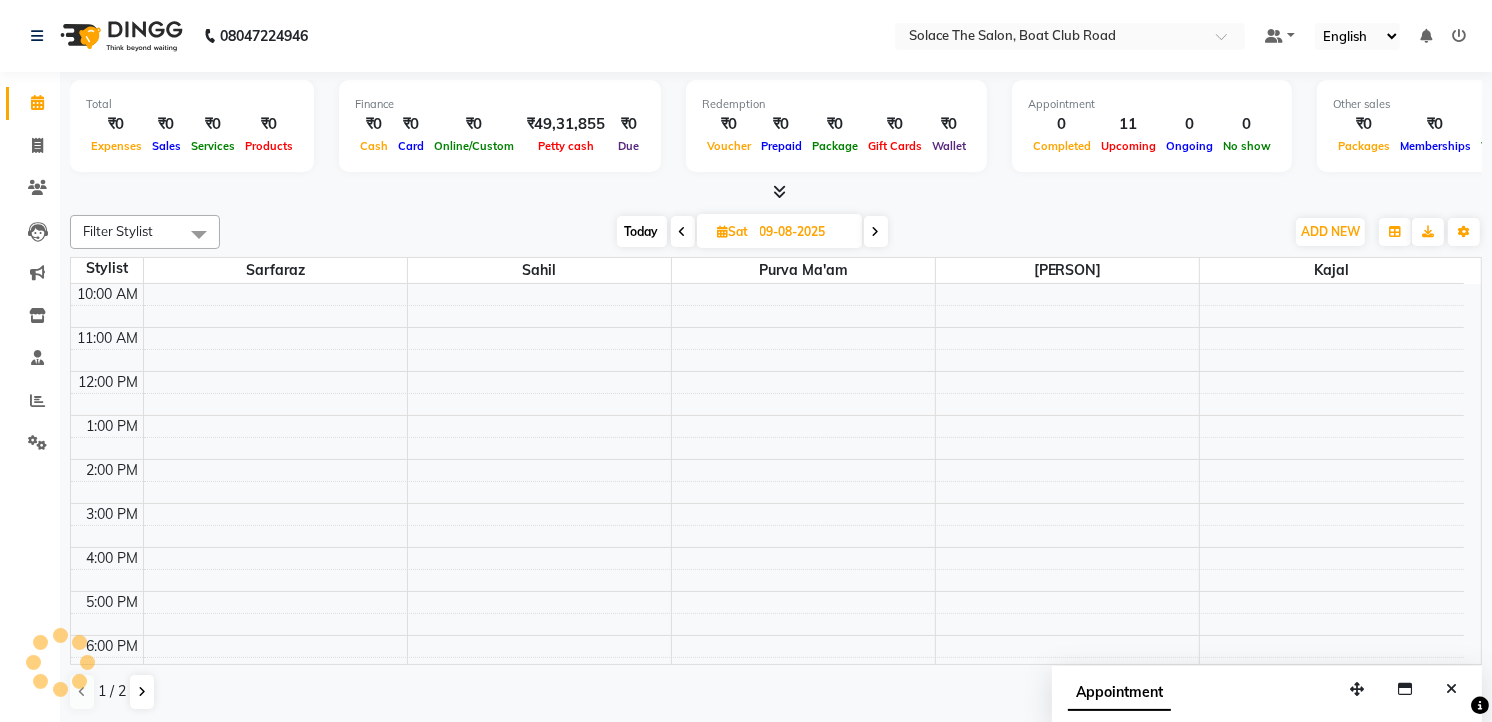 scroll, scrollTop: 177, scrollLeft: 0, axis: vertical 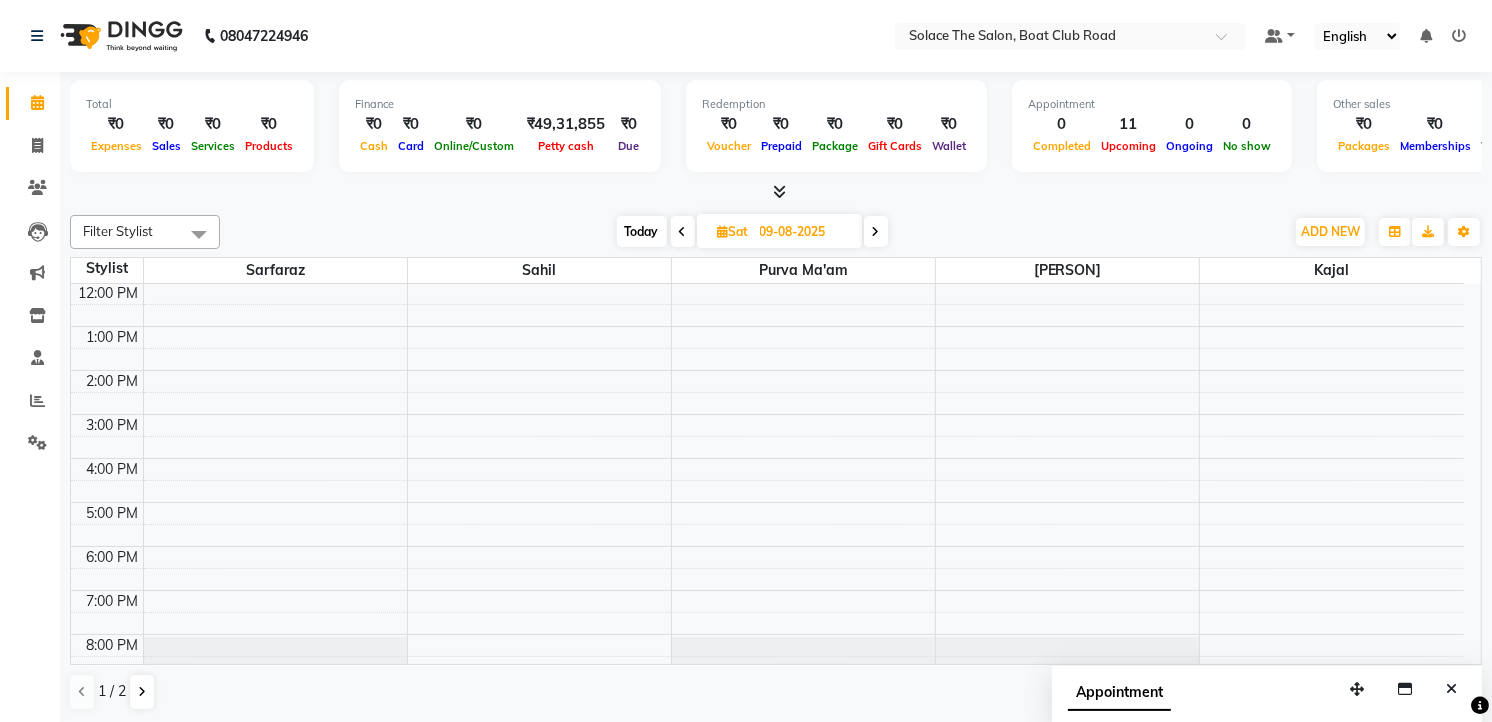 click at bounding box center (723, 231) 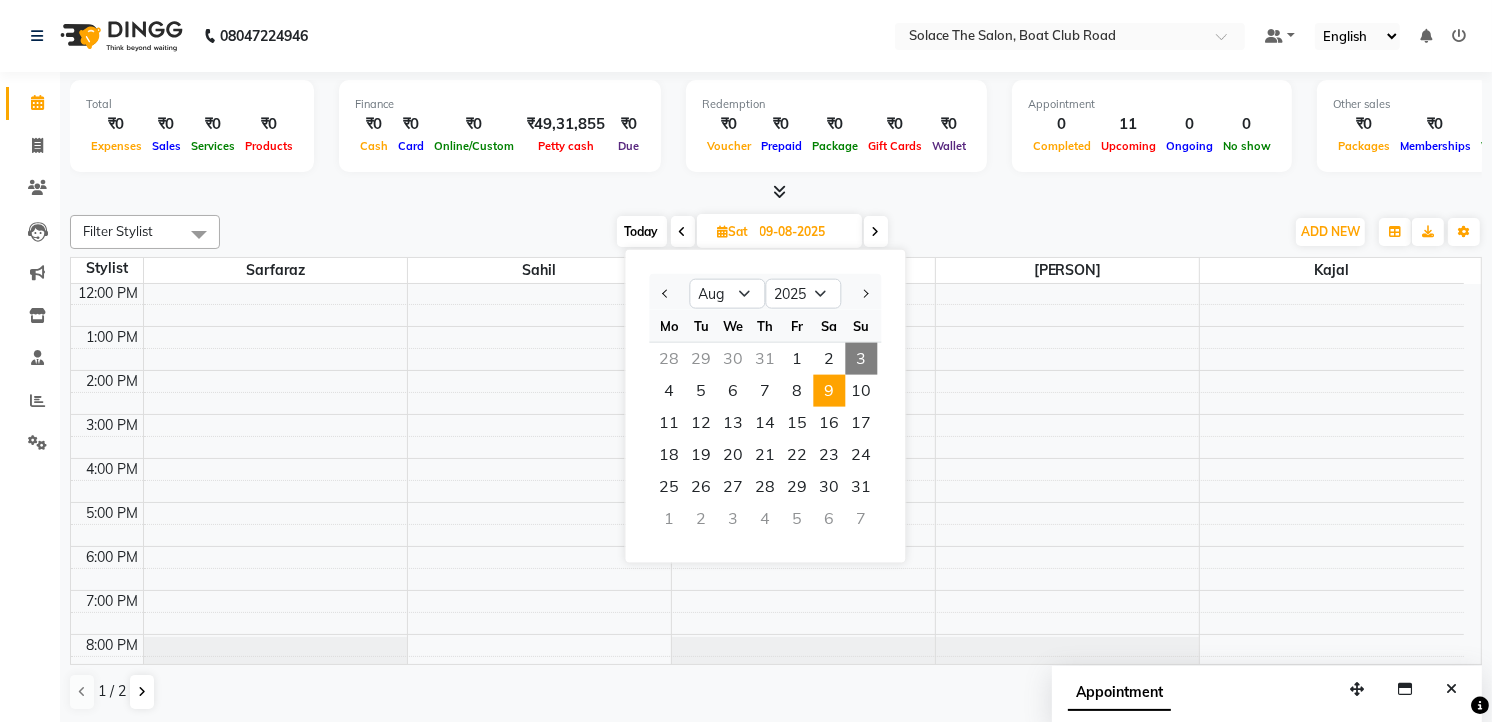 click on "9" at bounding box center (829, 391) 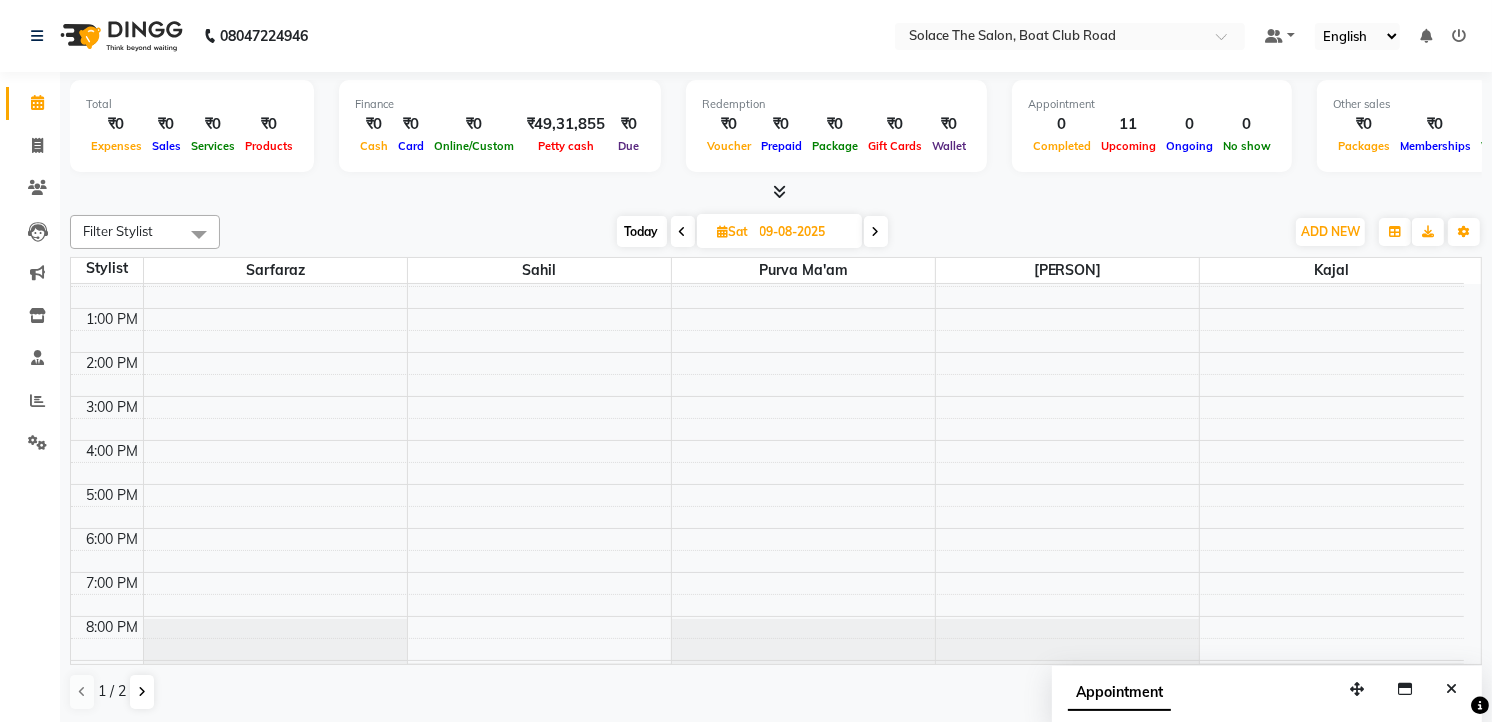 scroll, scrollTop: 222, scrollLeft: 0, axis: vertical 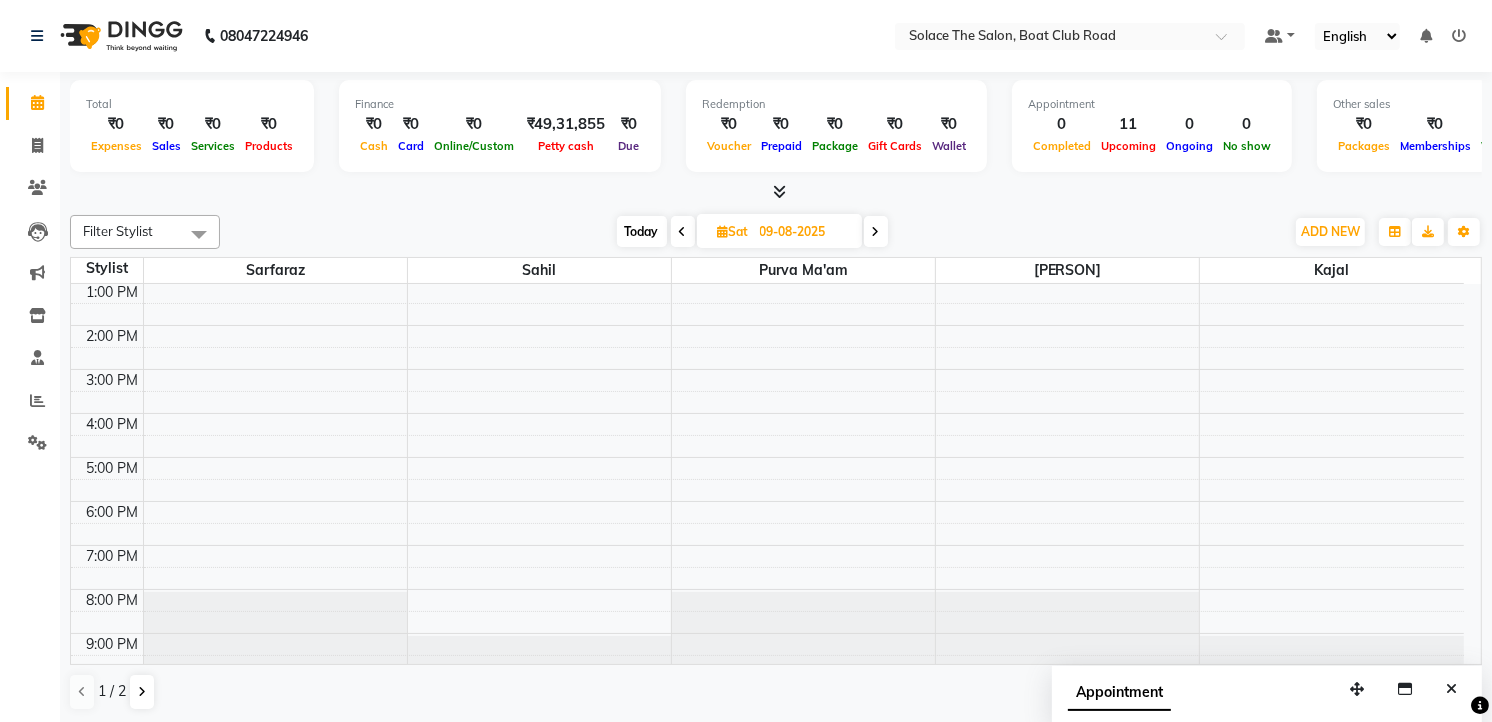 click on "8:00 AM 9:00 AM 10:00 AM 11:00 AM 12:00 PM 1:00 PM 2:00 PM 3:00 PM 4:00 PM 5:00 PM 6:00 PM 7:00 PM 8:00 PM 9:00 PM" at bounding box center (767, 369) 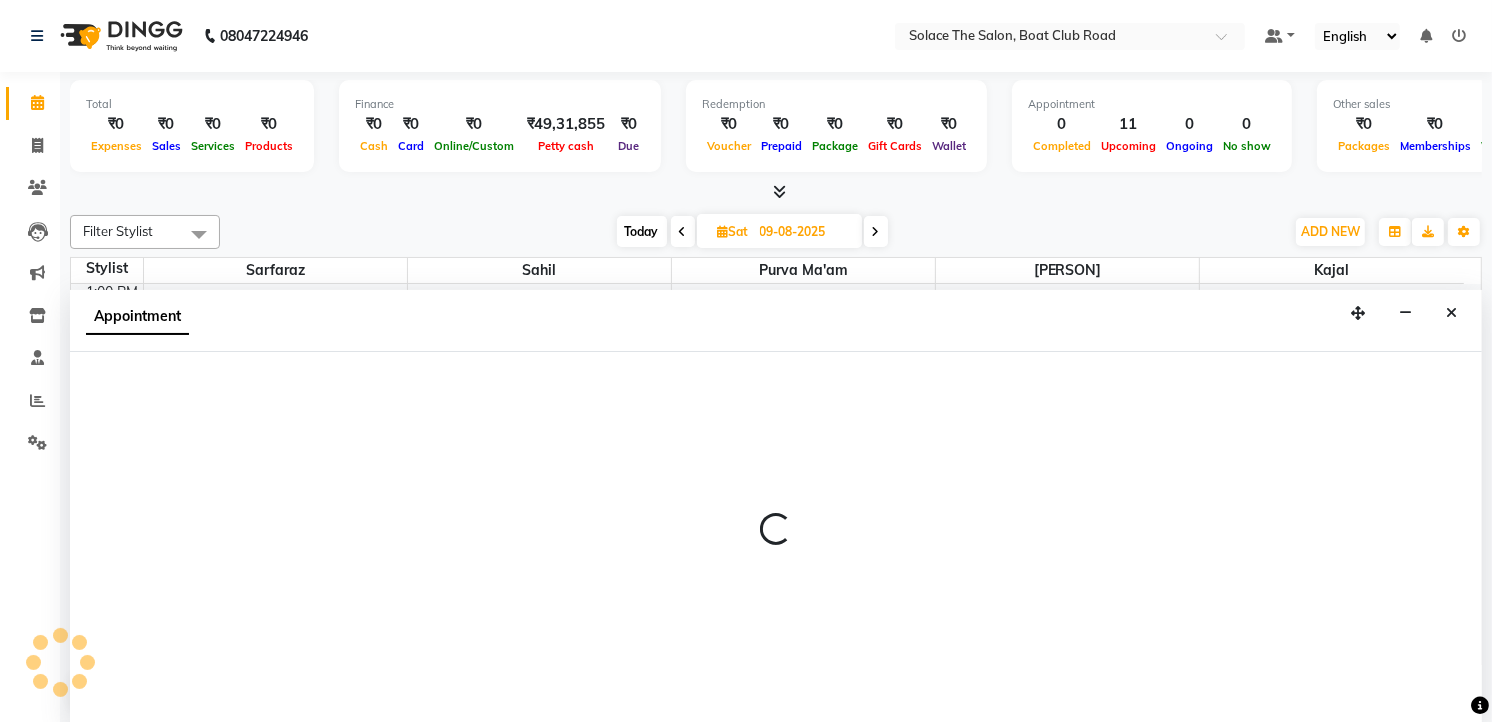 scroll, scrollTop: 1, scrollLeft: 0, axis: vertical 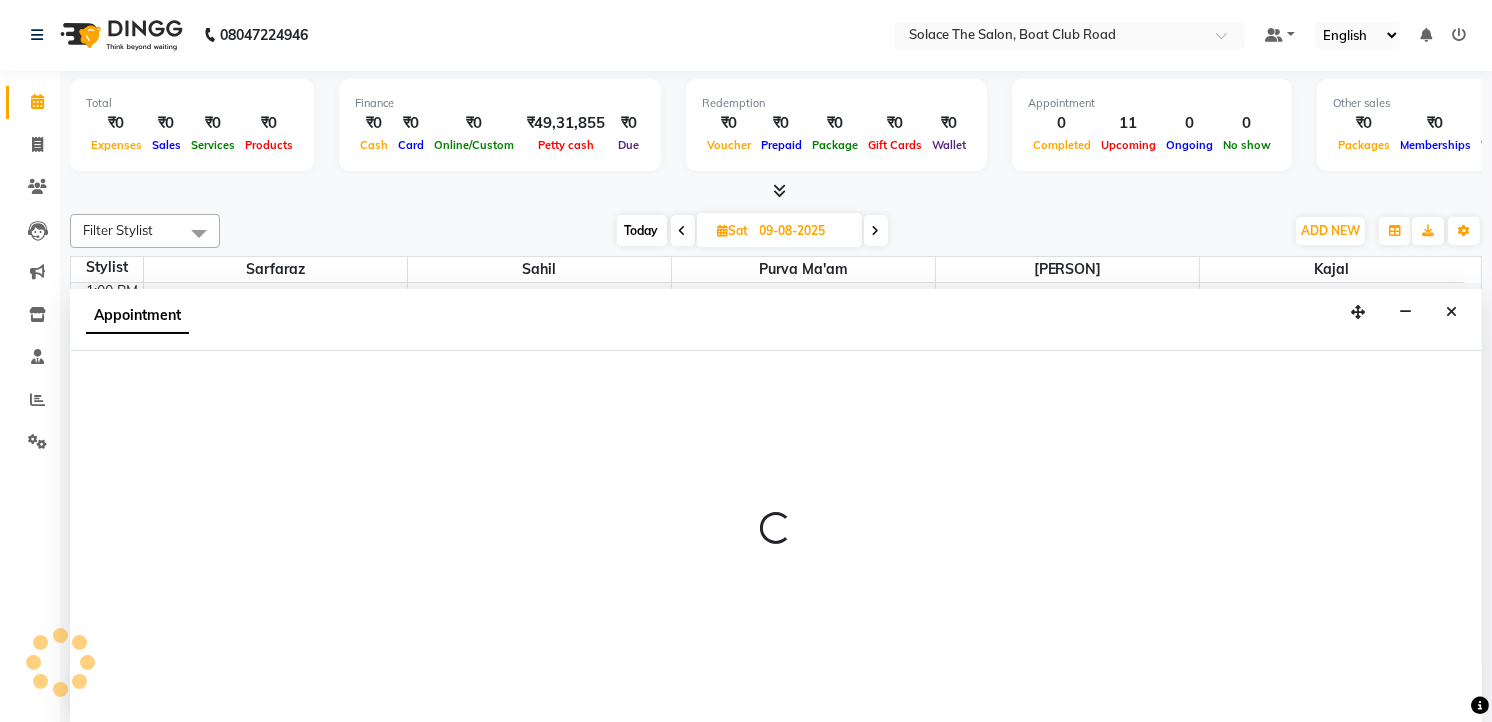 select on "9746" 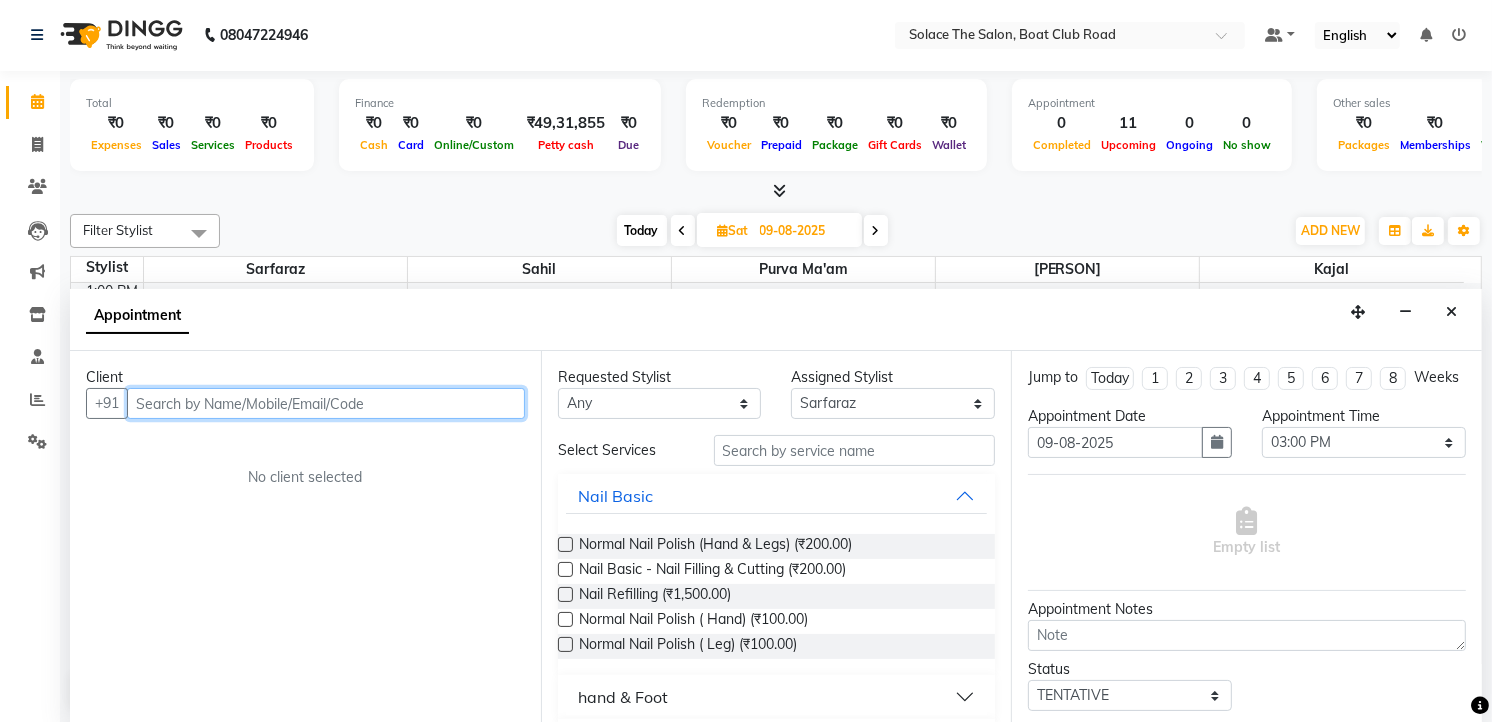 click at bounding box center [326, 403] 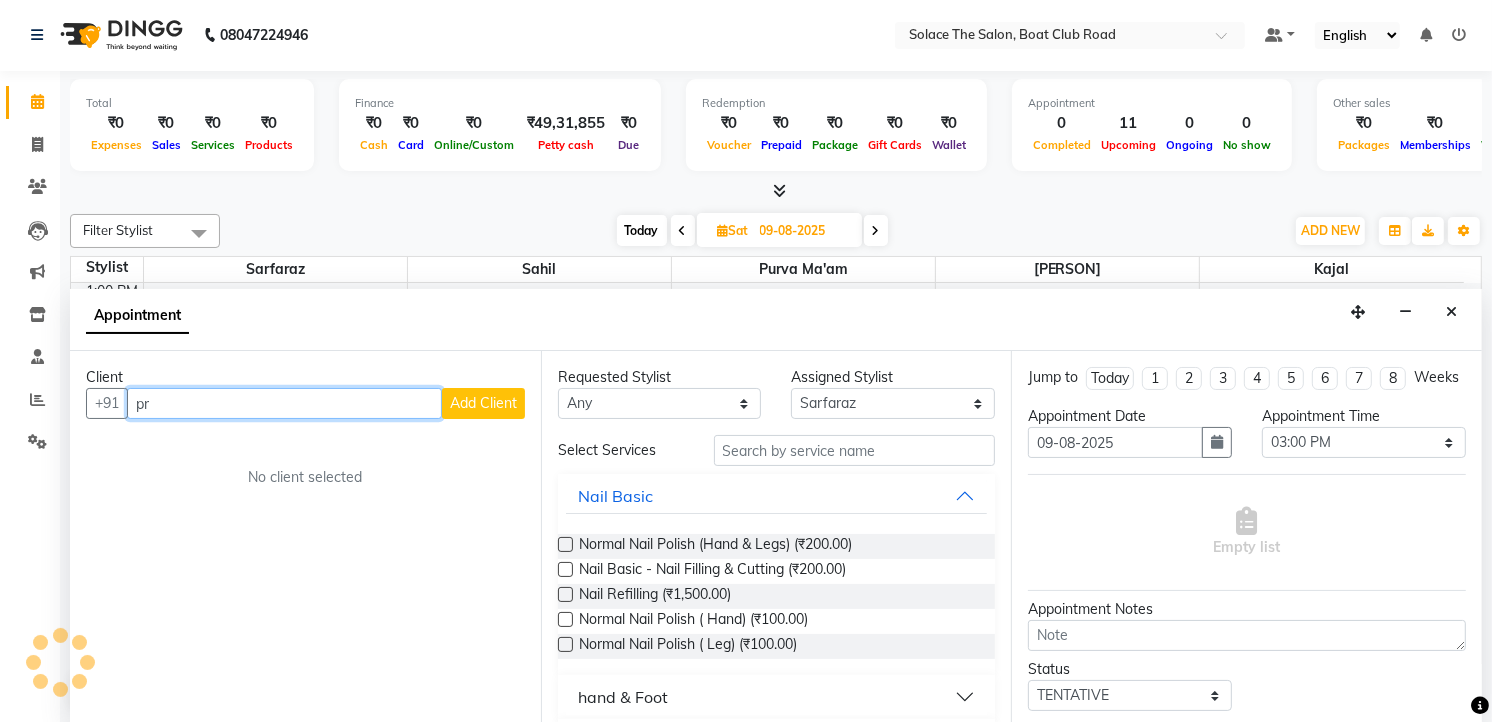 type on "p" 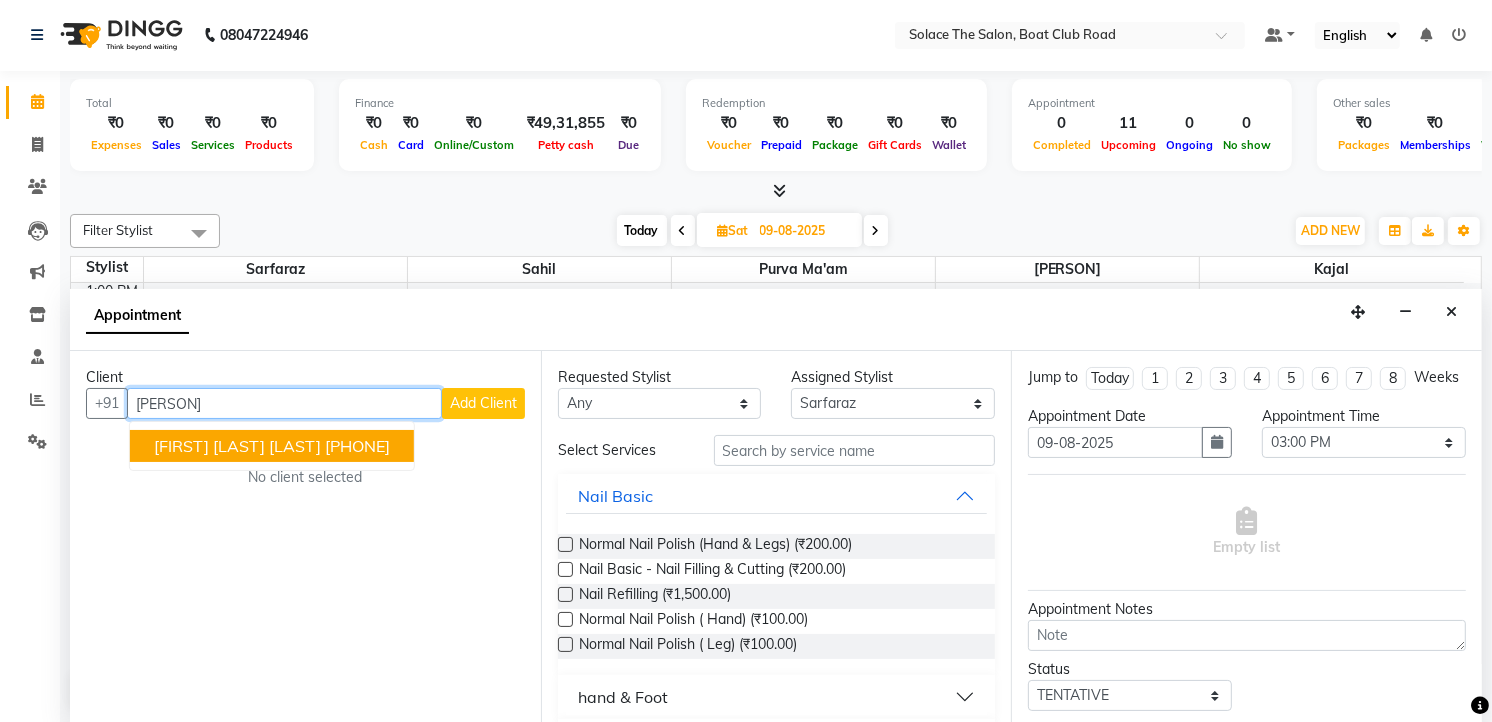 click on "[FIRST] [LAST] [LAST]" at bounding box center [237, 446] 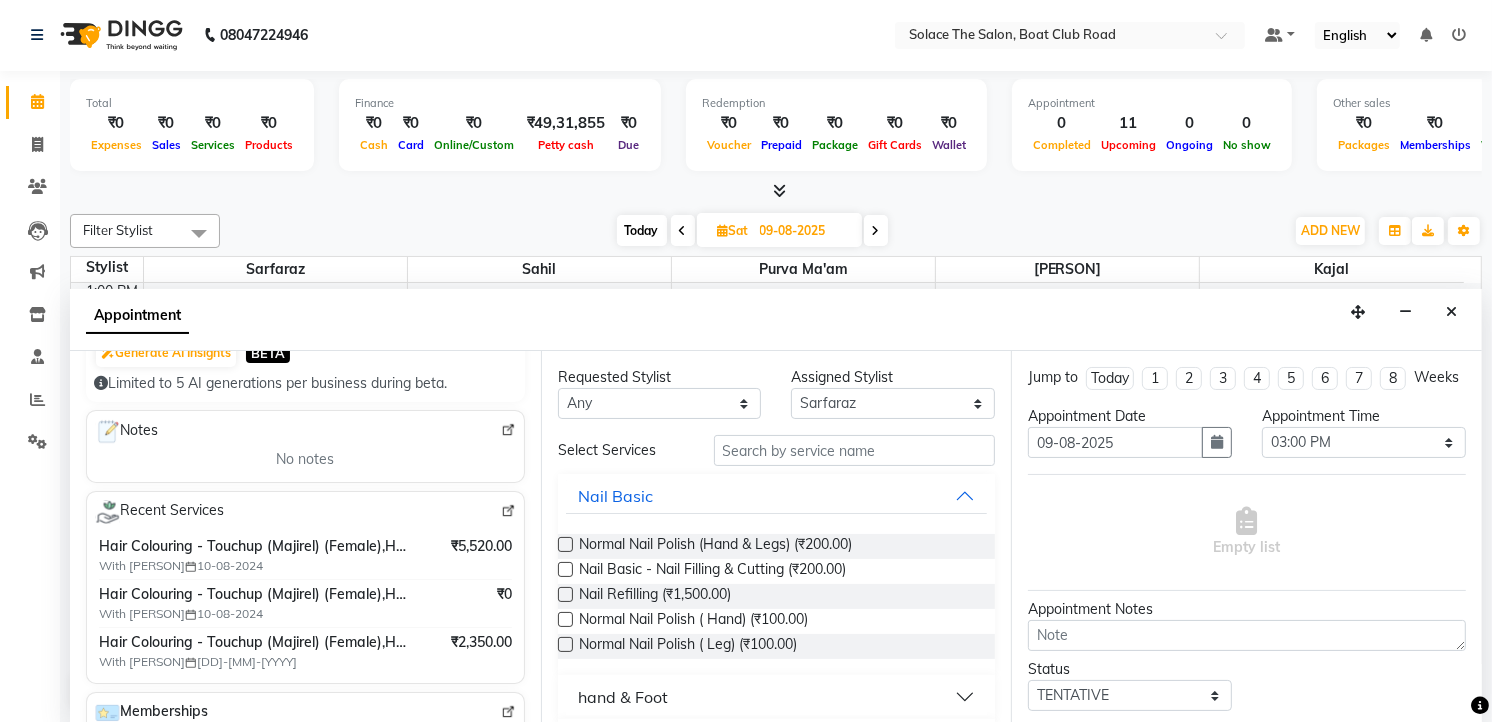 scroll, scrollTop: 56, scrollLeft: 0, axis: vertical 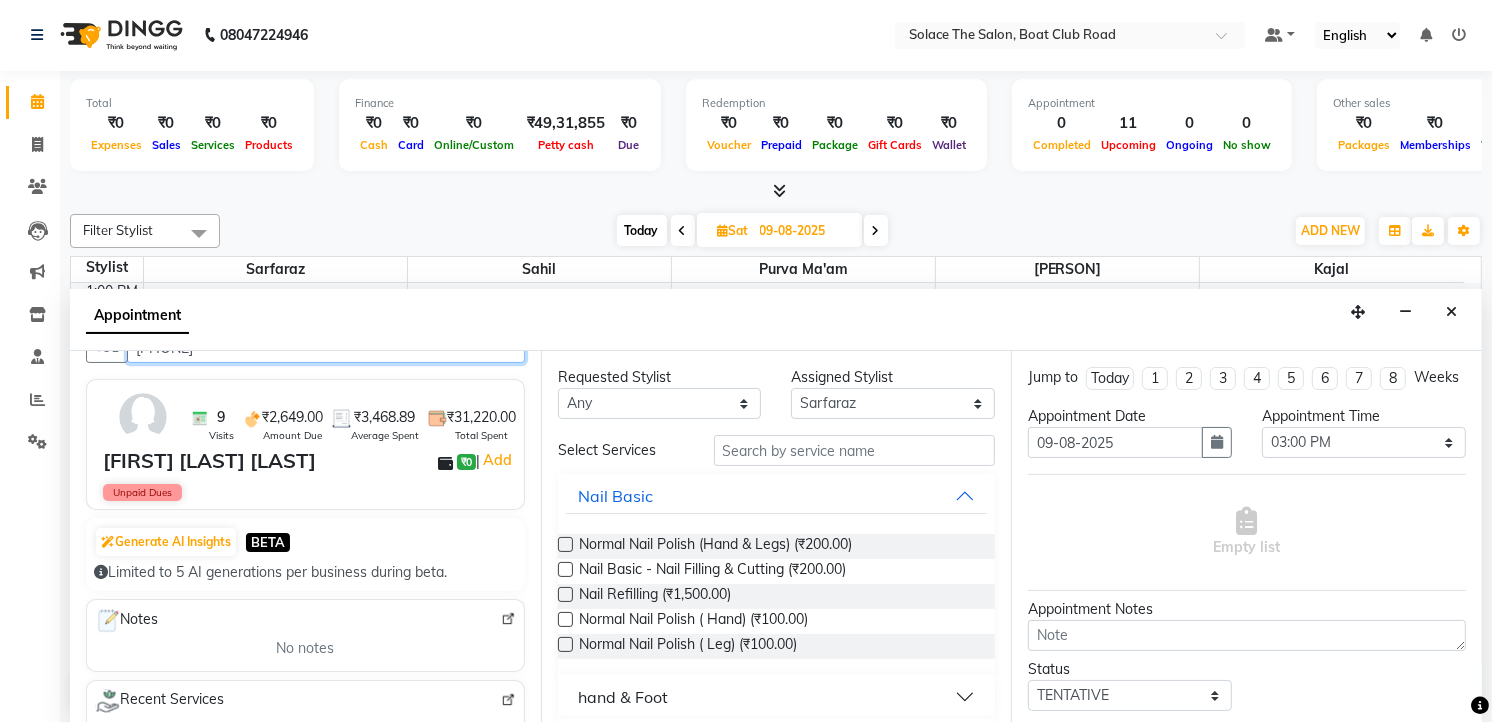 type on "[PHONE]" 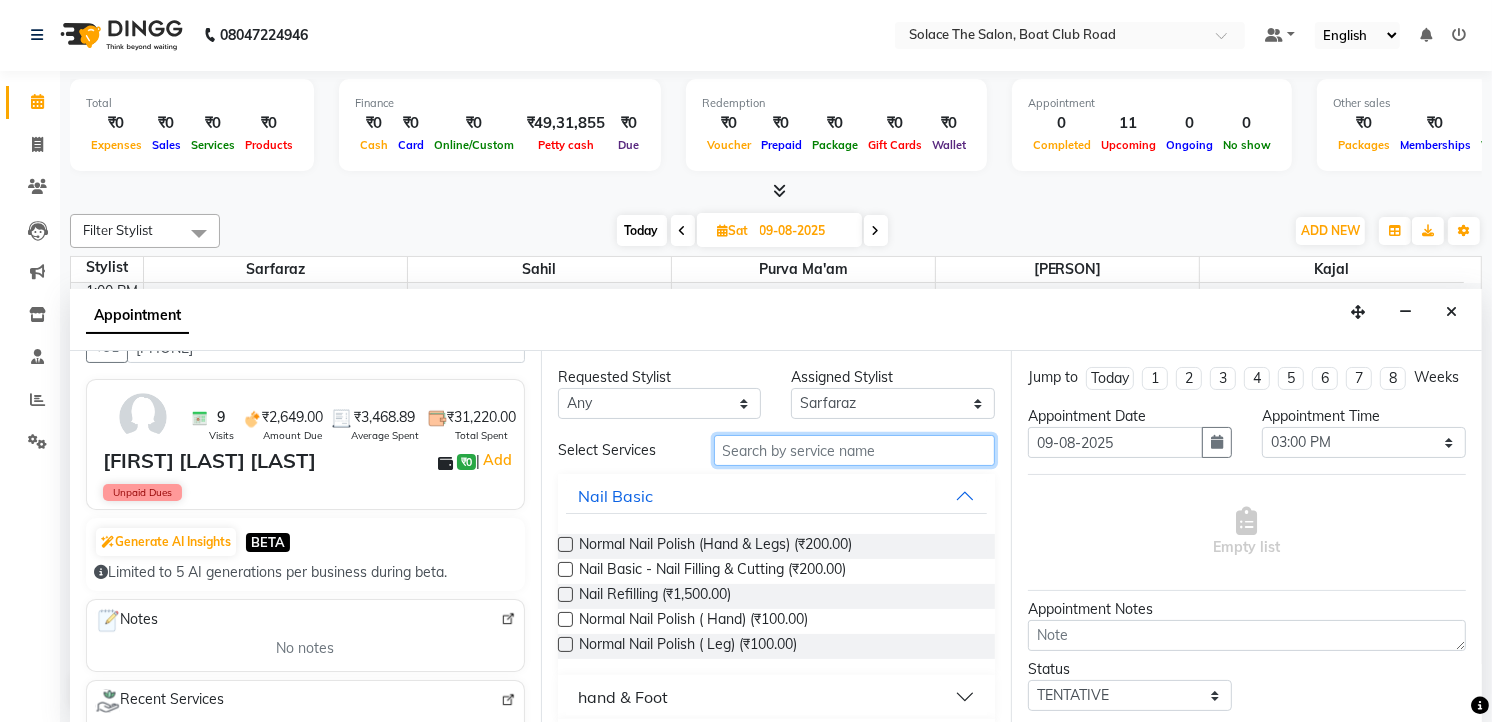 click at bounding box center (855, 450) 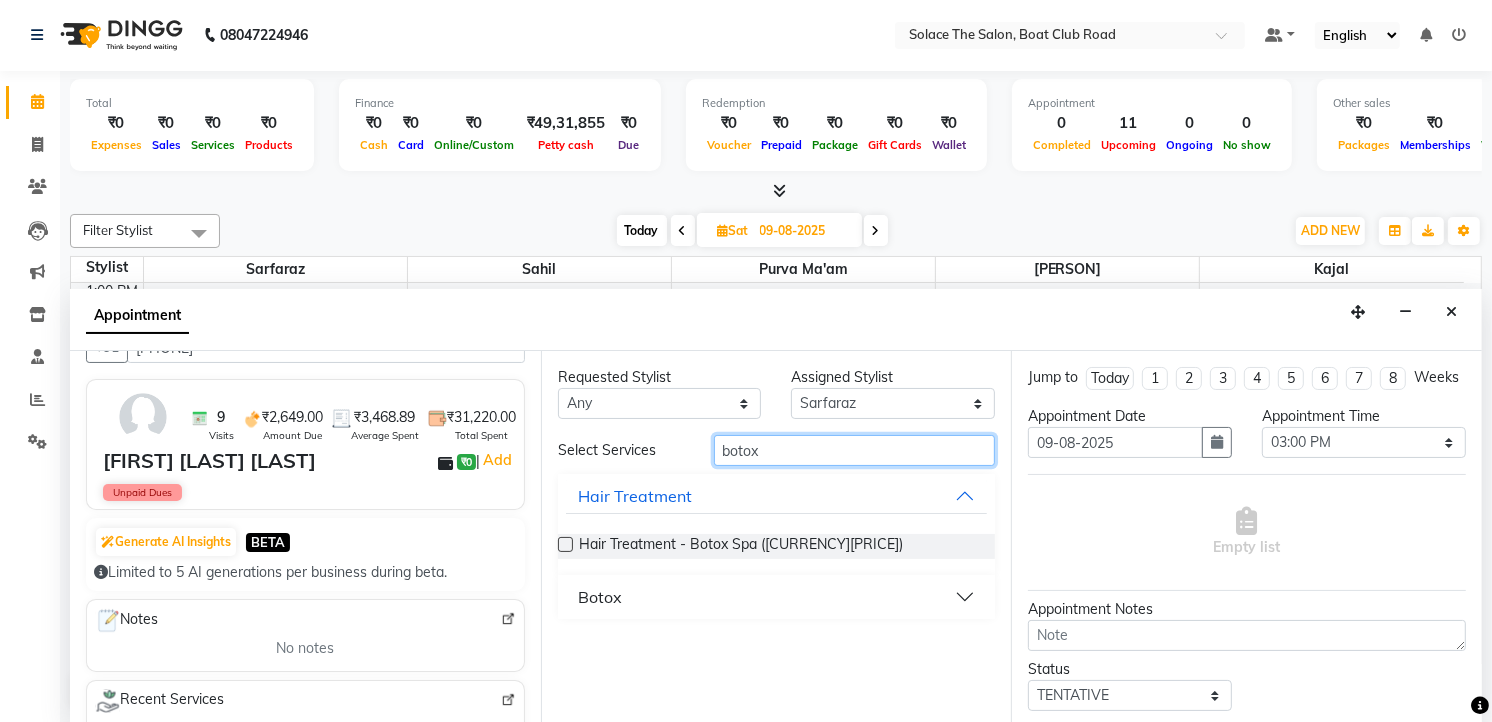 type on "botox" 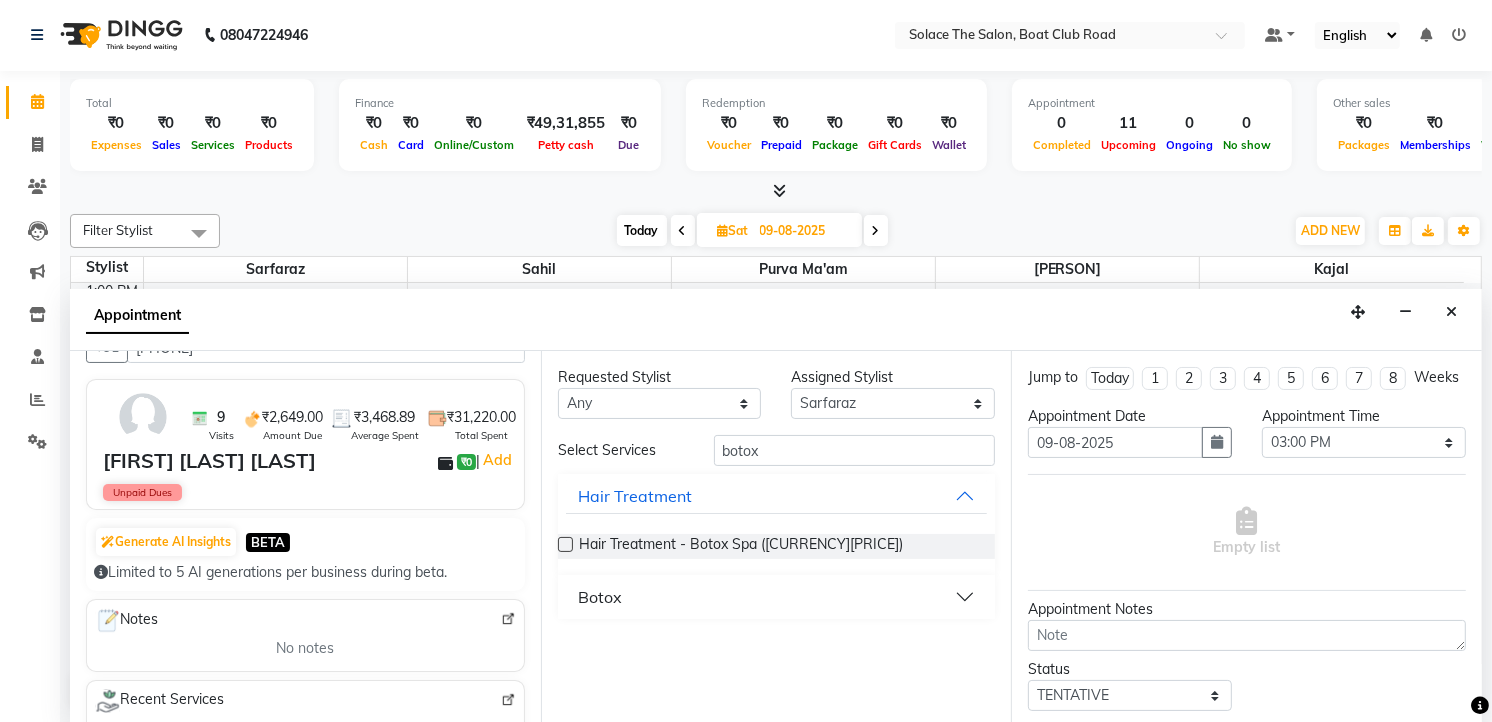 click on "Botox" at bounding box center [777, 597] 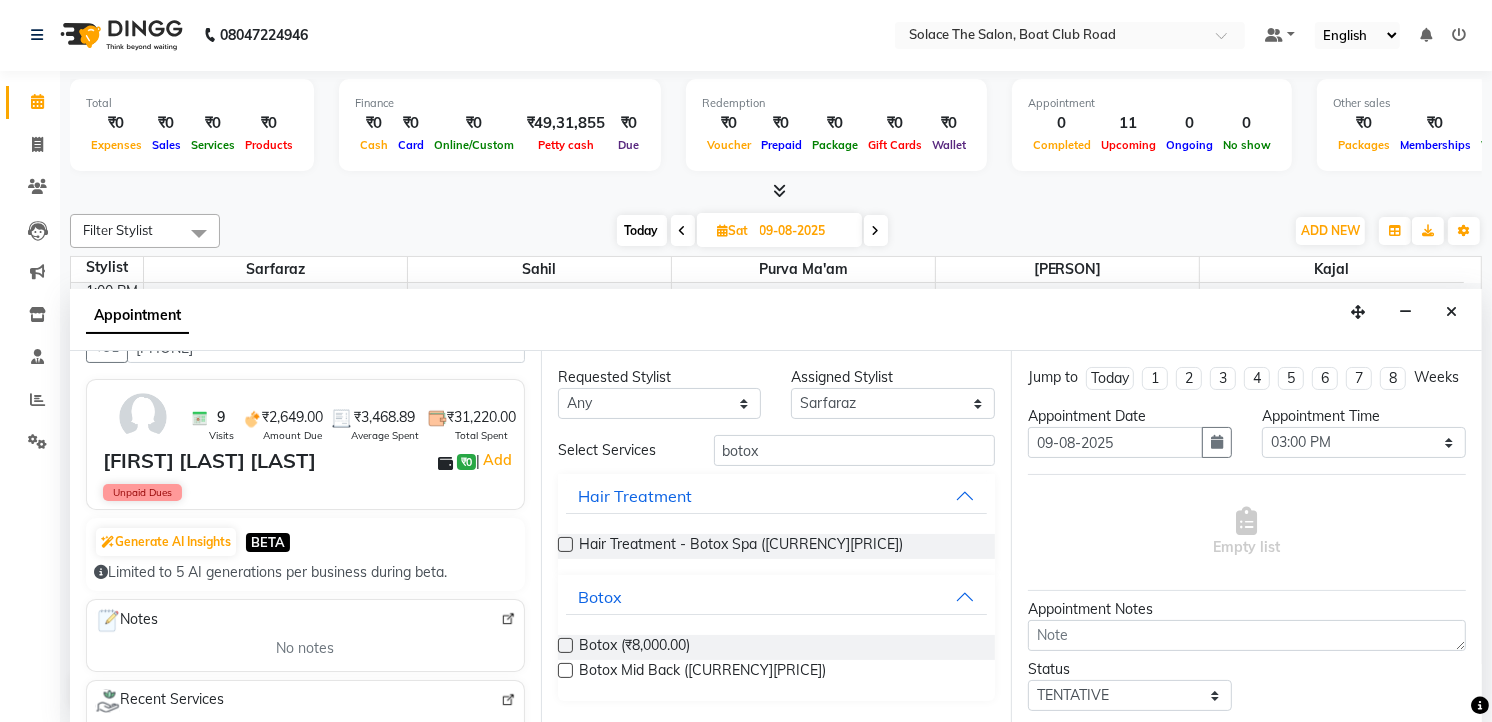 click at bounding box center (565, 645) 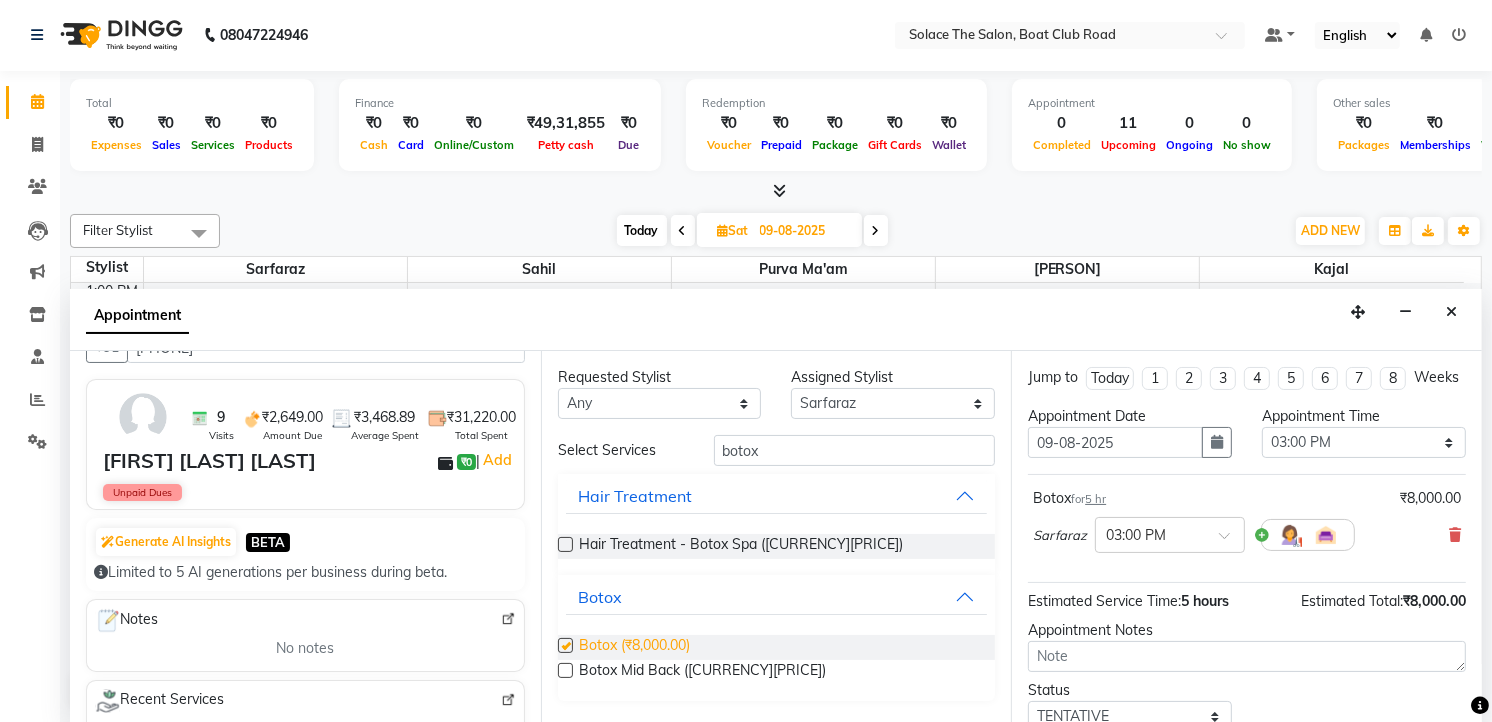 checkbox on "false" 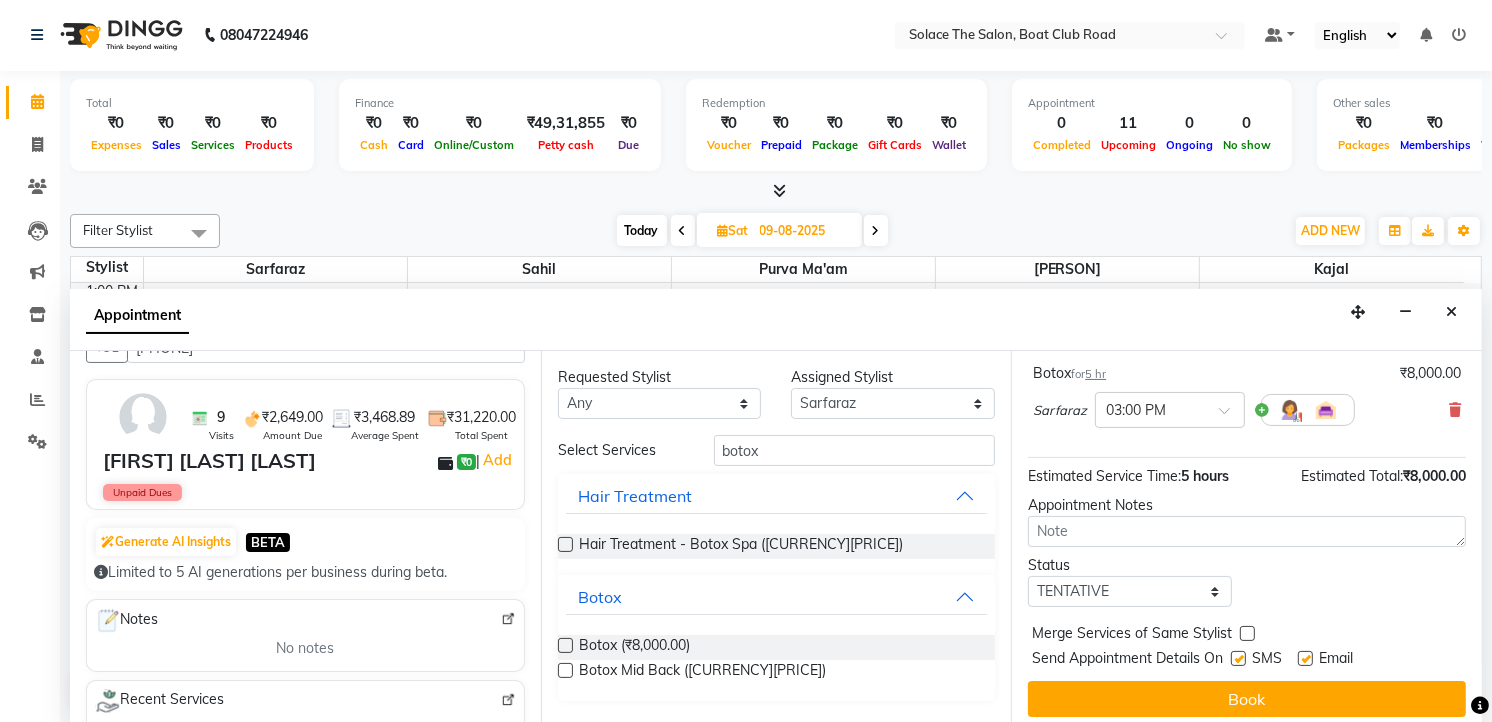 scroll, scrollTop: 154, scrollLeft: 0, axis: vertical 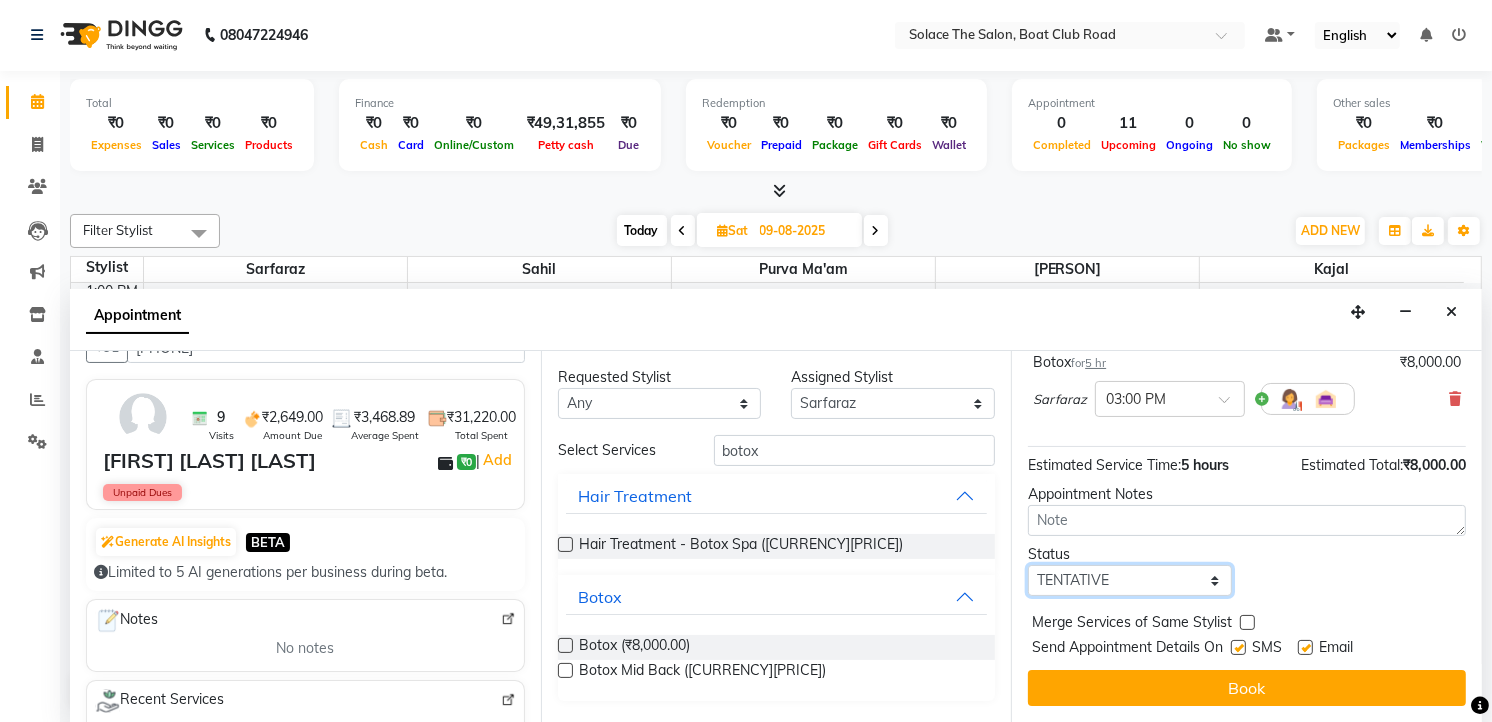 click on "Select TENTATIVE CONFIRM UPCOMING" at bounding box center [1130, 580] 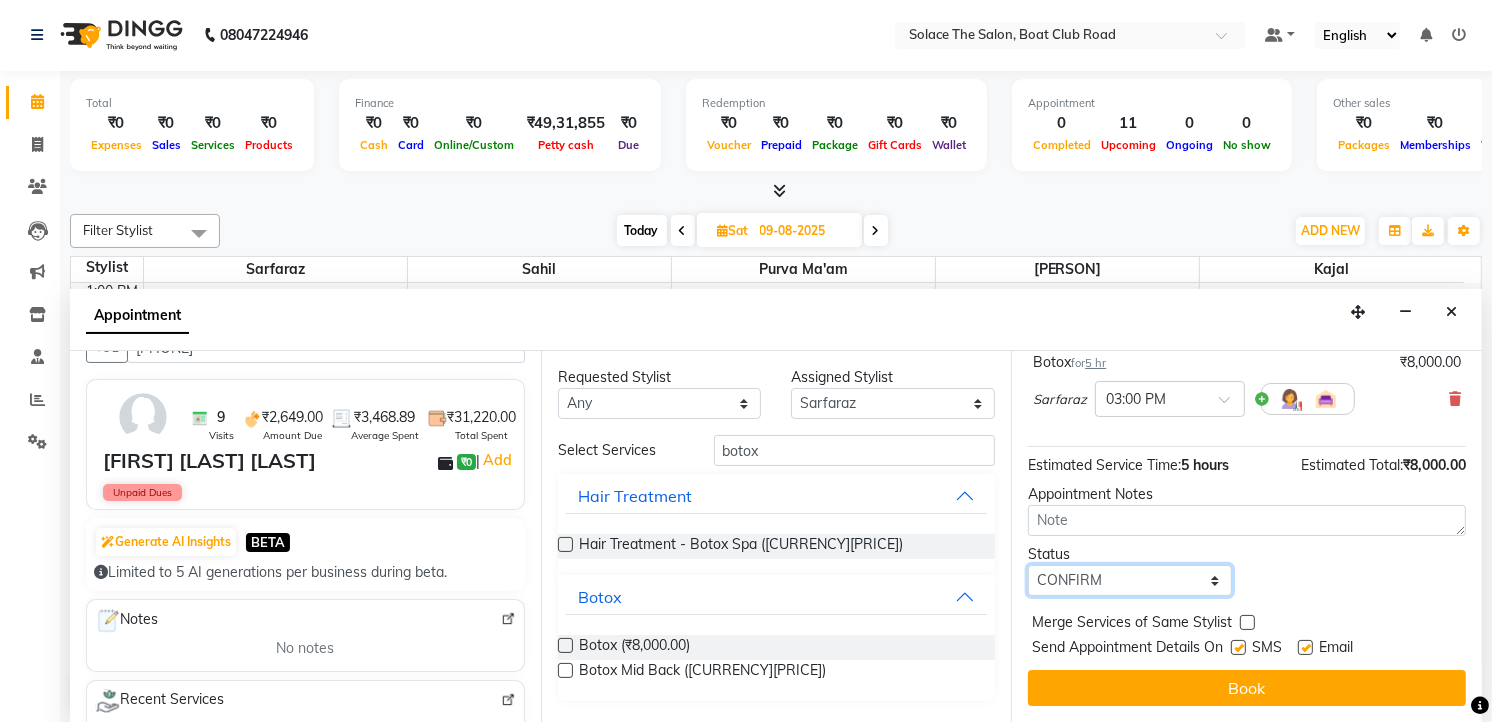 click on "Select TENTATIVE CONFIRM UPCOMING" at bounding box center [1130, 580] 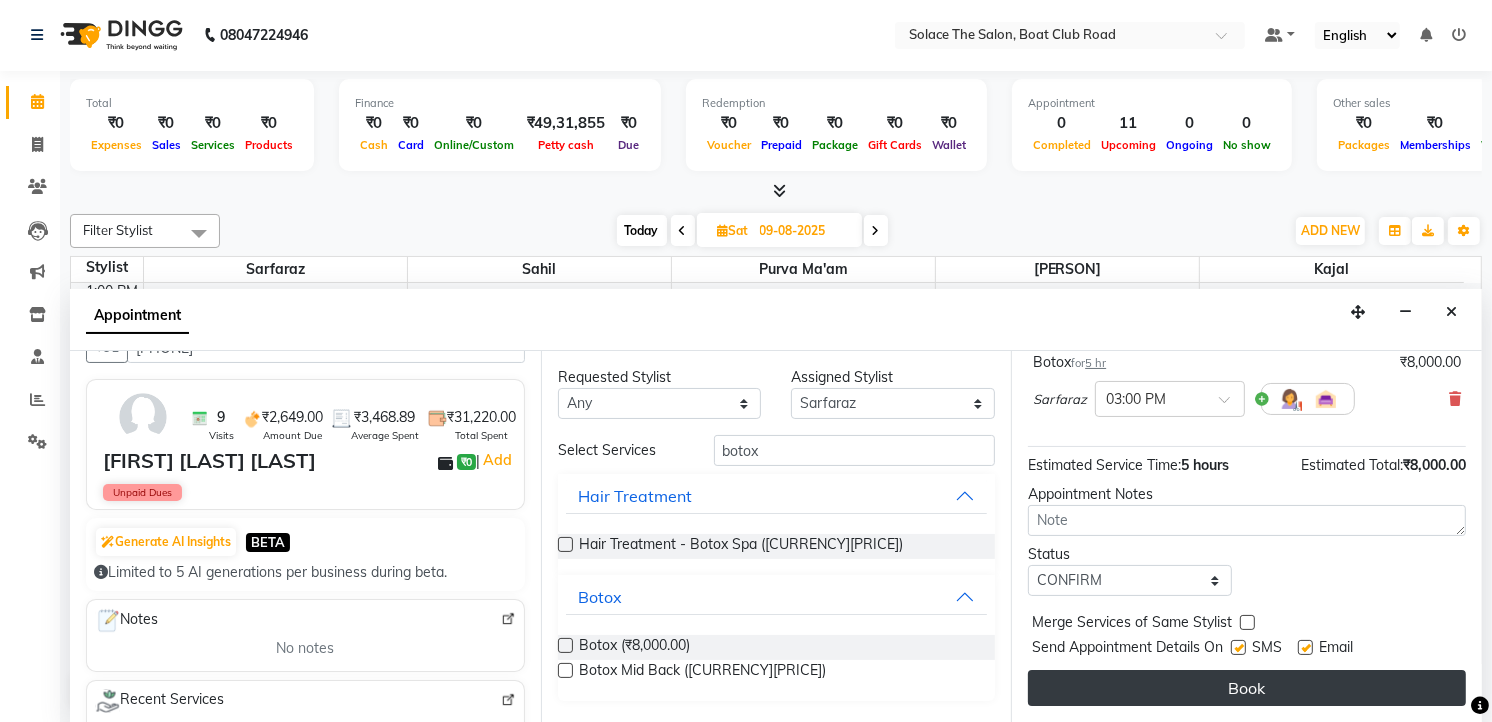 click on "Book" at bounding box center [1247, 688] 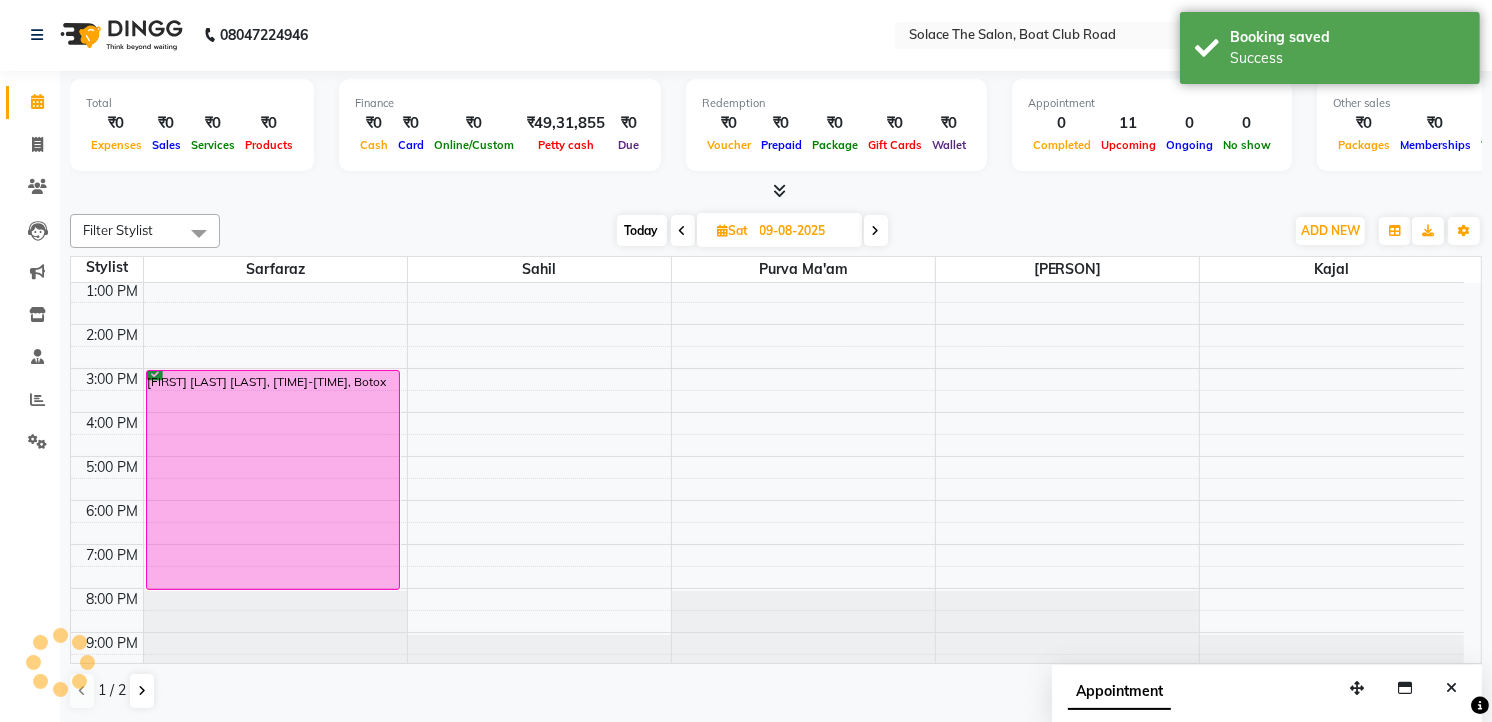 scroll, scrollTop: 0, scrollLeft: 0, axis: both 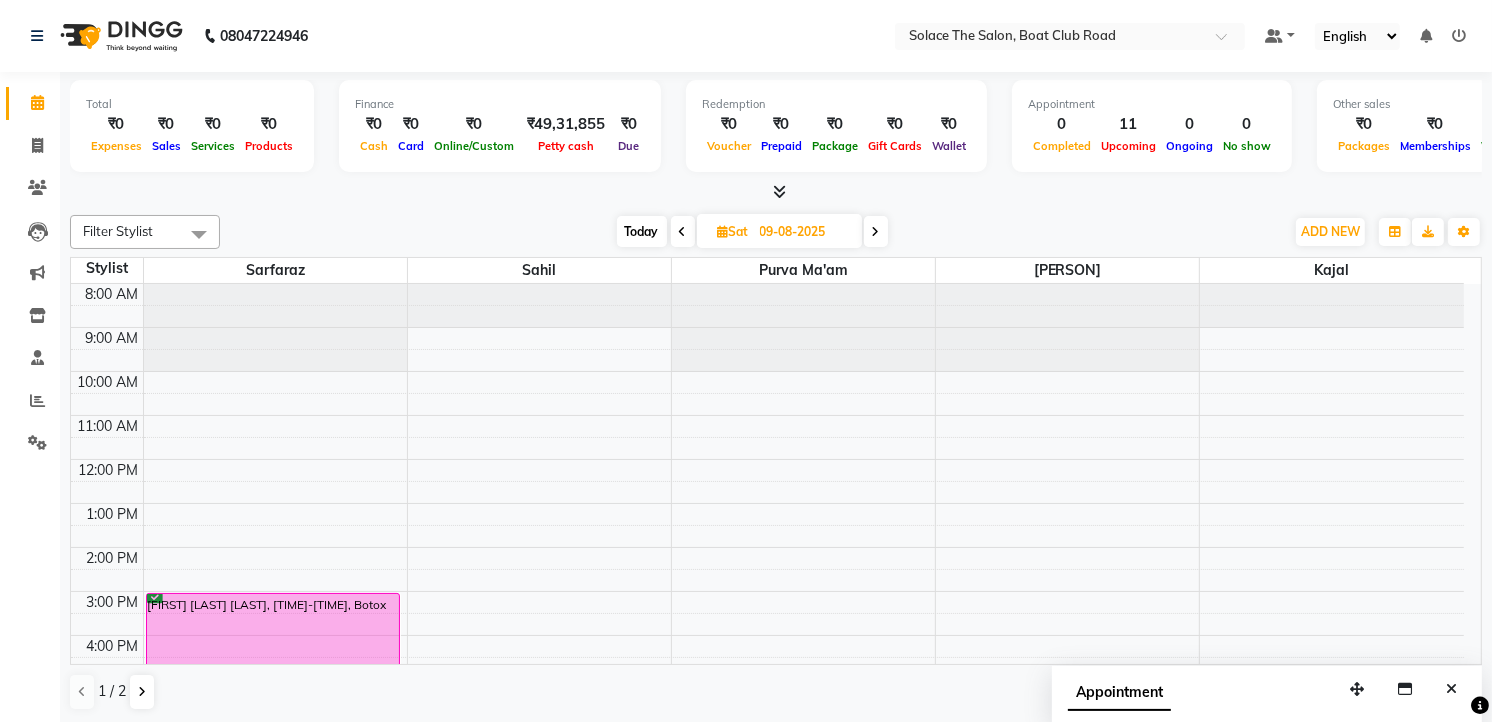 click on "Today" at bounding box center [642, 231] 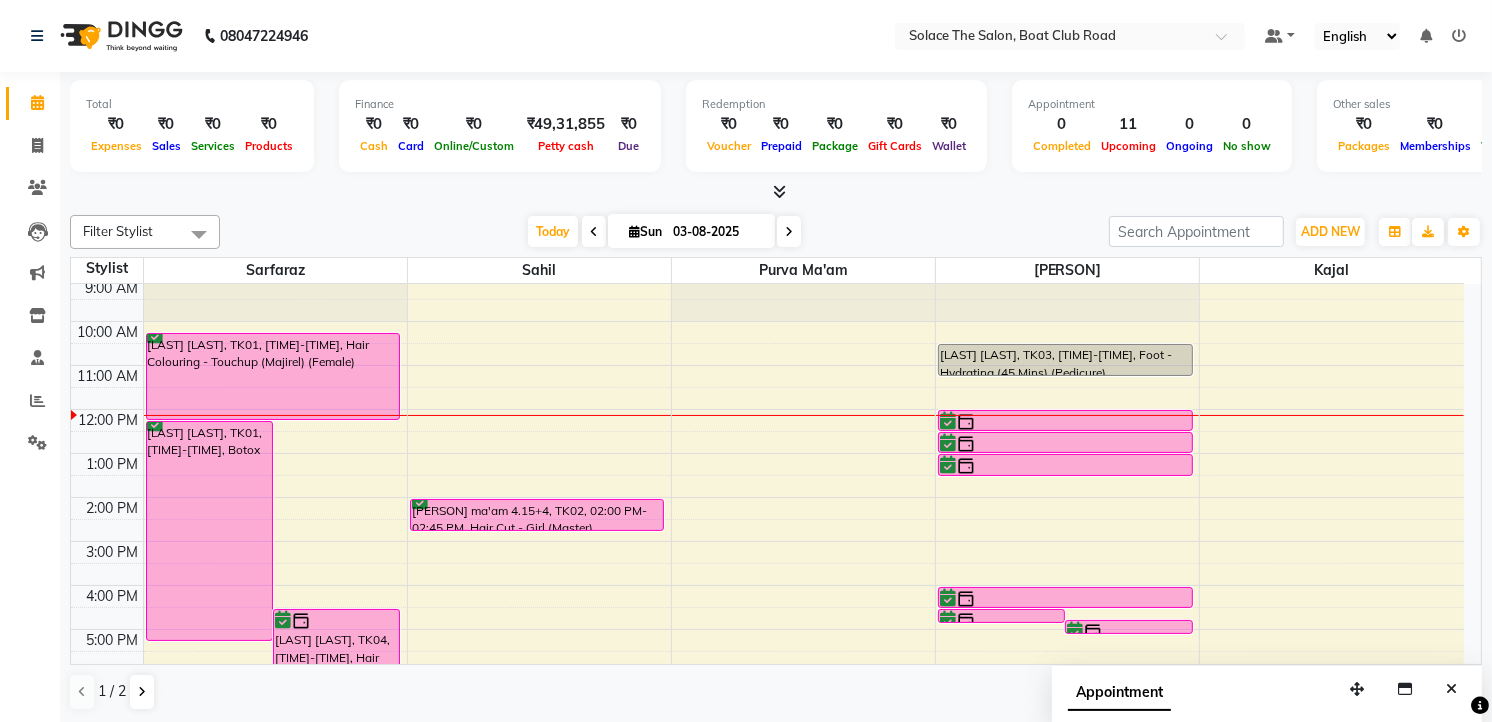 scroll, scrollTop: 0, scrollLeft: 0, axis: both 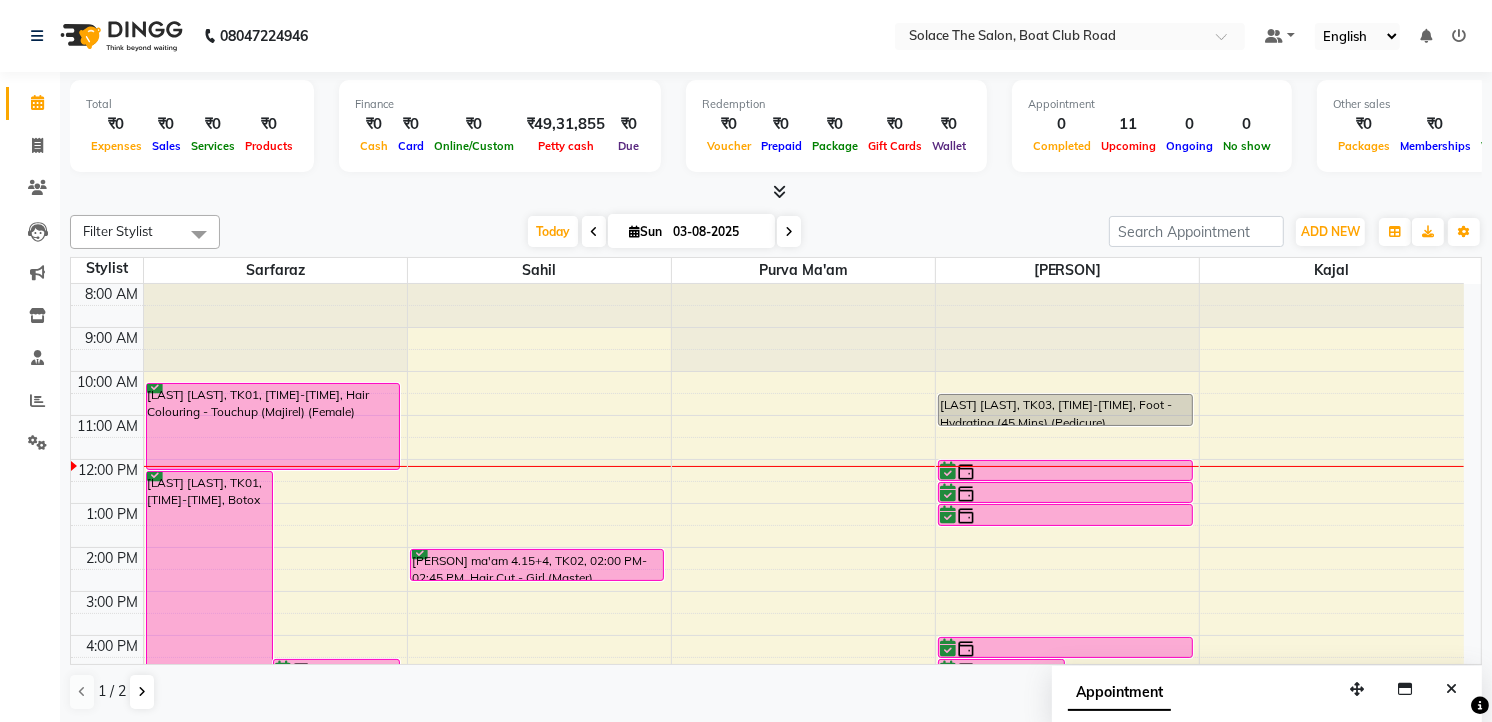 click at bounding box center (789, 232) 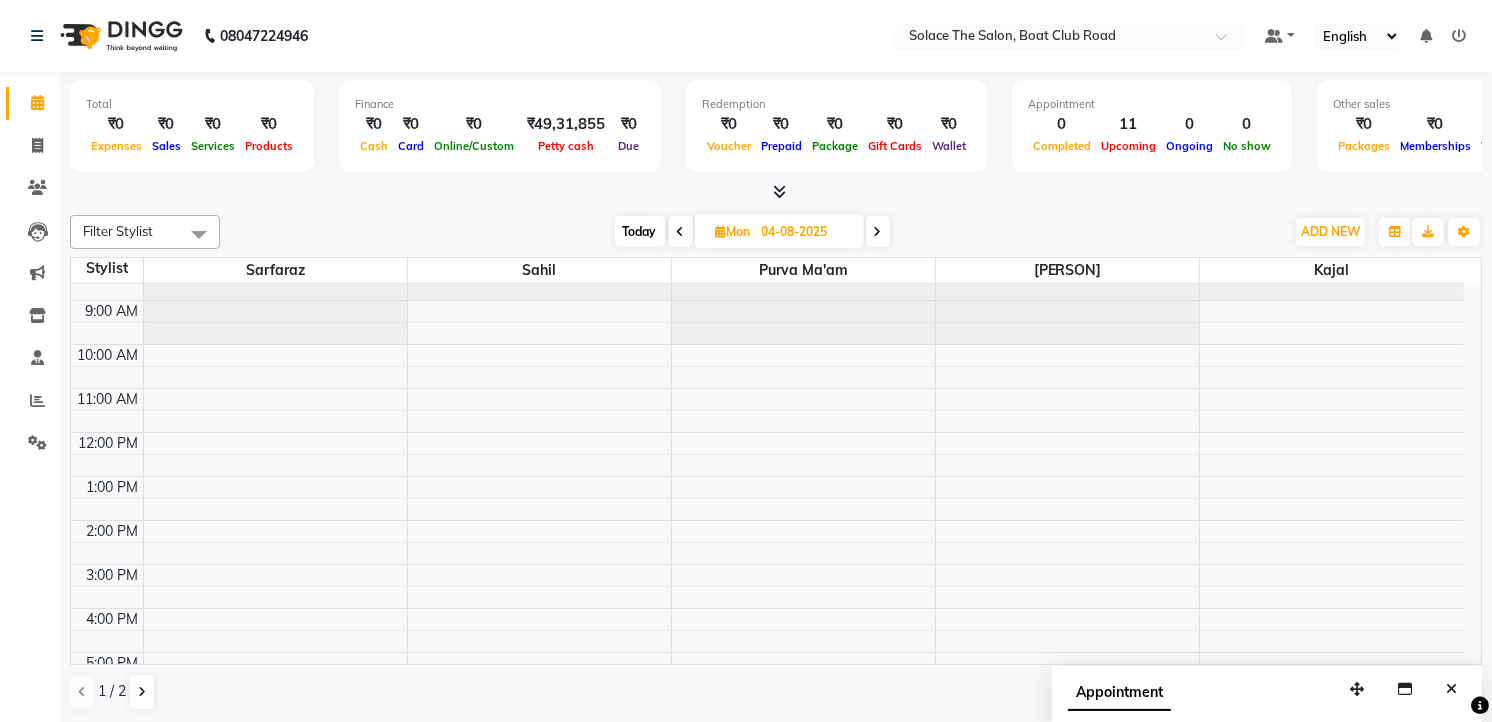 scroll, scrollTop: 0, scrollLeft: 0, axis: both 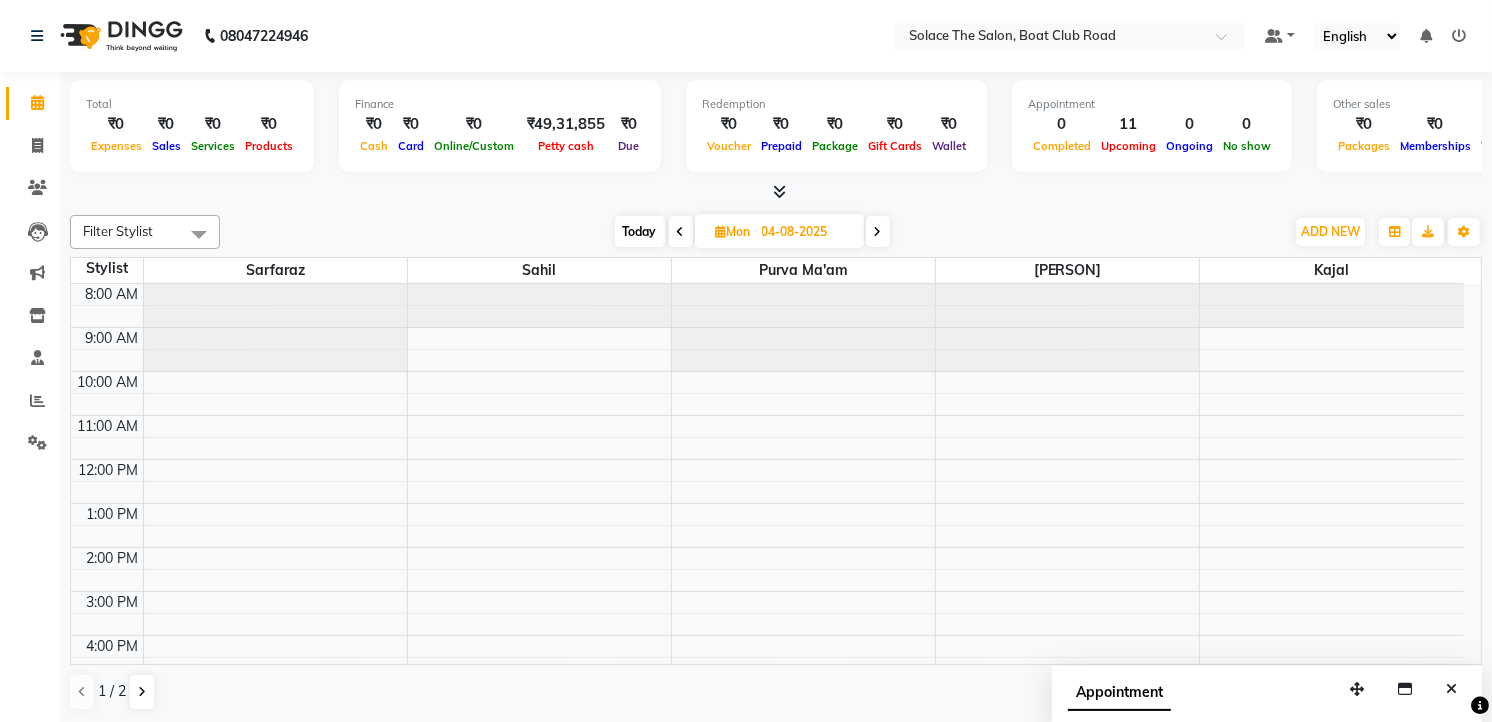 click on "Today" at bounding box center [640, 231] 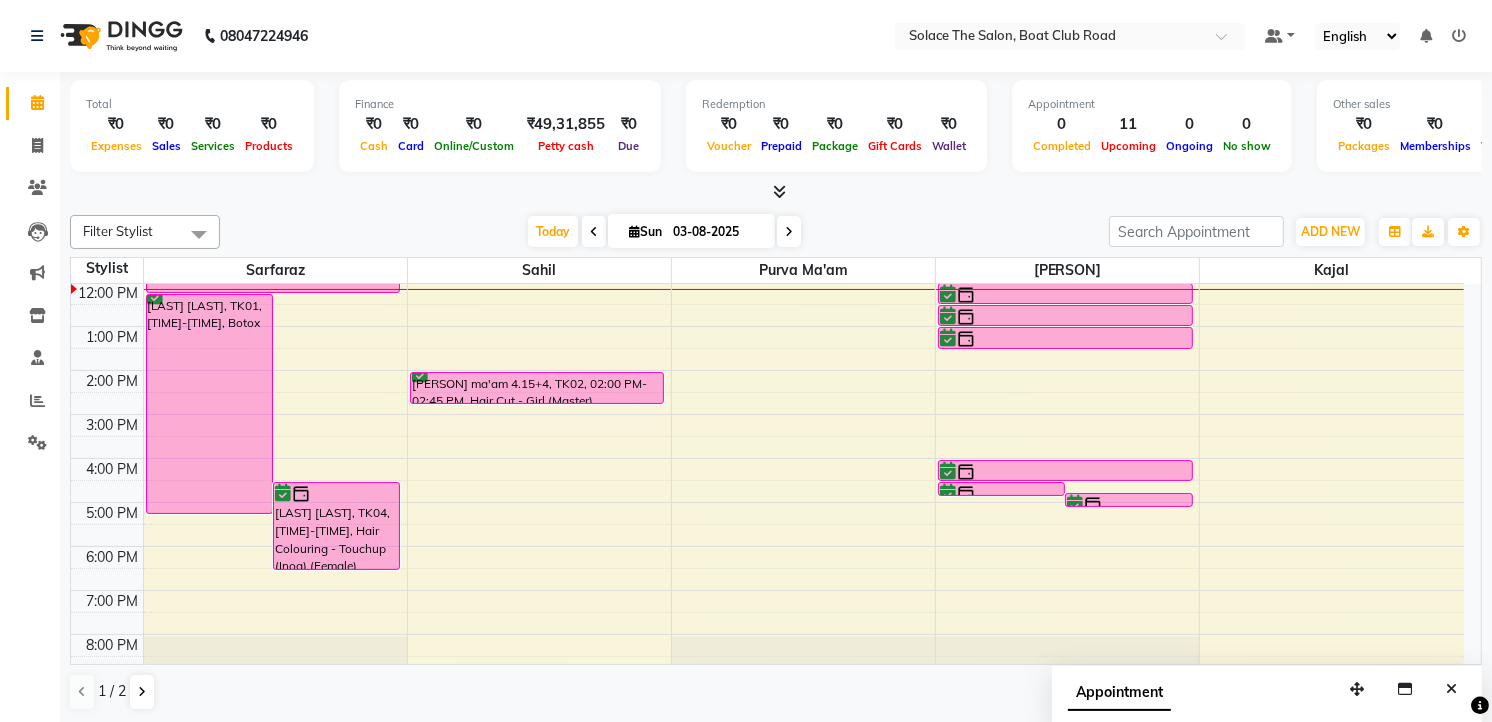 scroll, scrollTop: 222, scrollLeft: 0, axis: vertical 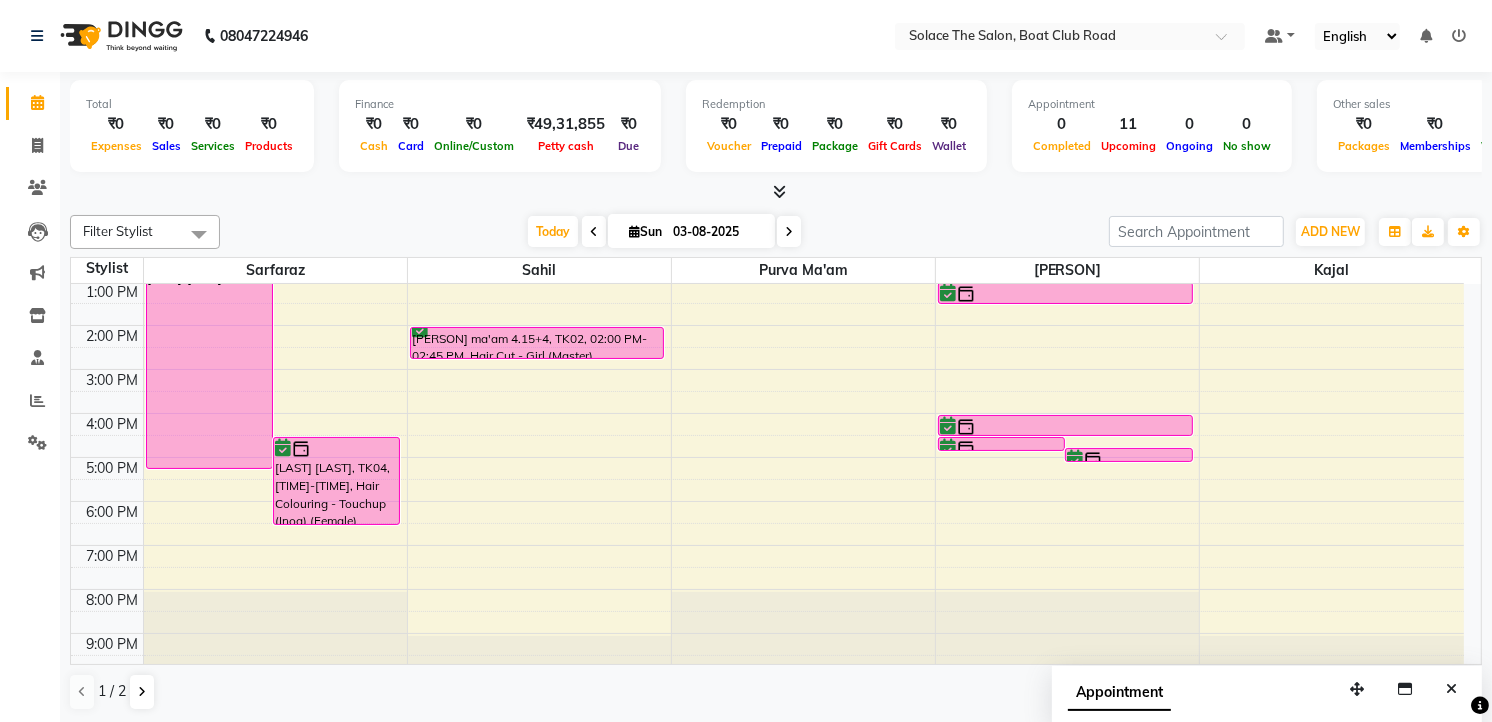 click at bounding box center (789, 232) 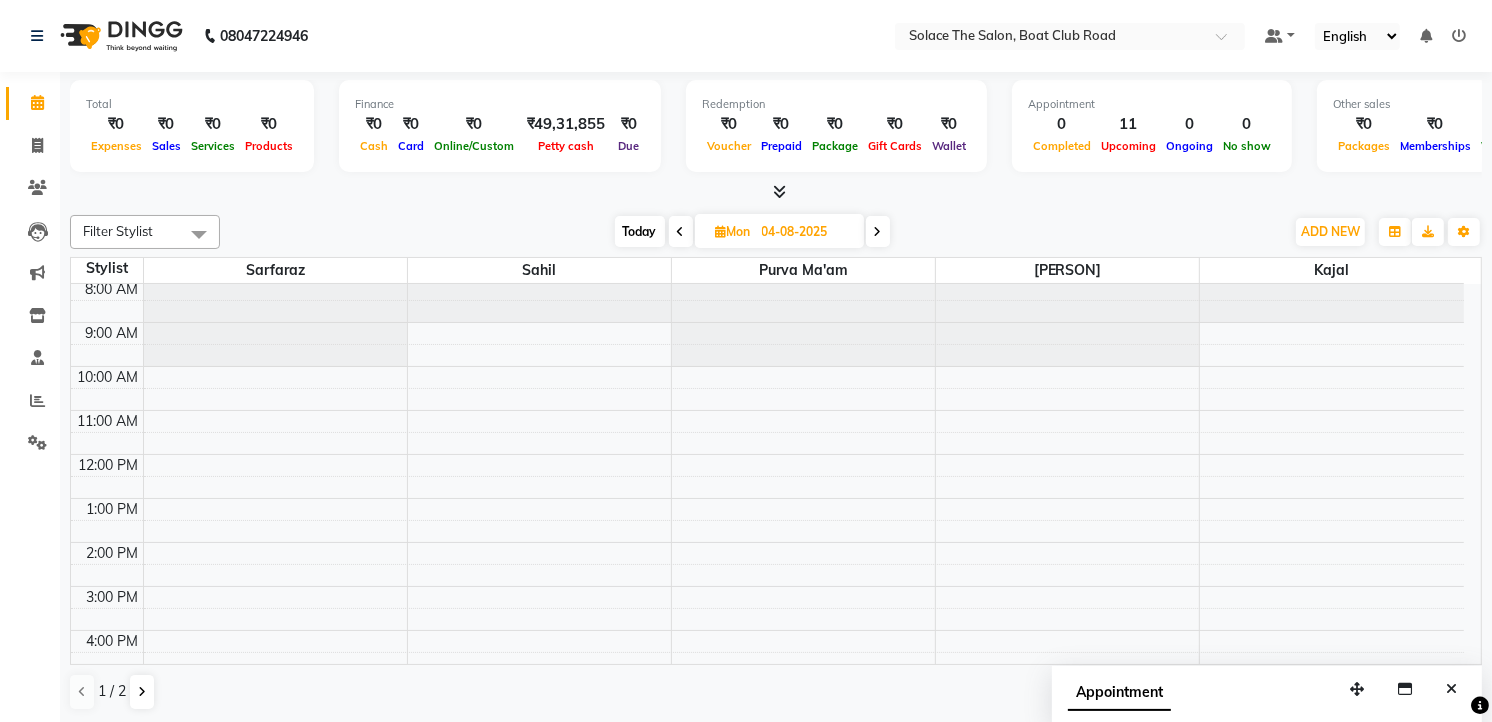 scroll, scrollTop: 0, scrollLeft: 0, axis: both 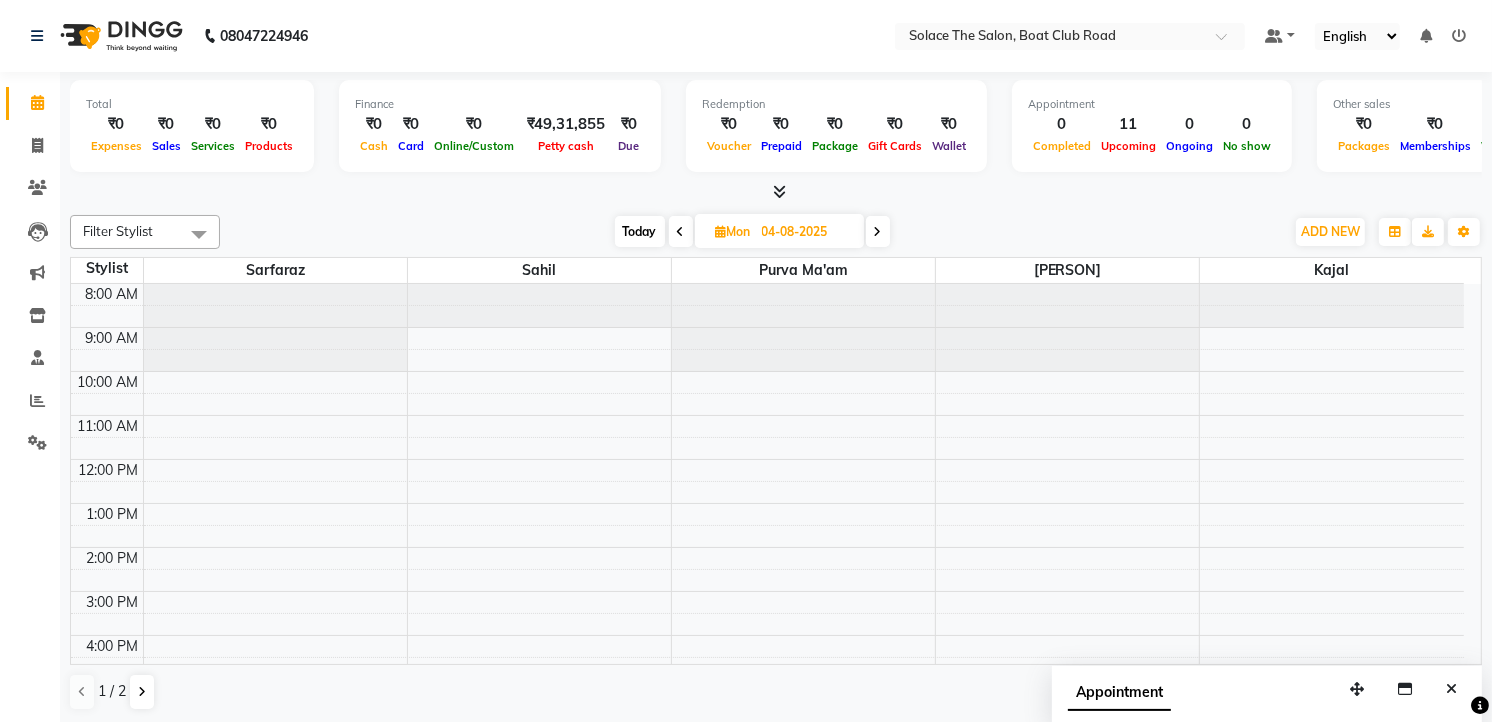 click on "Today" at bounding box center [640, 231] 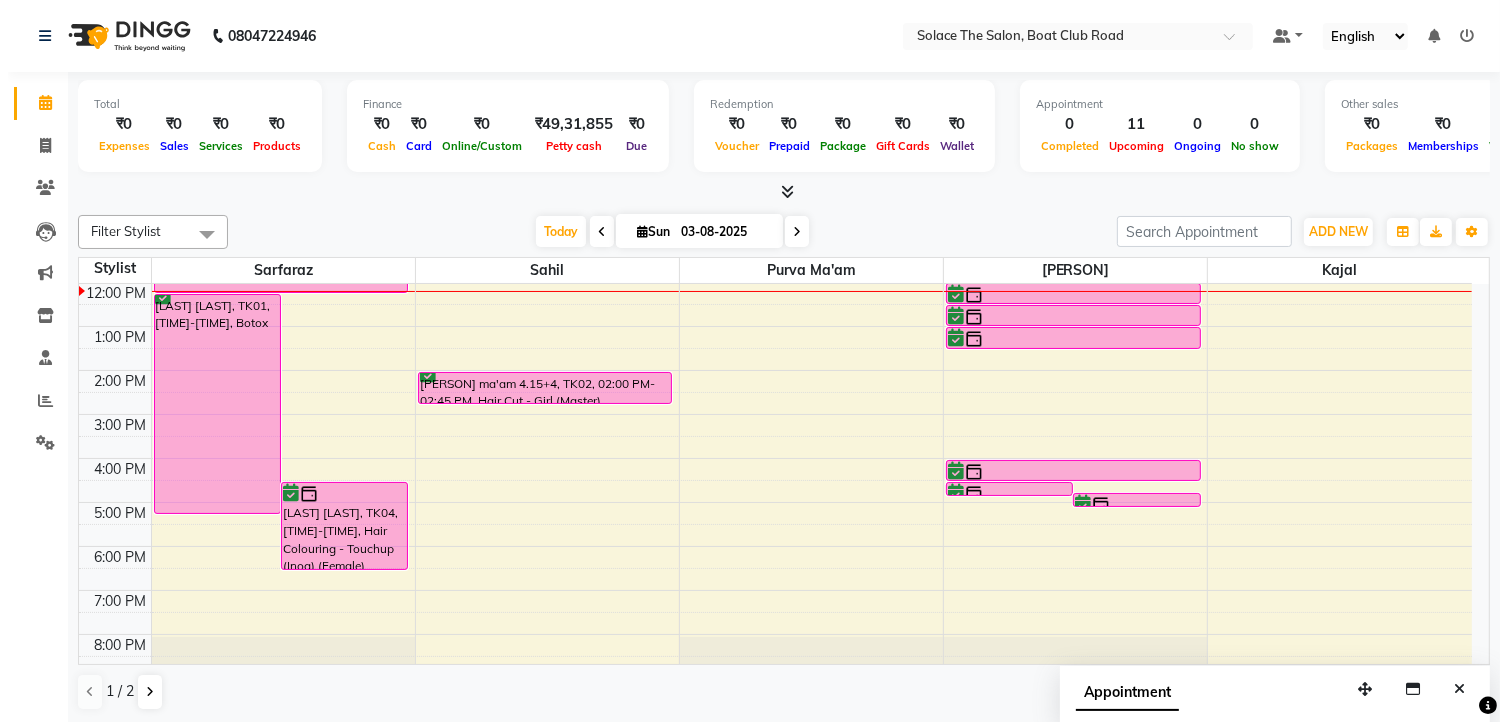 scroll, scrollTop: 66, scrollLeft: 0, axis: vertical 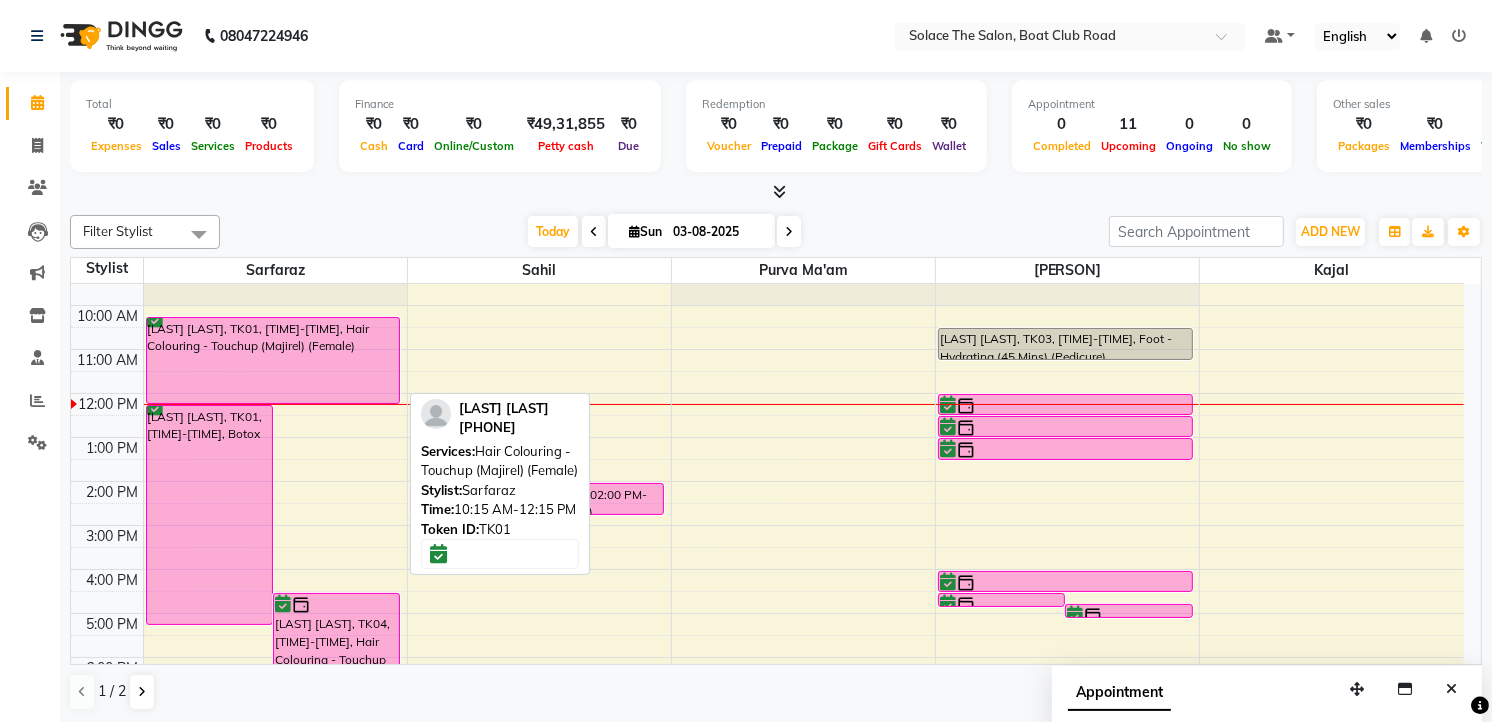 click on "[LAST] [LAST], TK01, [TIME]-[TIME], Hair Colouring - Touchup (Majirel) (Female)" at bounding box center [273, 360] 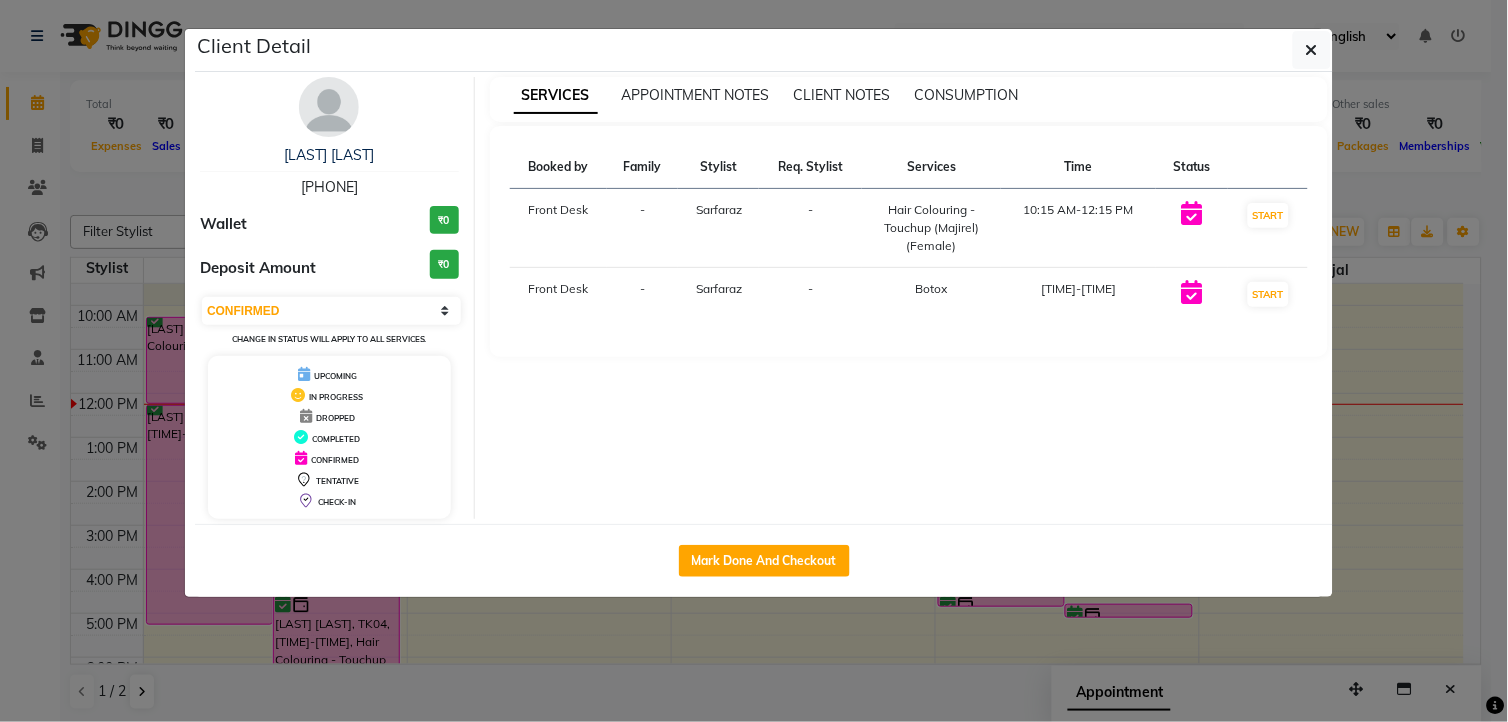 click at bounding box center (329, 107) 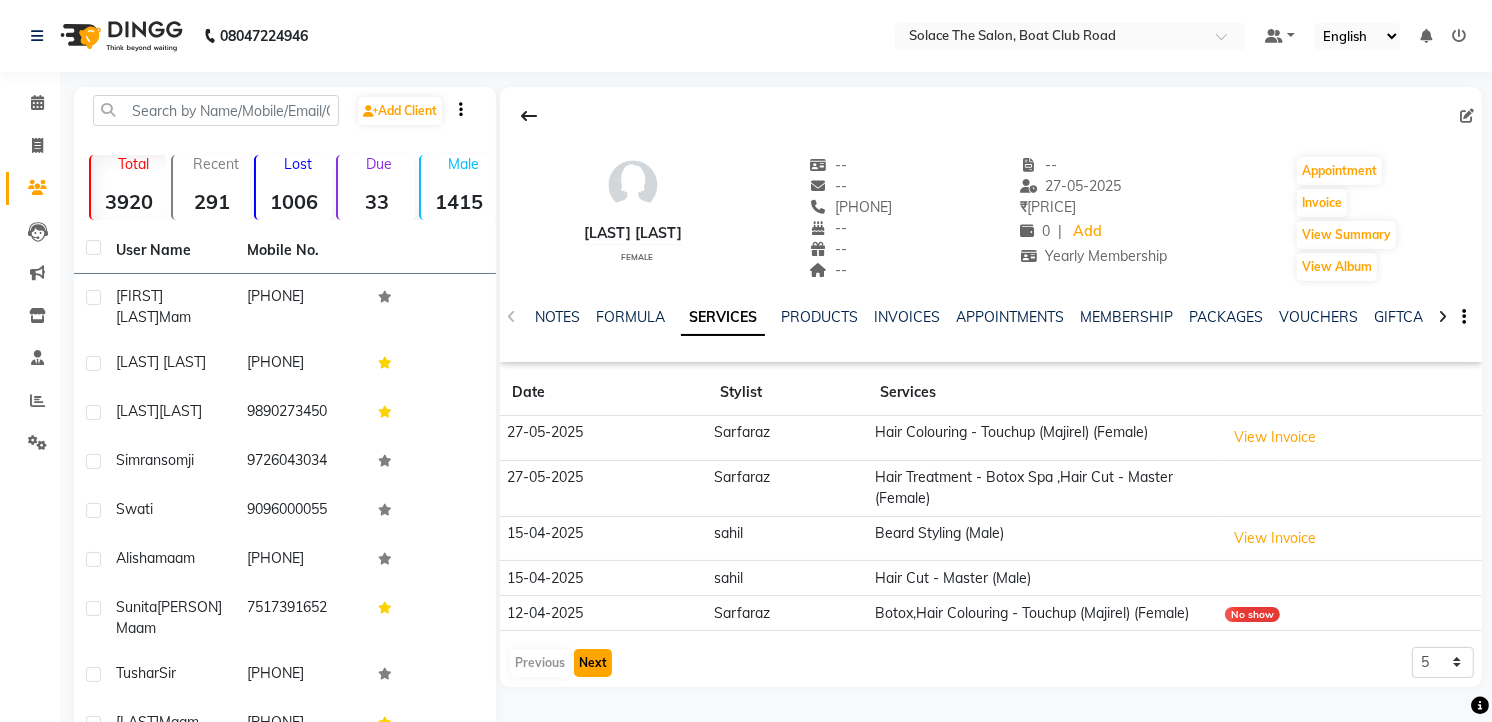 click on "Next" 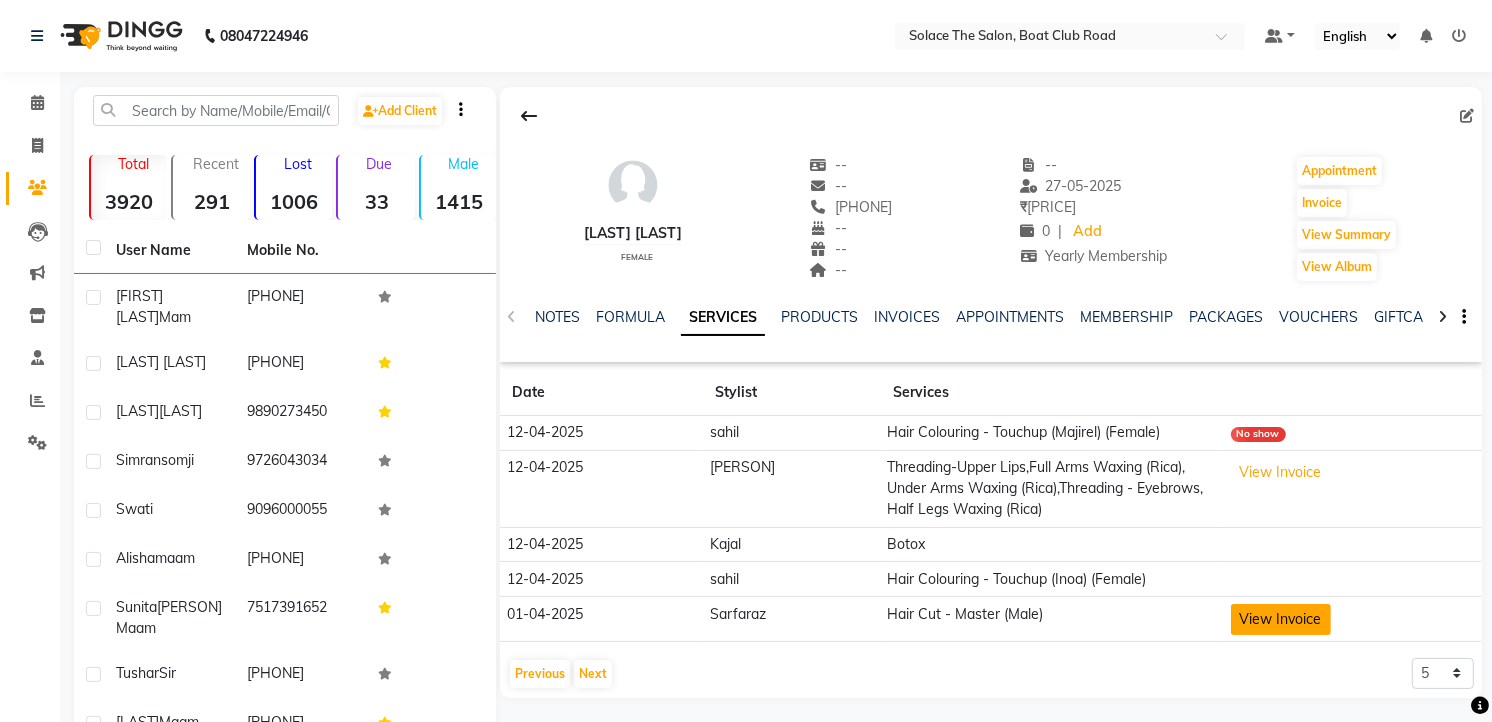 click on "View Invoice" 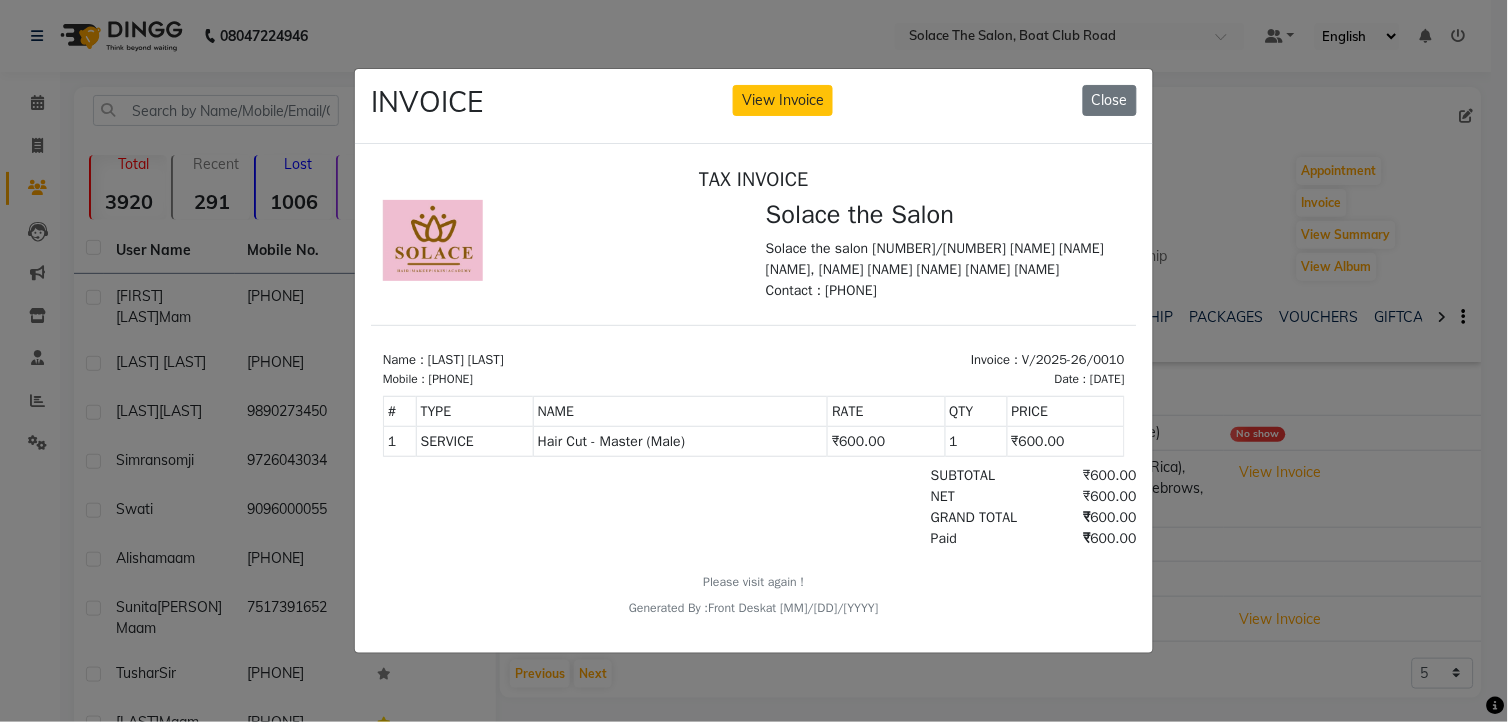 scroll, scrollTop: 0, scrollLeft: 0, axis: both 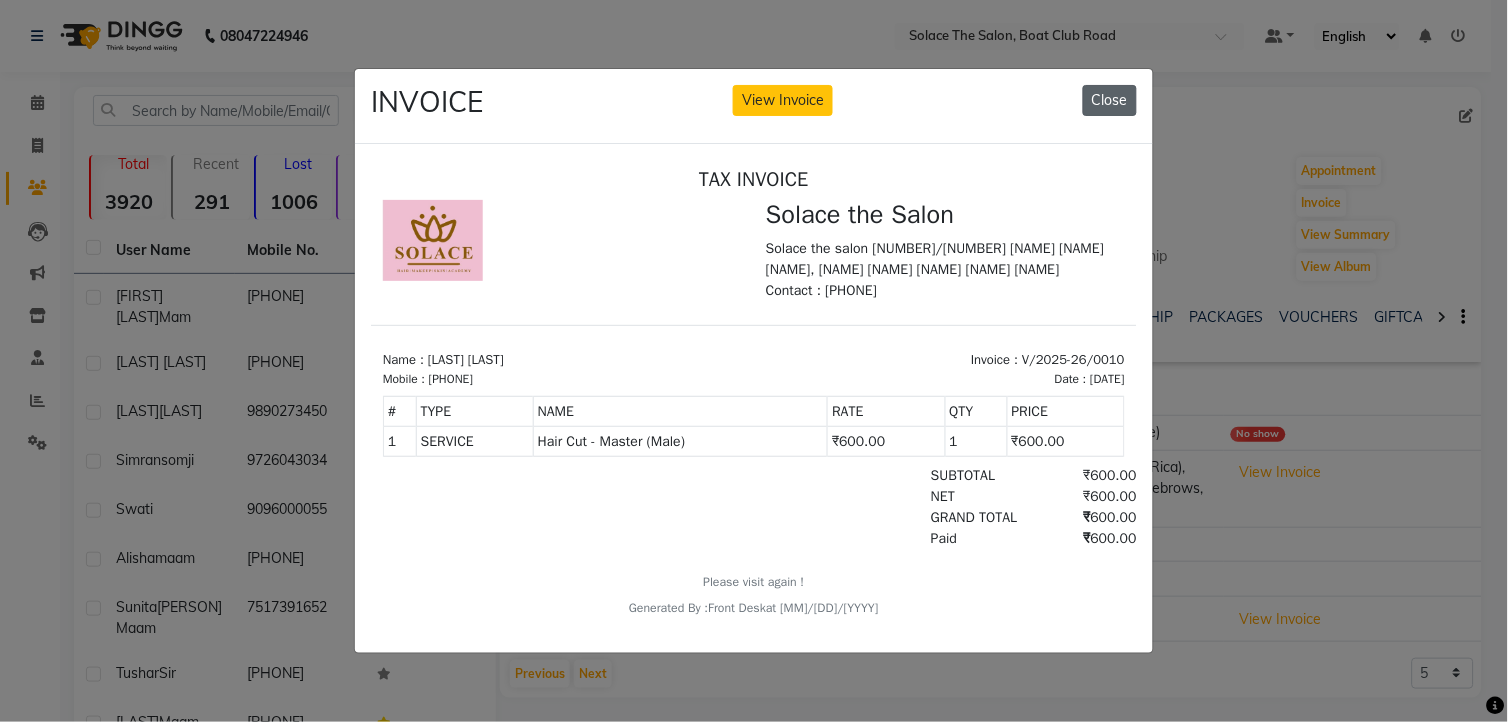 click on "Close" 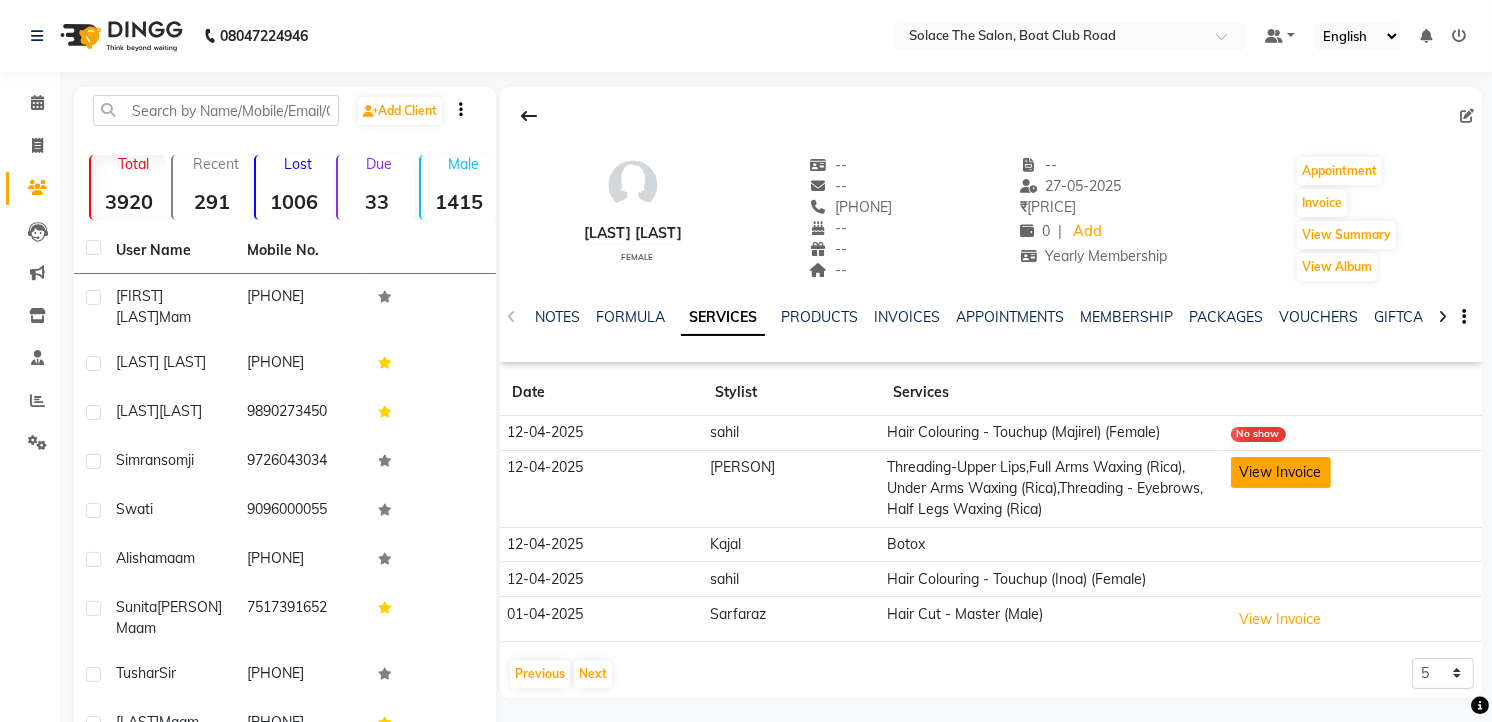 click on "View Invoice" 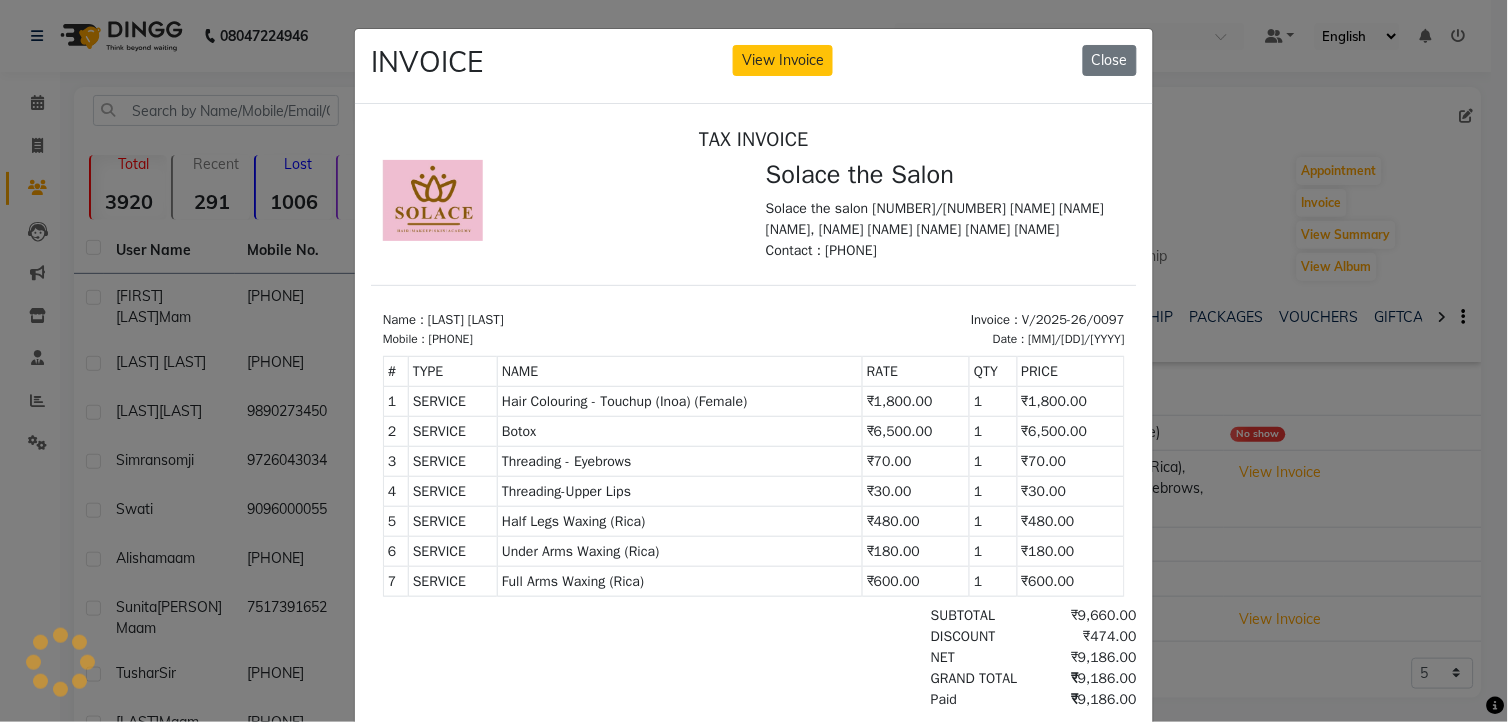scroll, scrollTop: 0, scrollLeft: 0, axis: both 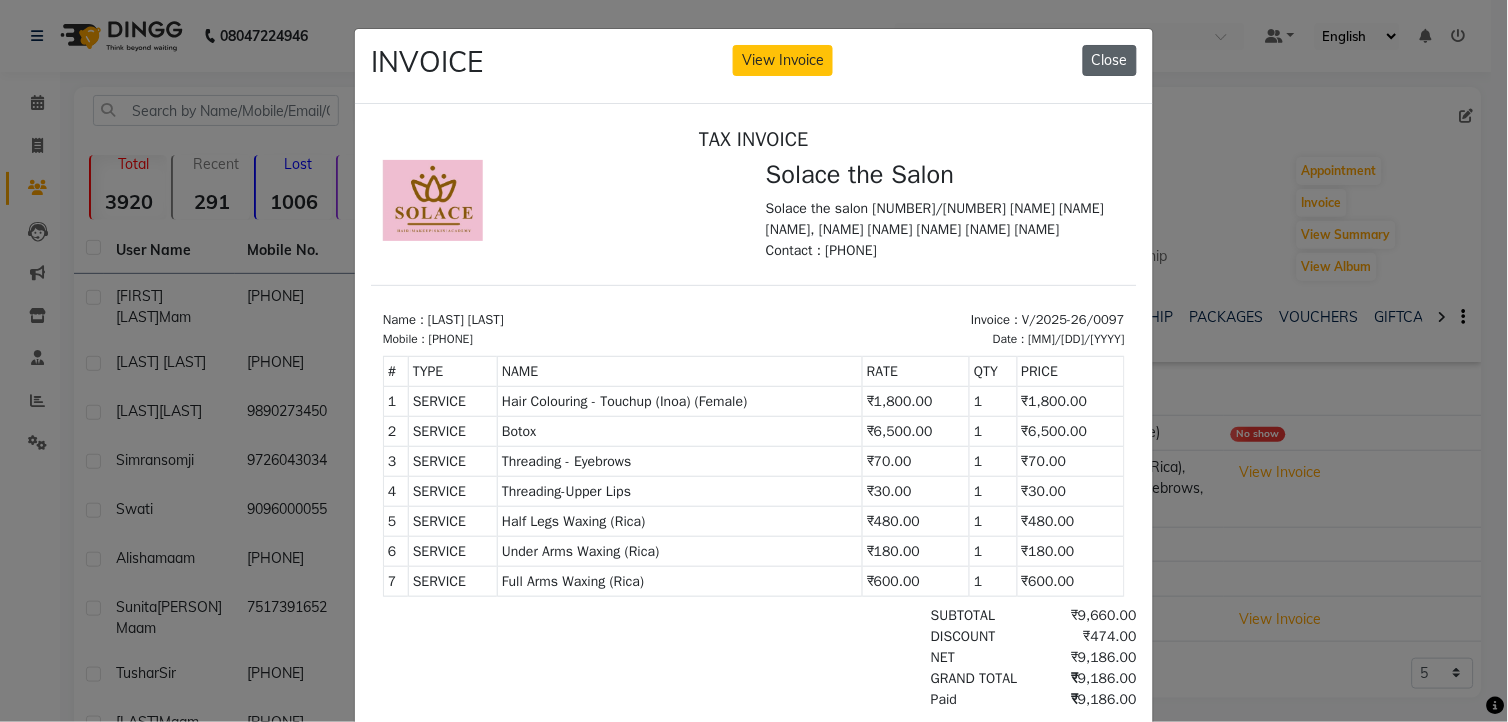 click on "Close" 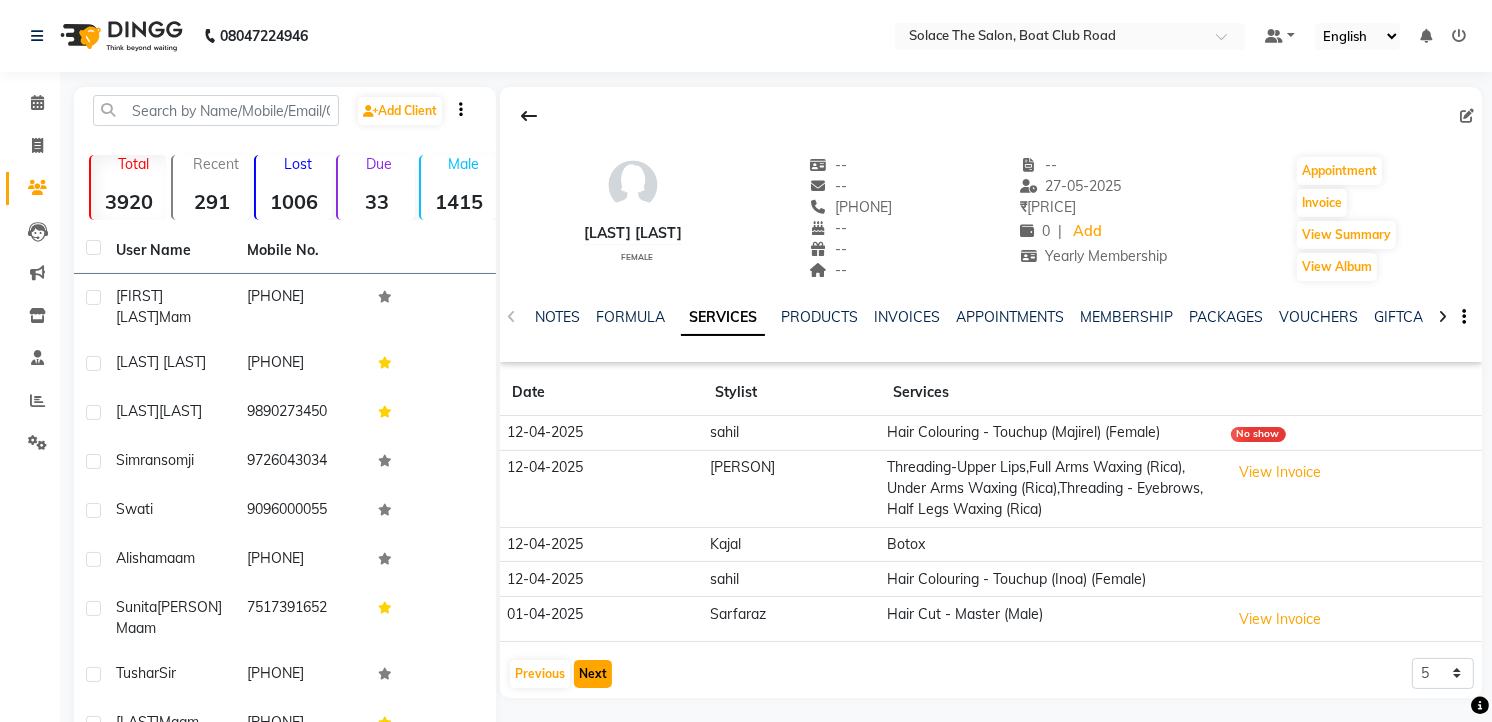 click on "Next" 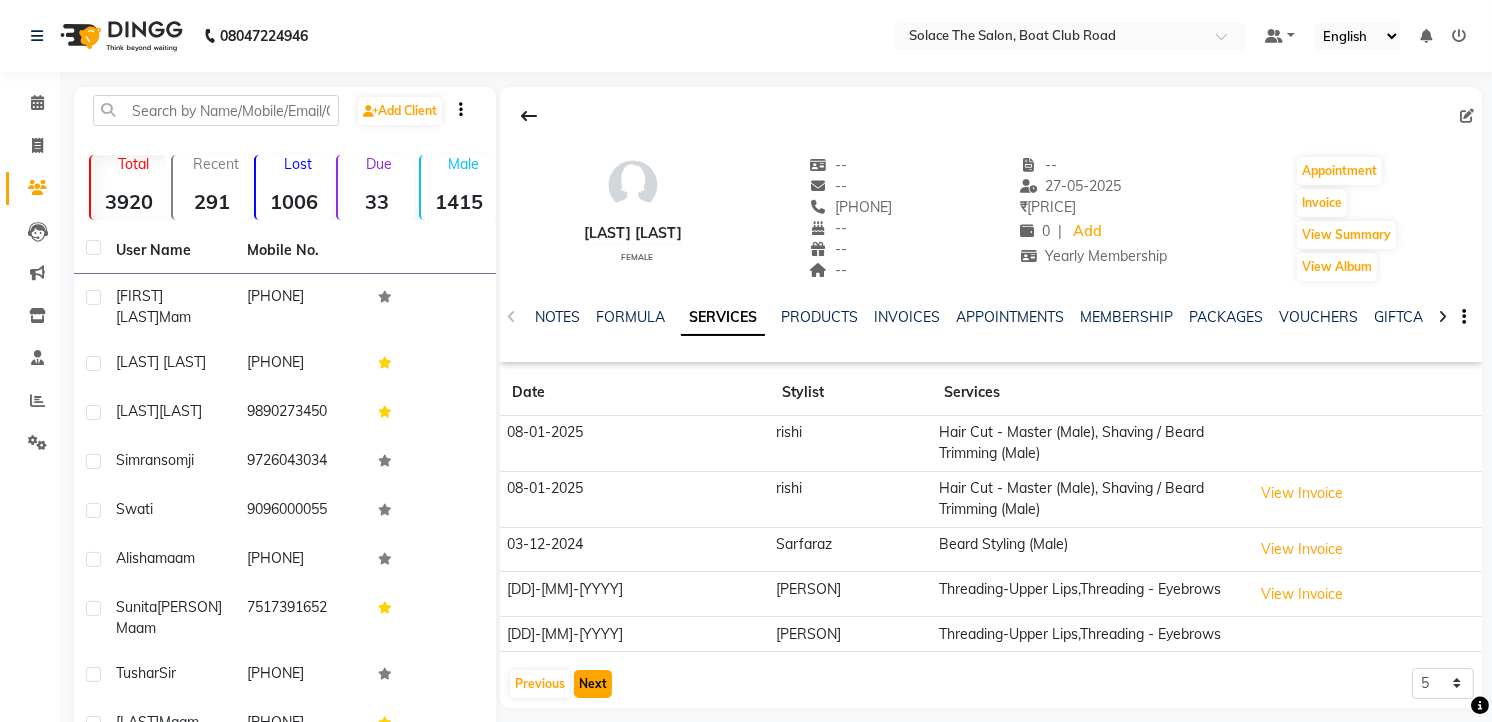 click on "Next" 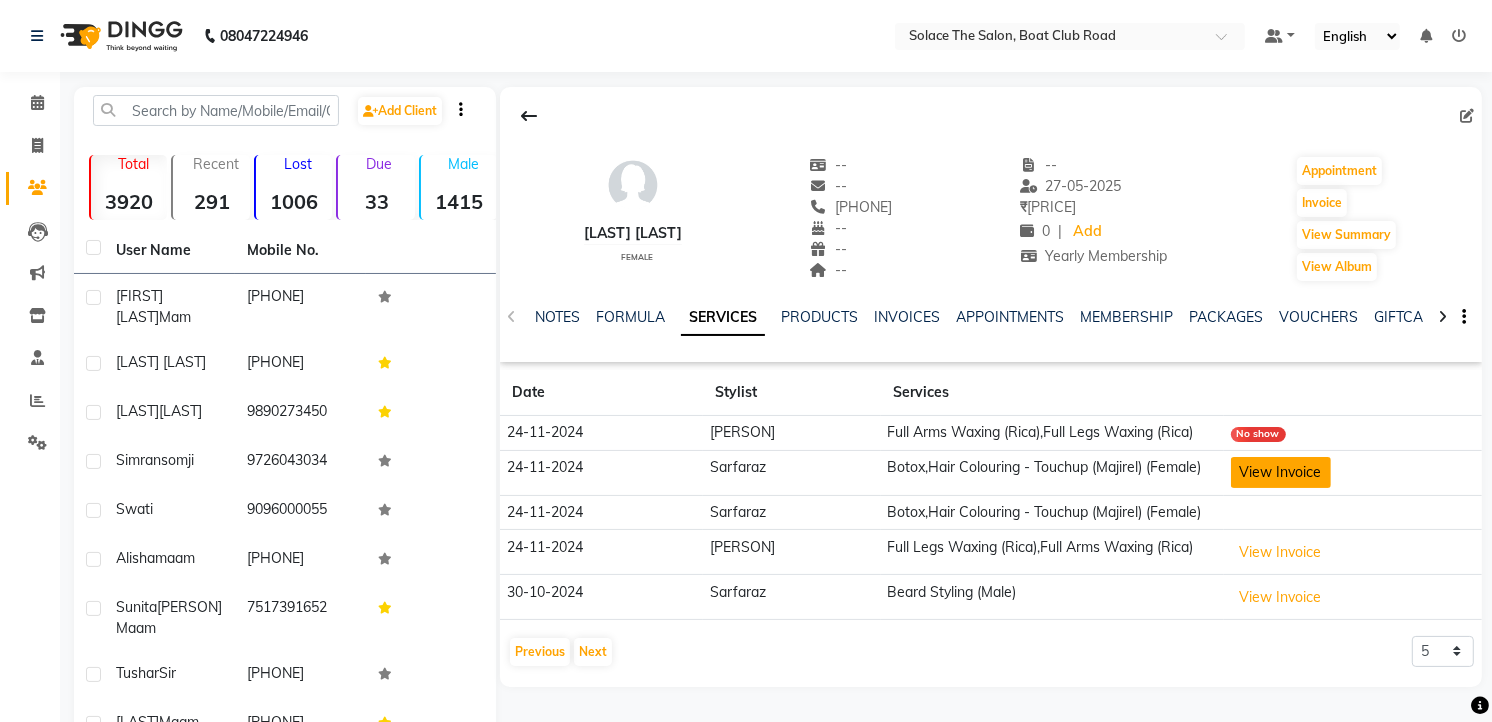 click on "View Invoice" 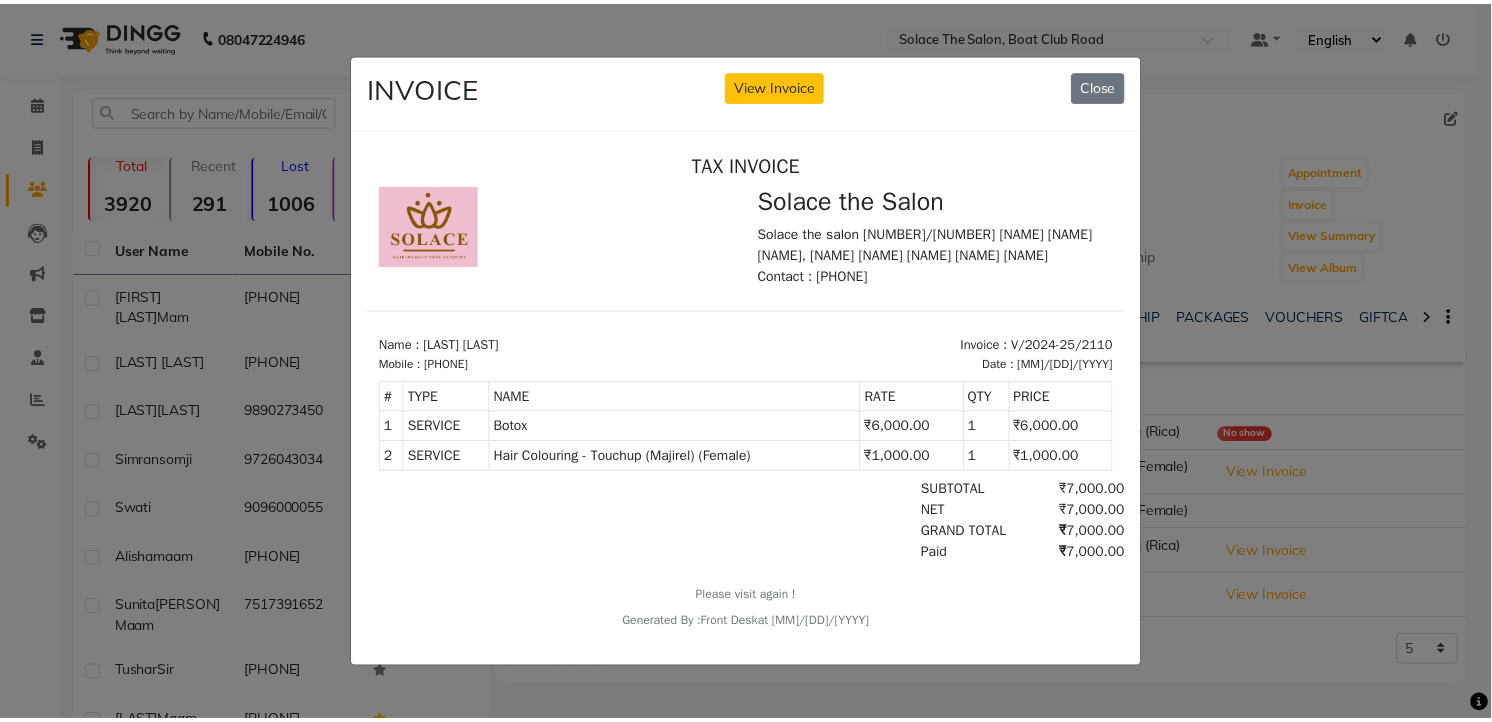 scroll, scrollTop: 0, scrollLeft: 0, axis: both 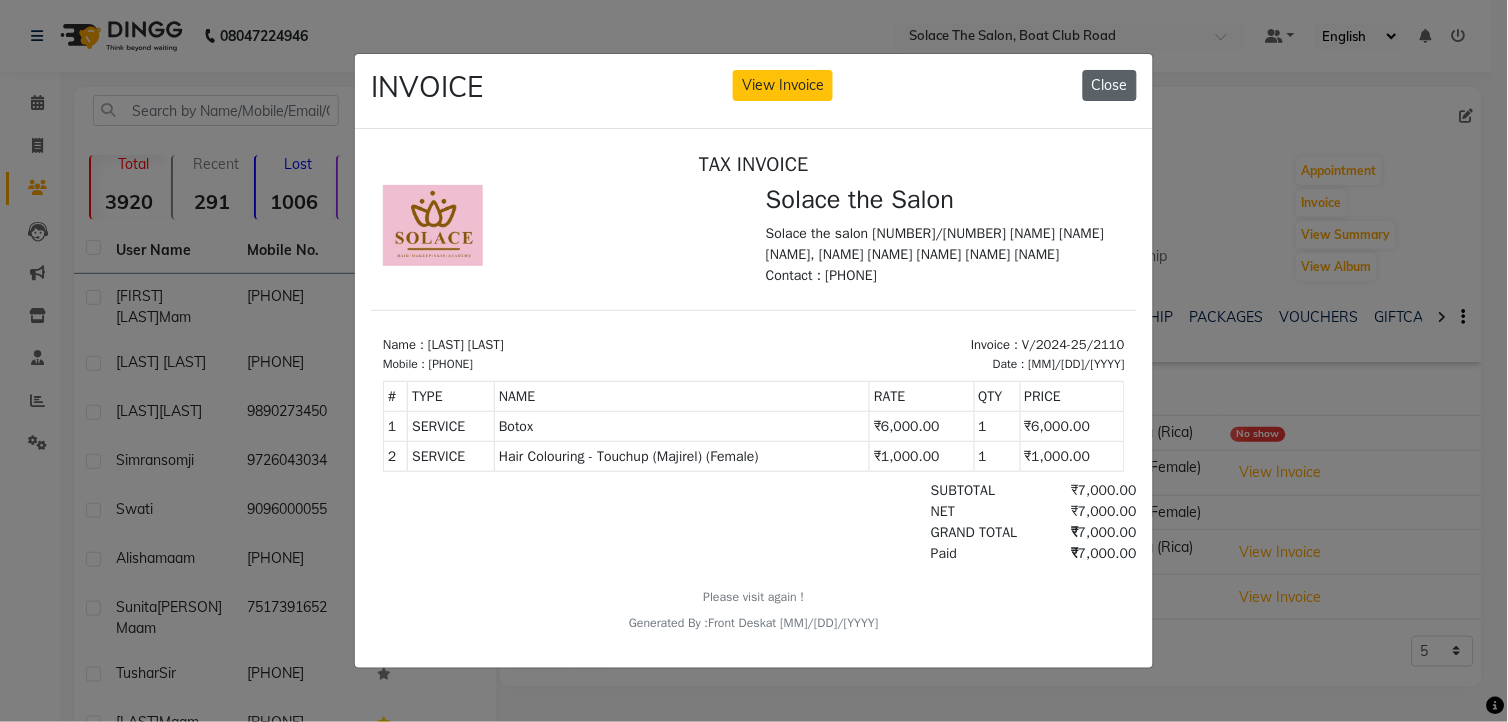 click on "Close" 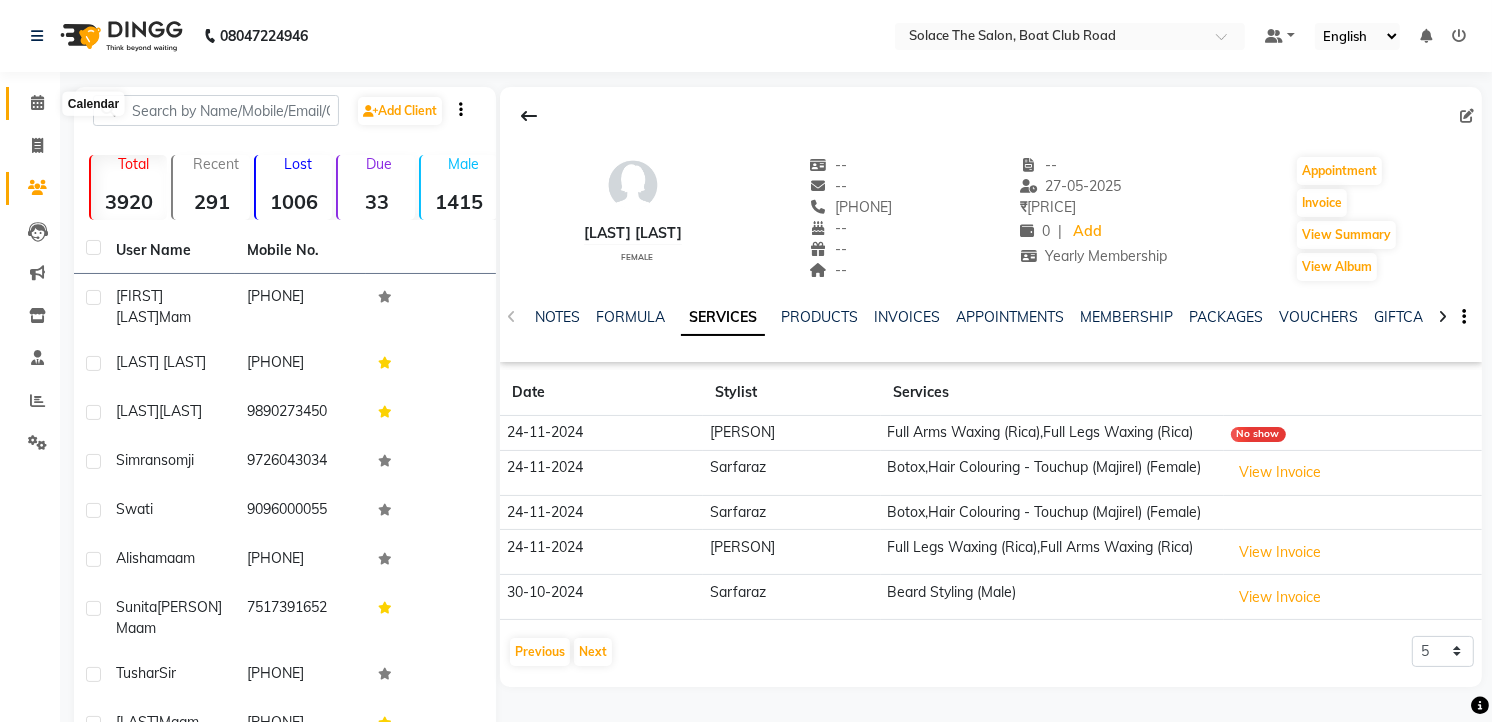 click 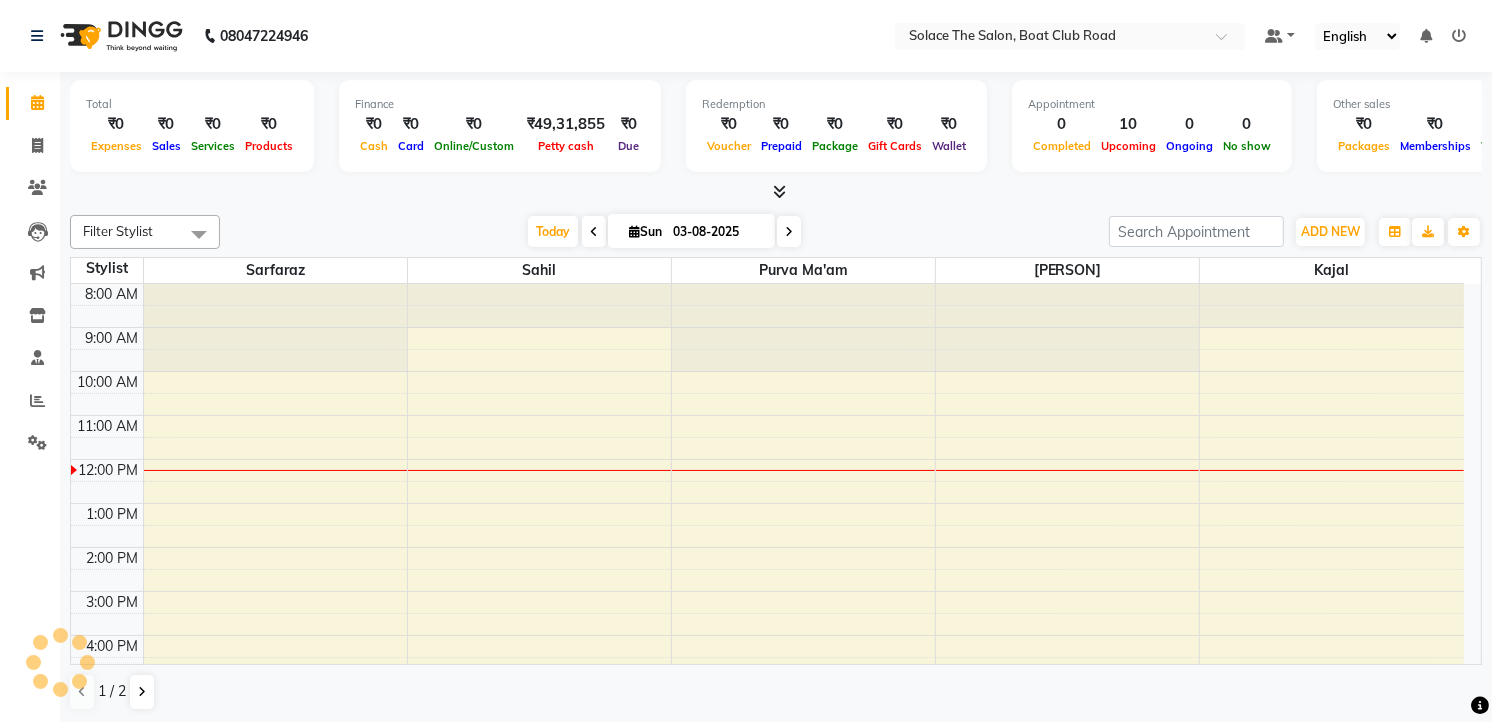 scroll, scrollTop: 0, scrollLeft: 0, axis: both 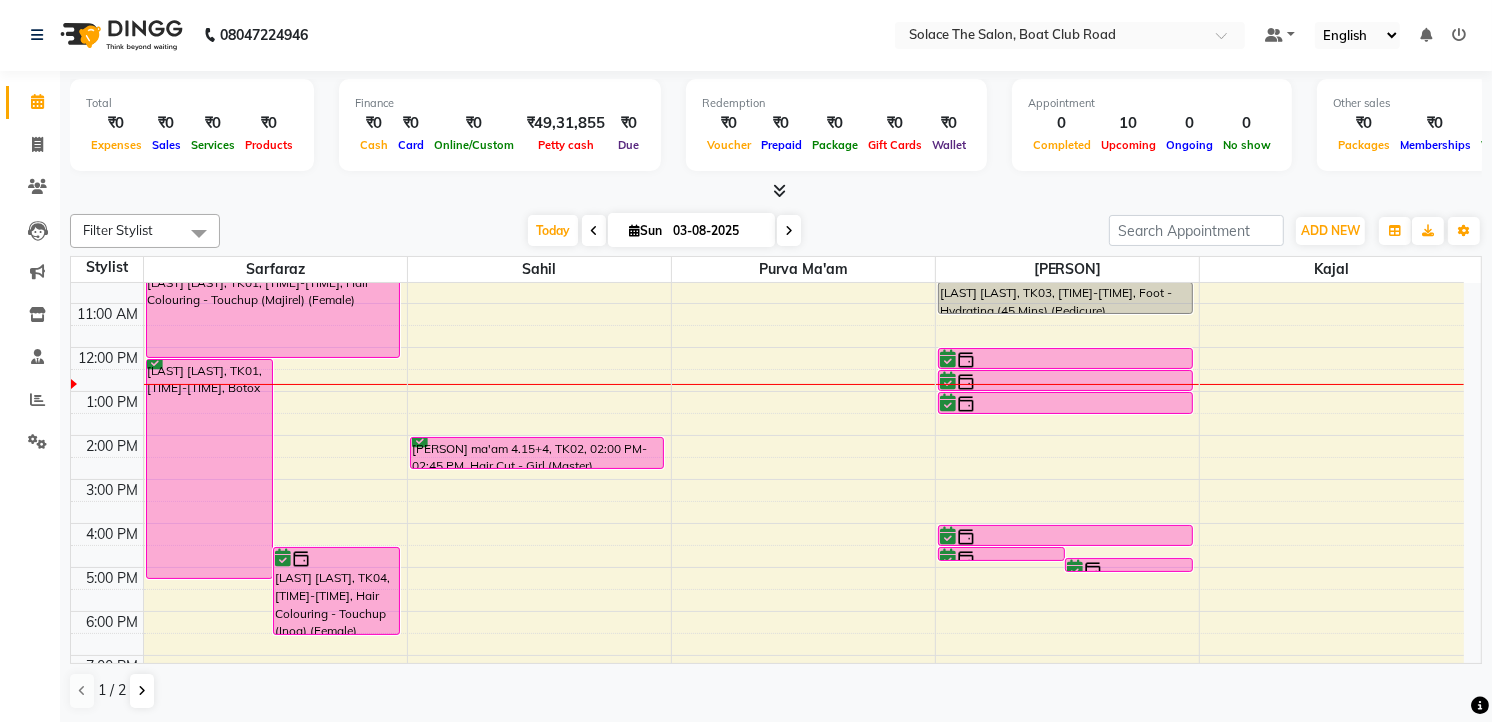 click on "[TIME] [TIME] [TIME] [TIME] [TIME] [TIME] [TIME] [TIME] [TIME] [TIME] [TIME] [TIME] [TIME] [TIME]     [LAST] [LAST], TK01, [TIME]-[TIME], Botox     [LAST] [LAST], TK04, [TIME]-[TIME], Hair Colouring - Touchup (Inoa) (Female)     [LAST] [LAST], TK01, [TIME]-[TIME], Hair Colouring - Touchup (Majirel) (Female)     [LAST] [LAST] [NUMBER]+[NUMBER], TK02, [TIME]-[TIME], Hair Cut - Girl (Master)      [LAST] [LAST], TK04, [TIME]-[TIME], Threading - Eyebrows     [LAST] [LAST], TK04, [TIME]-[TIME], Threading-Upper Lips    [LAST] [LAST], TK03, [TIME]-[TIME],  Foot - Hydrating (45 Mins) (Pedicure)     [LAST] [LAST], TK05, [TIME]-[TIME], Full Arms Waxing (Rica)     [LAST] [LAST], TK05, [TIME]-[TIME], Full Legs Waxing (Rica)     [LAST] [LAST], TK05, [TIME]-[TIME],  Under Arms Waxing (Rica)     [LAST] [LAST], TK04, [TIME]-[TIME],  Face (Bleach)" at bounding box center (767, 479) 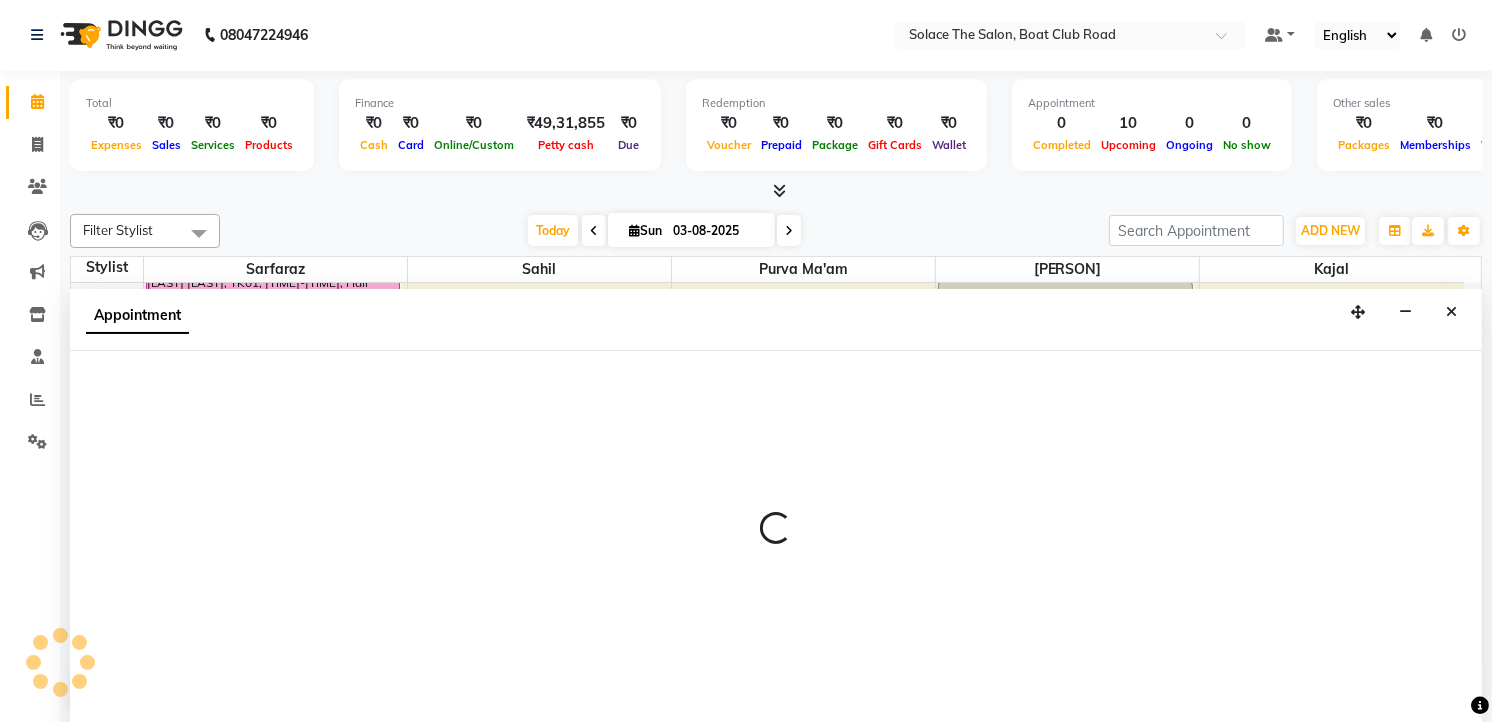 select on "9749" 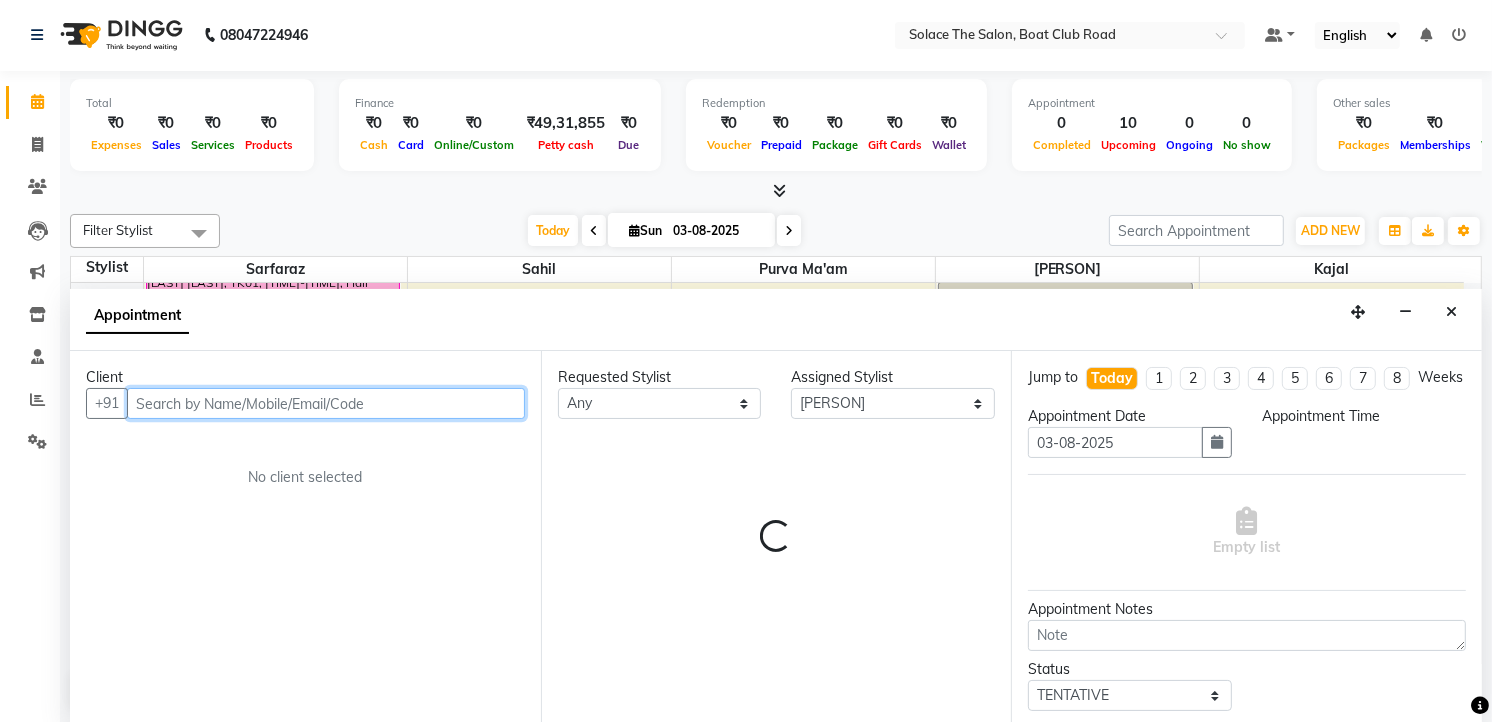 select on "840" 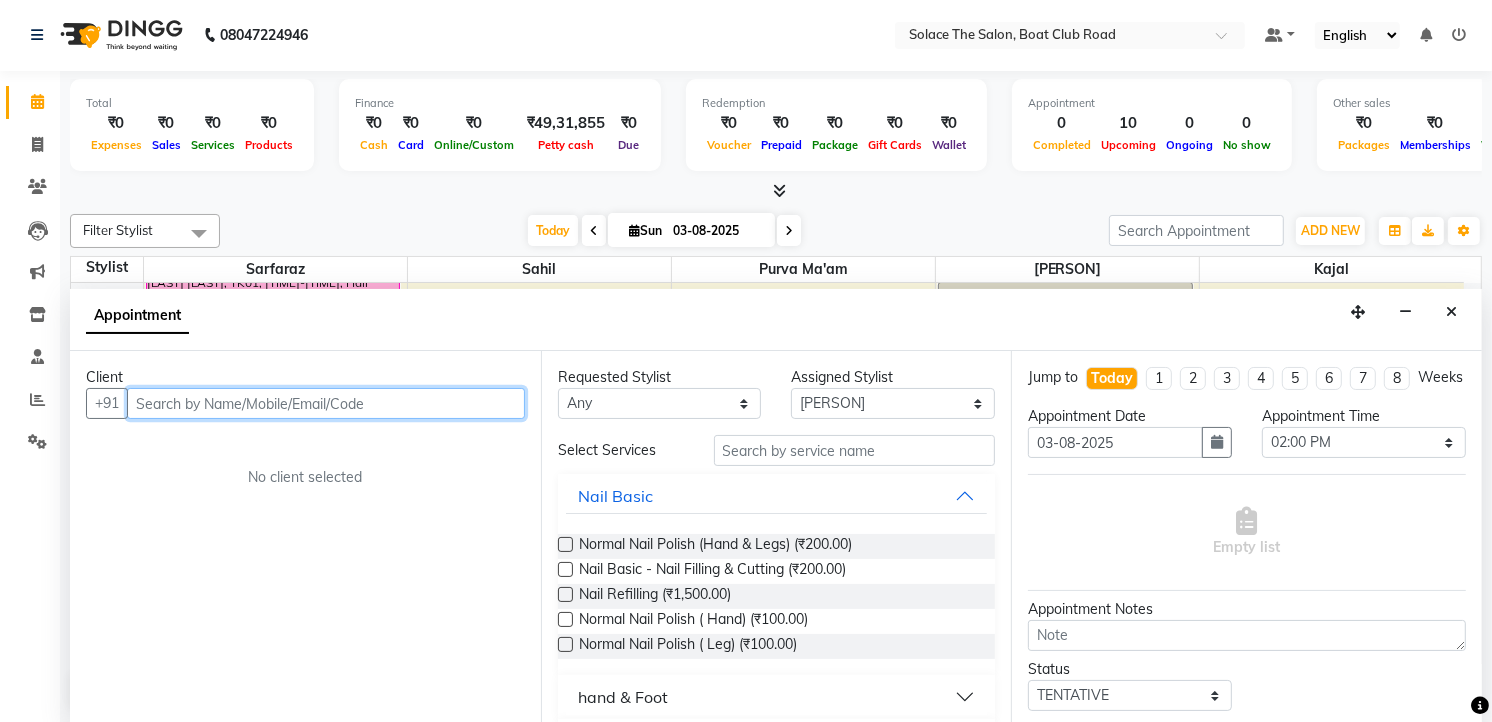click at bounding box center (326, 403) 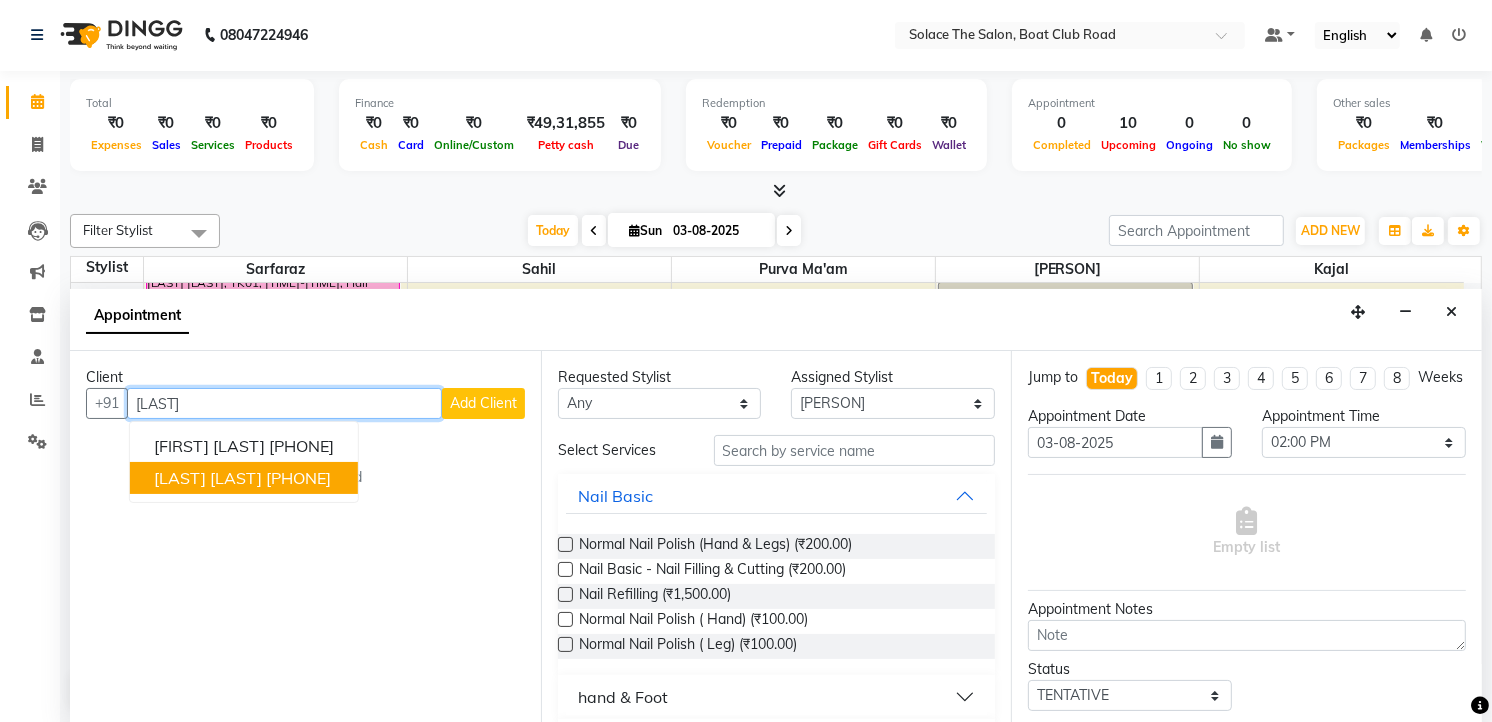 click on "[PHONE]" at bounding box center [298, 478] 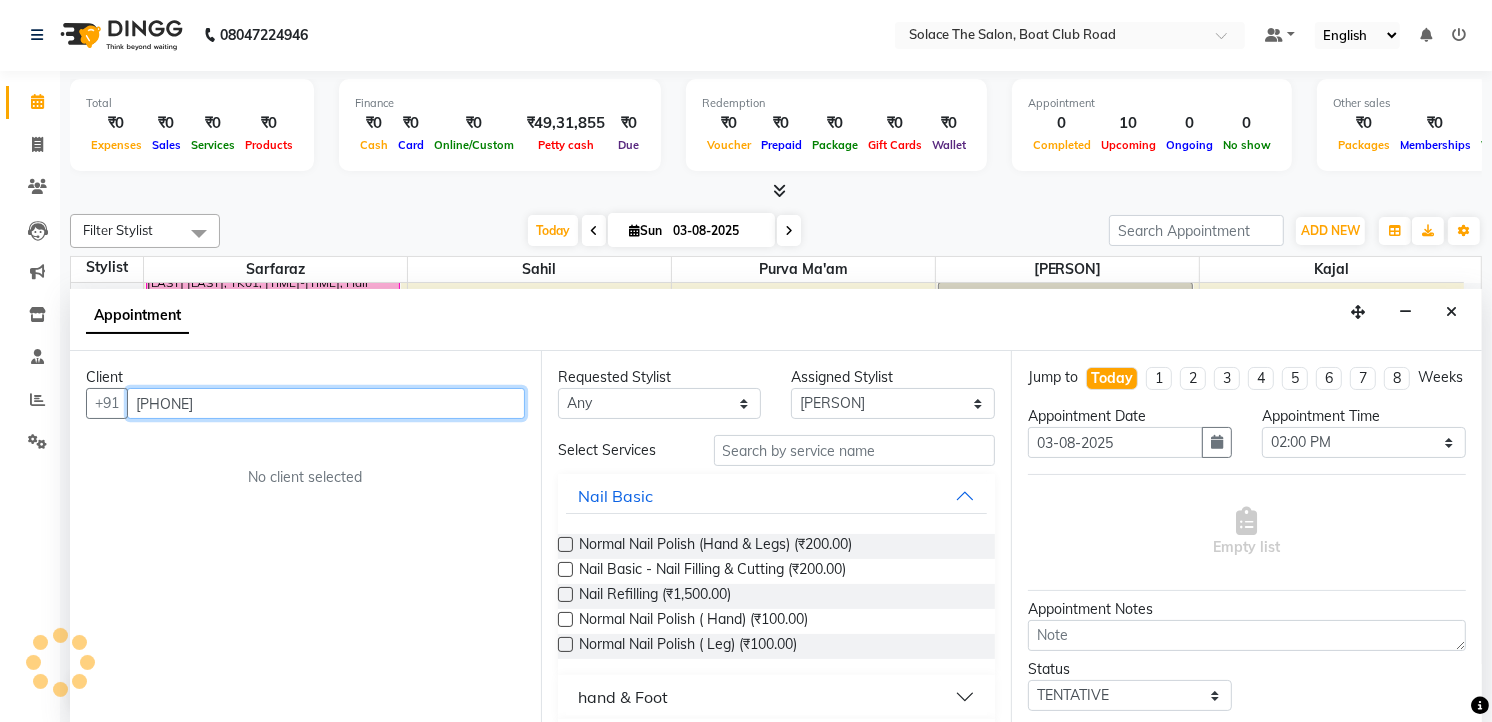 type on "[PHONE]" 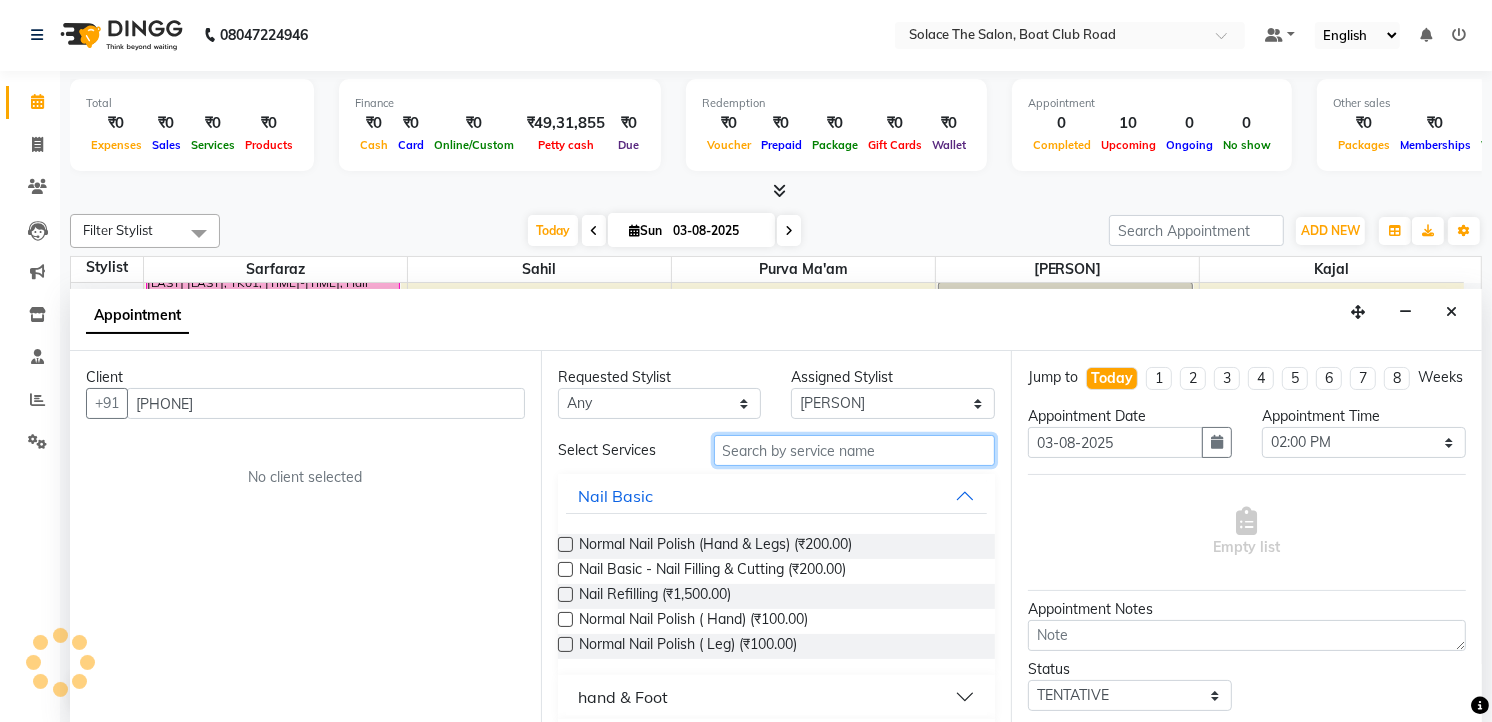 click at bounding box center [855, 450] 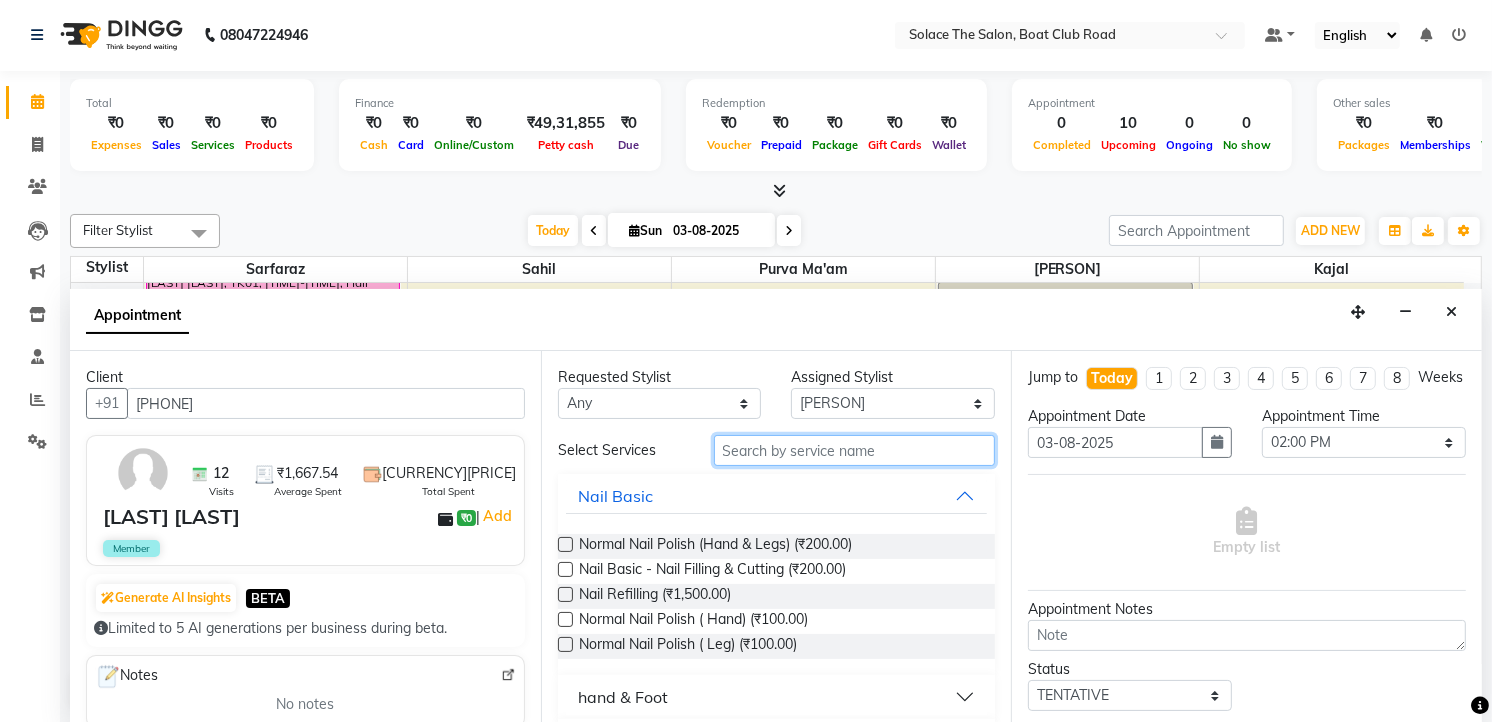 click at bounding box center (855, 450) 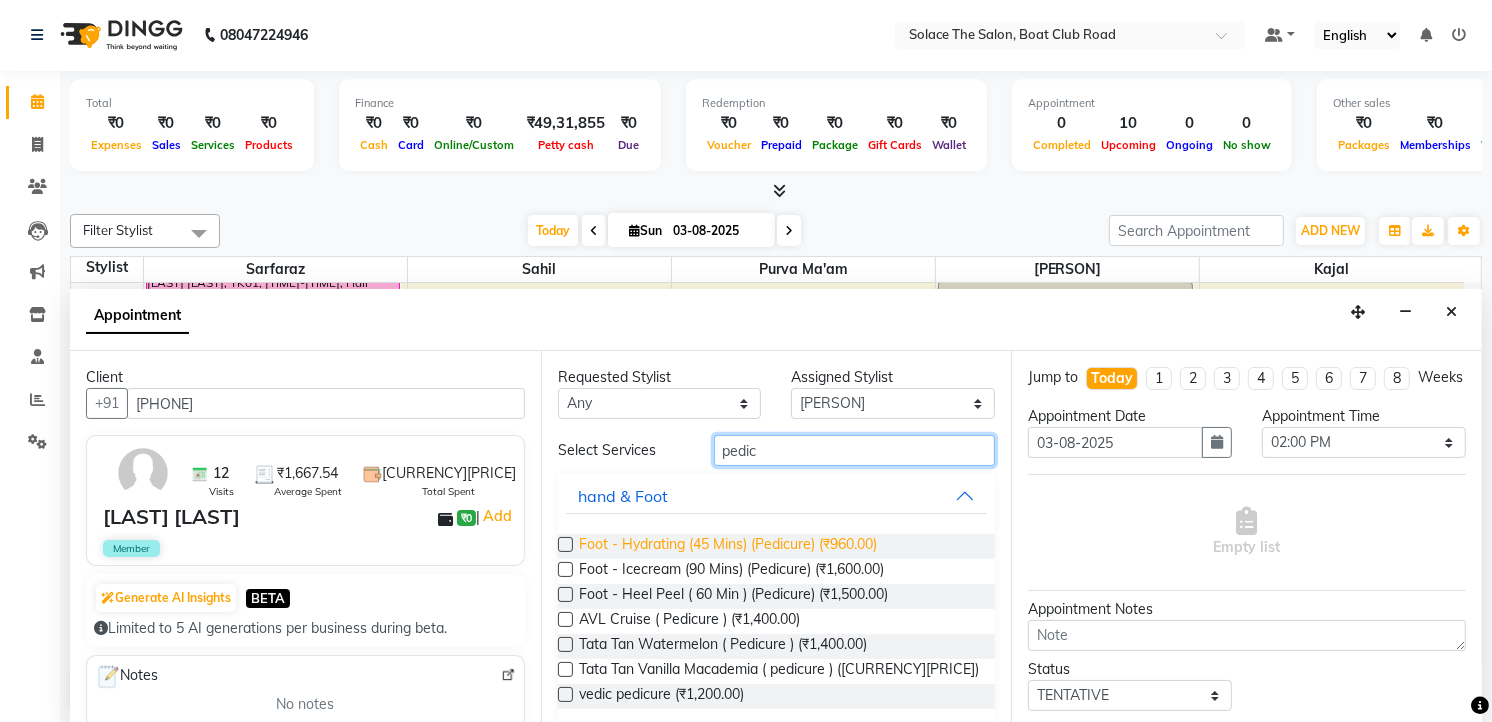 type on "pedic" 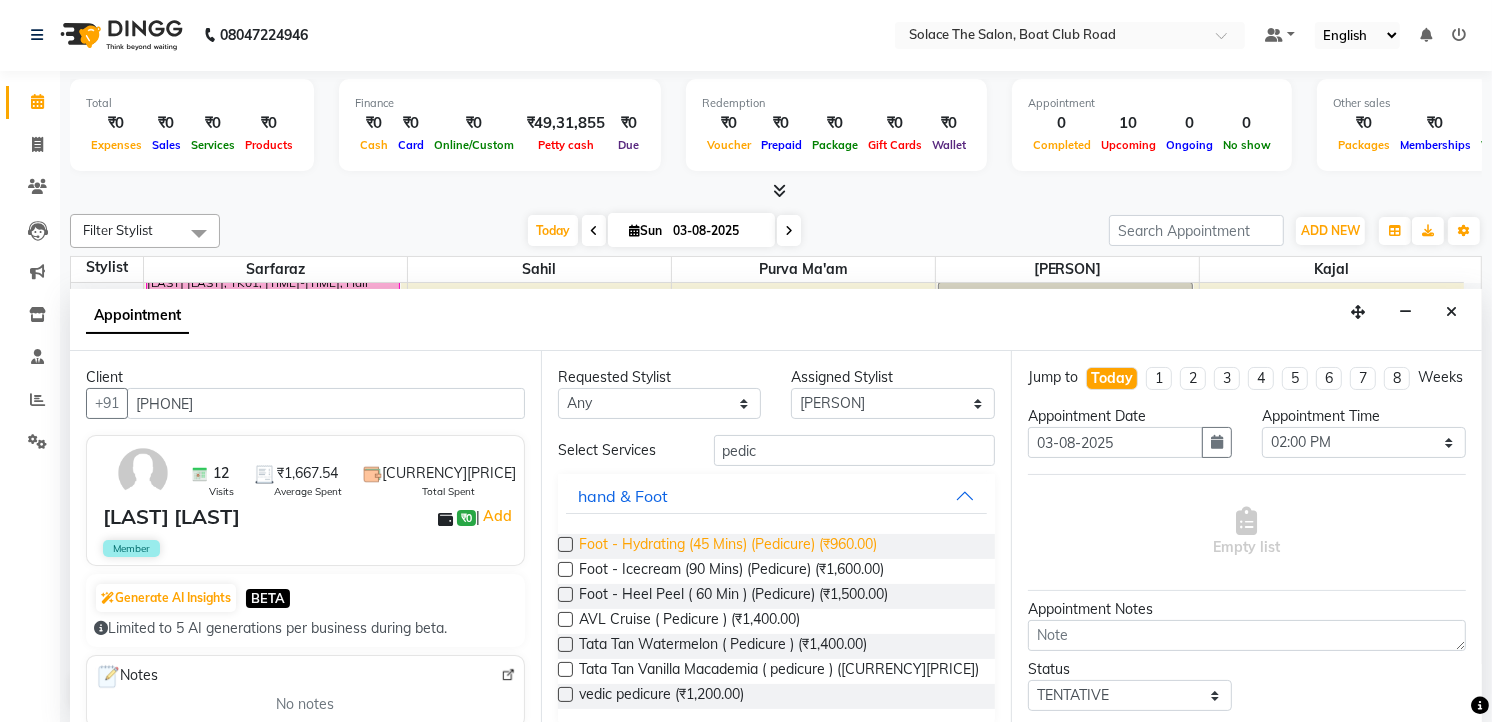click on "Foot - Hydrating (45 Mins) (Pedicure) (₹960.00)" at bounding box center (728, 546) 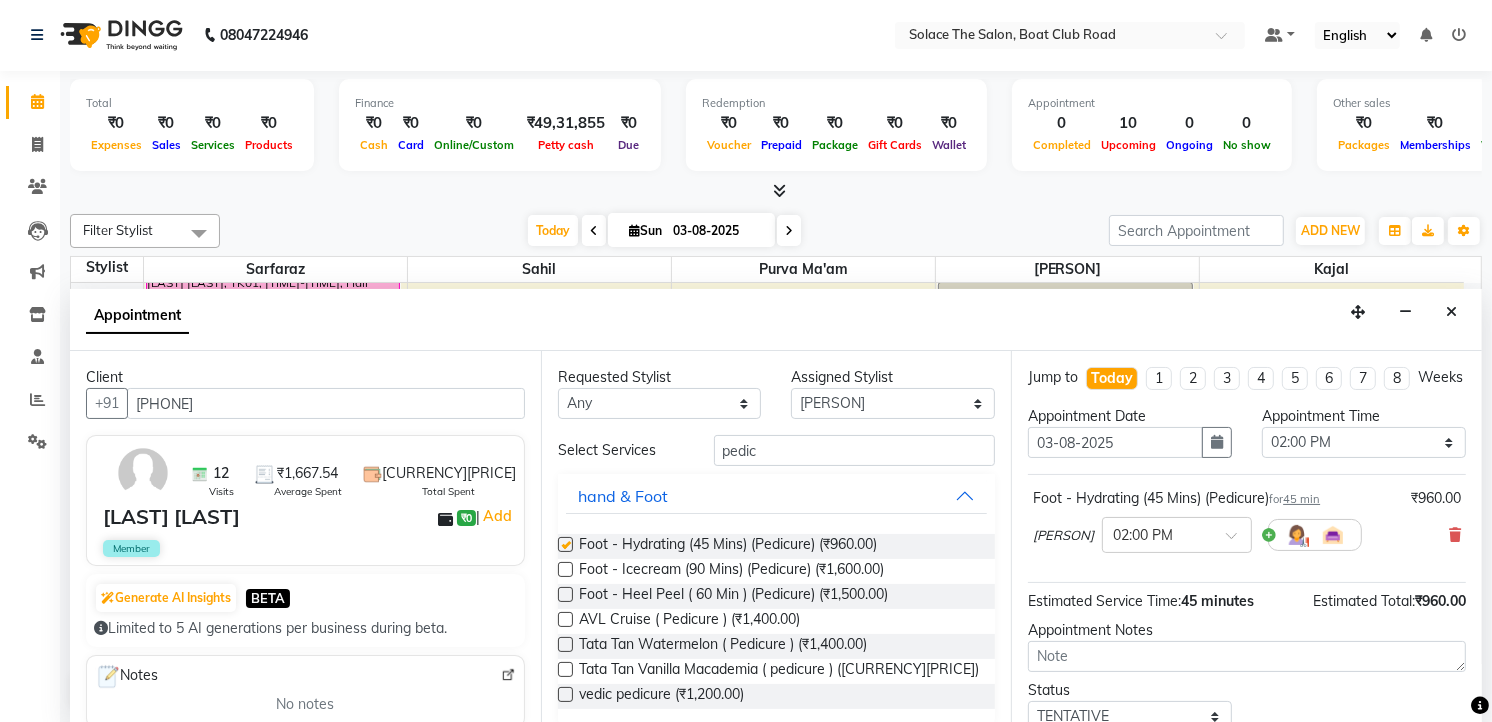 checkbox on "false" 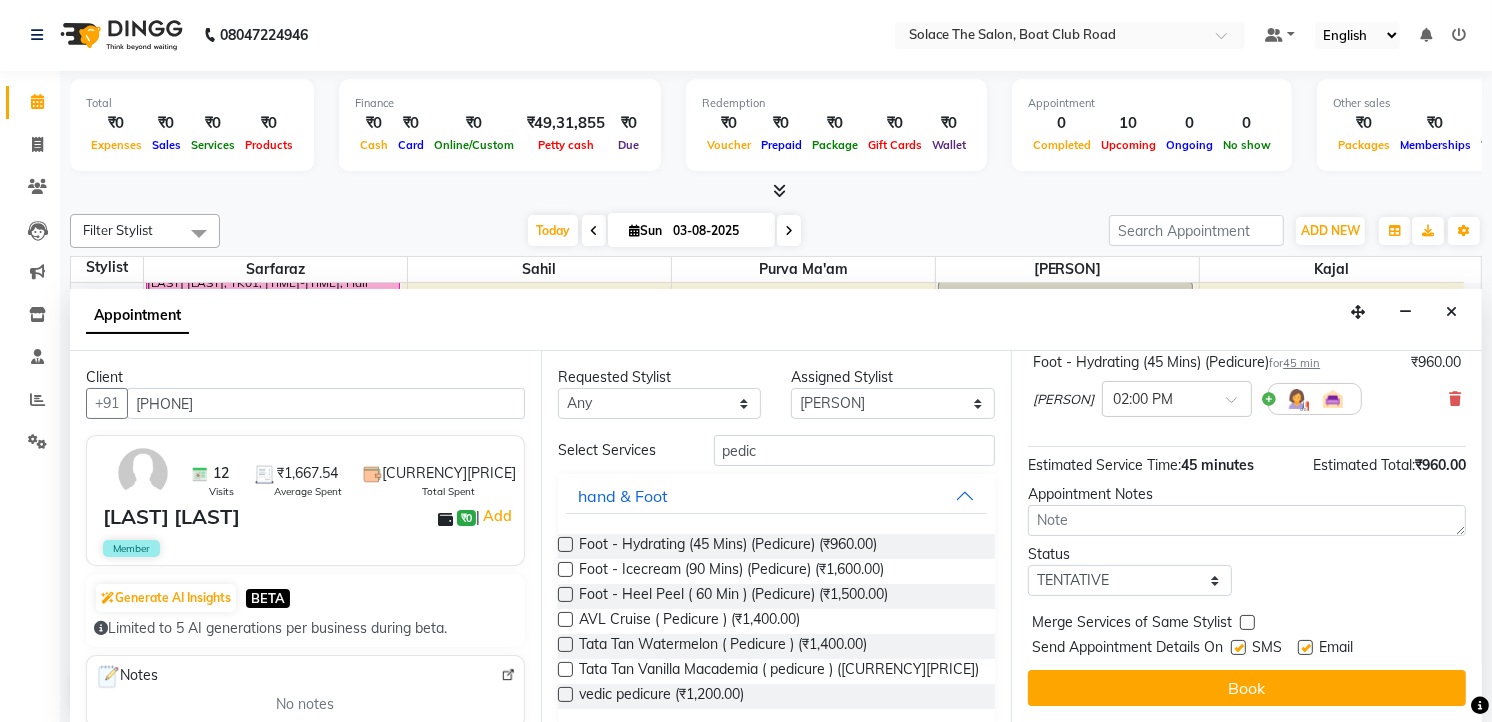 scroll, scrollTop: 154, scrollLeft: 0, axis: vertical 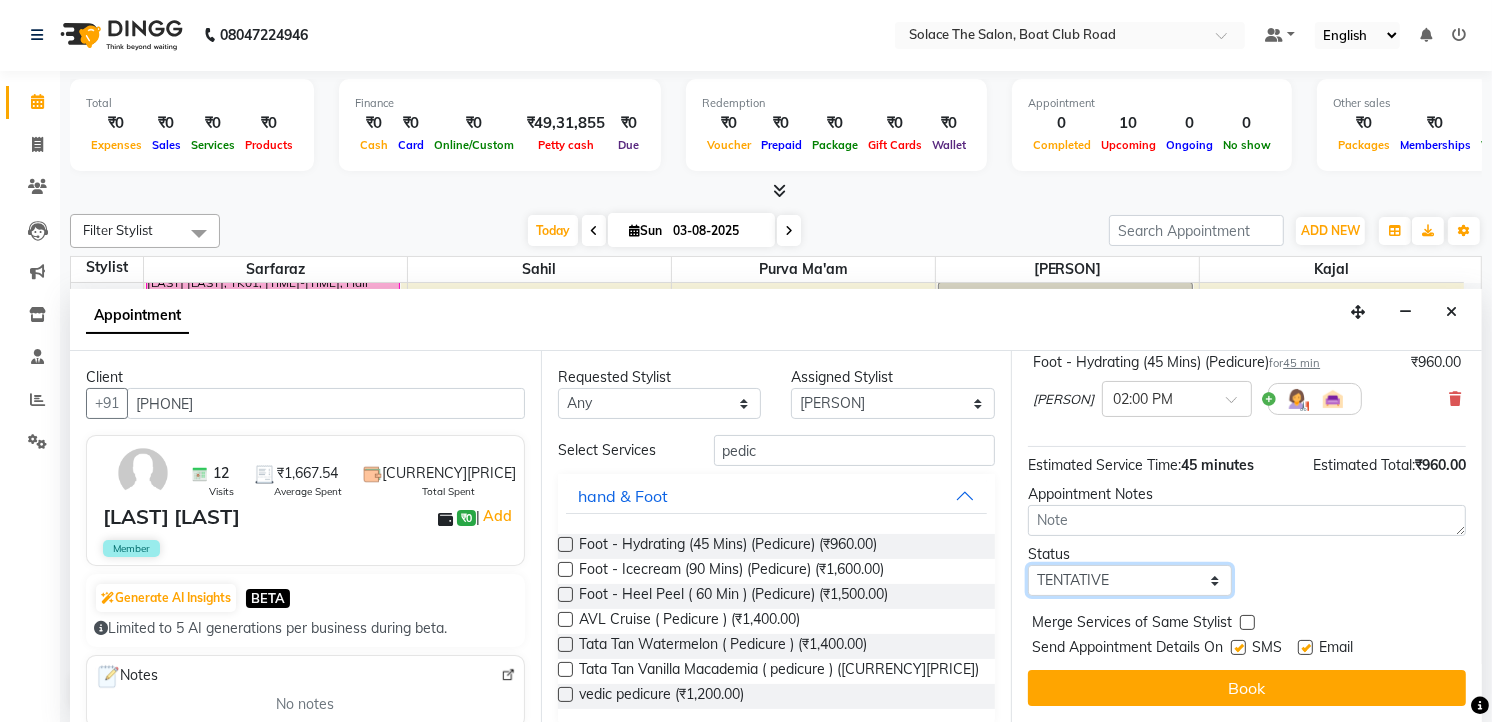 click on "Select TENTATIVE CONFIRM CHECK-IN UPCOMING" at bounding box center [1130, 580] 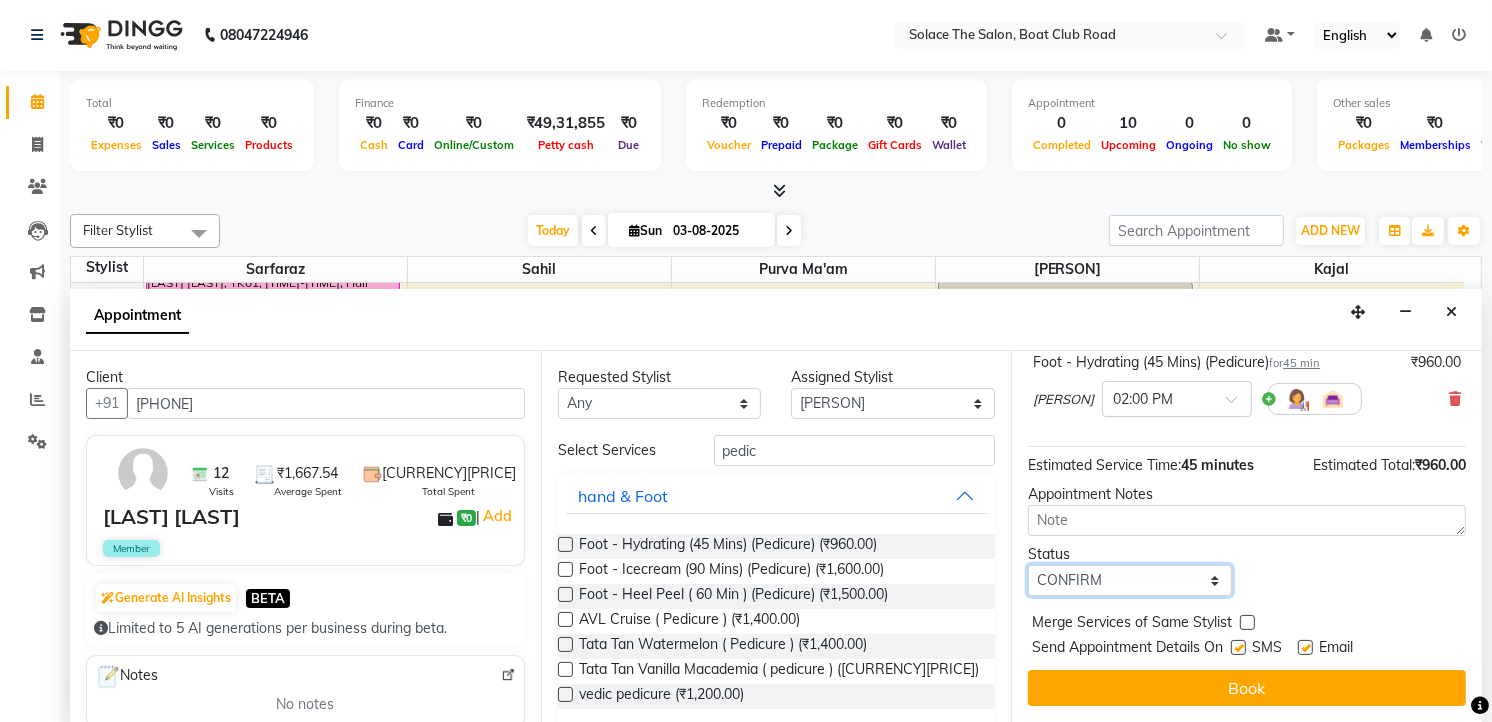 click on "Select TENTATIVE CONFIRM CHECK-IN UPCOMING" at bounding box center (1130, 580) 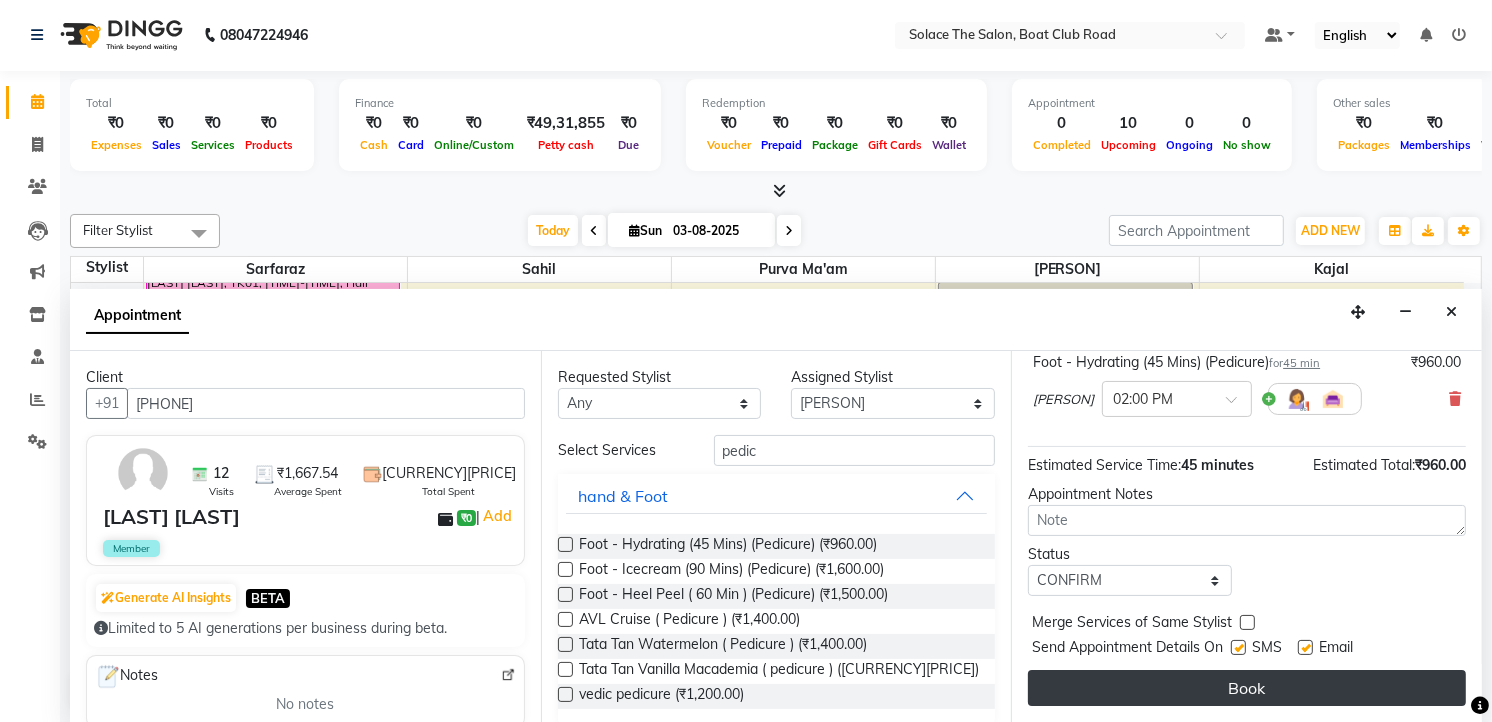 click on "Book" at bounding box center [1247, 688] 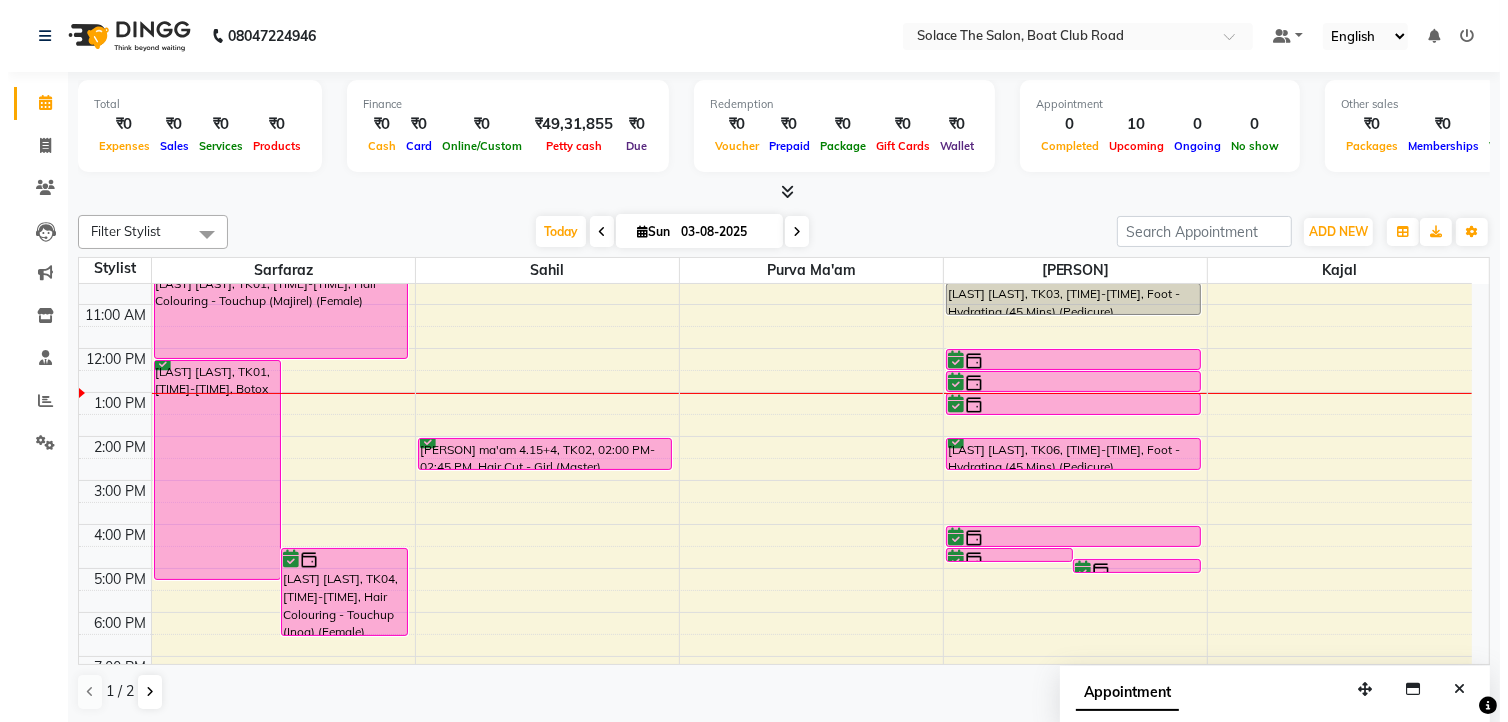scroll, scrollTop: 1, scrollLeft: 0, axis: vertical 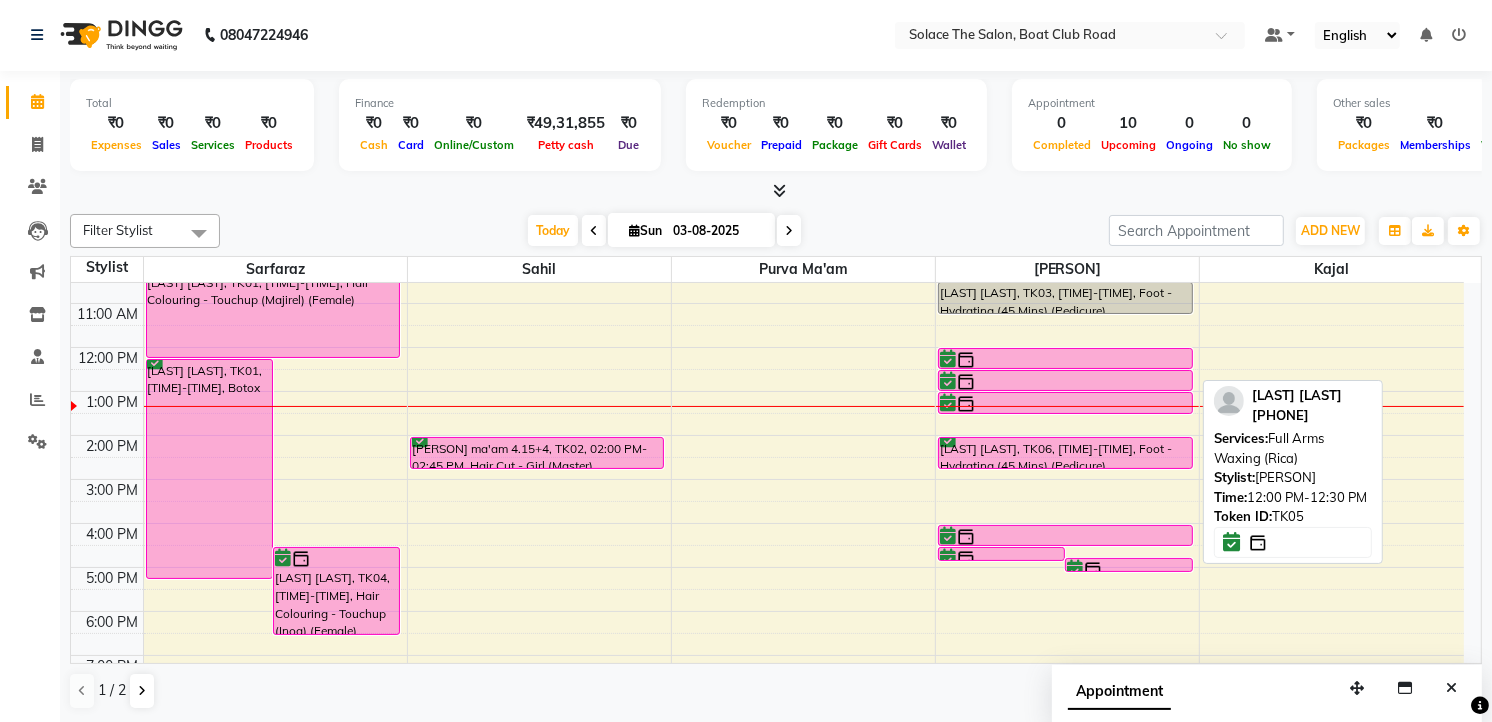 click at bounding box center (1065, 360) 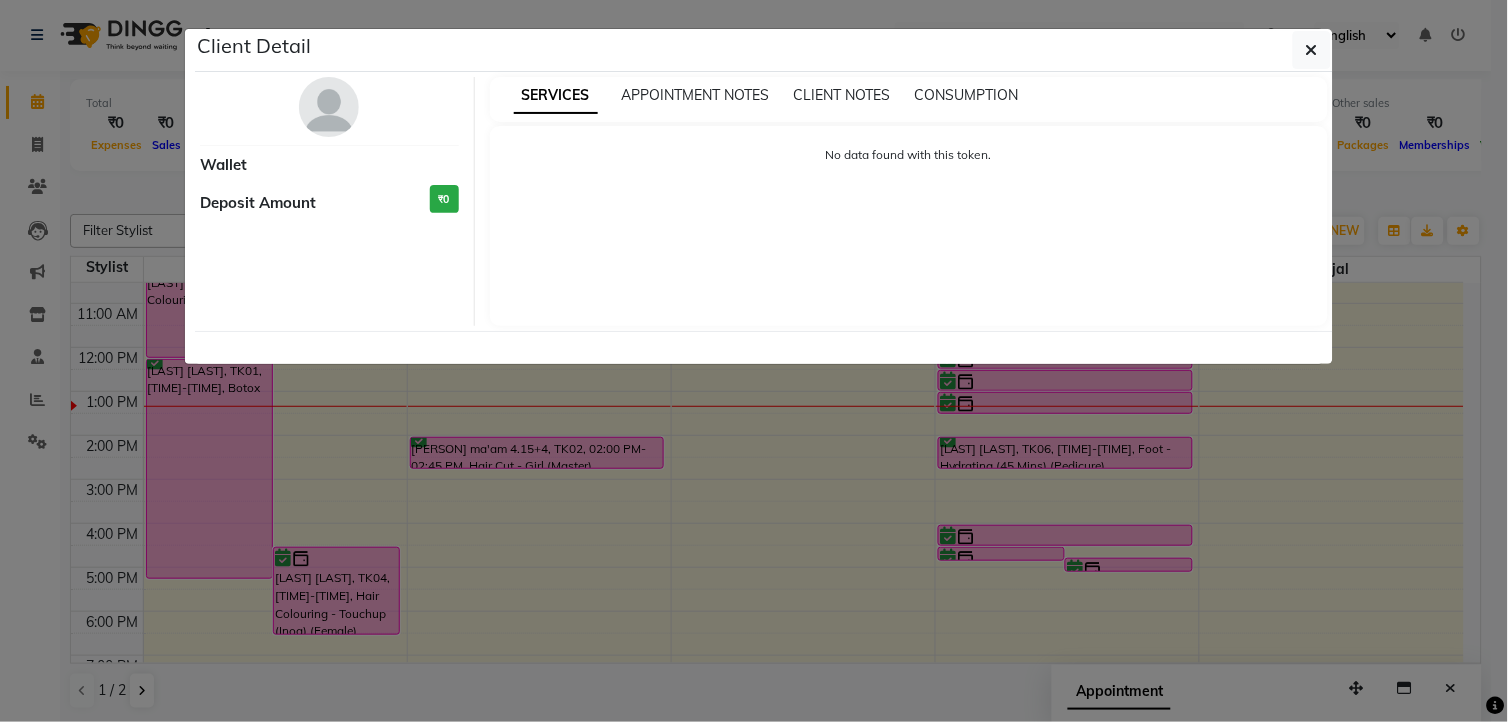 select on "6" 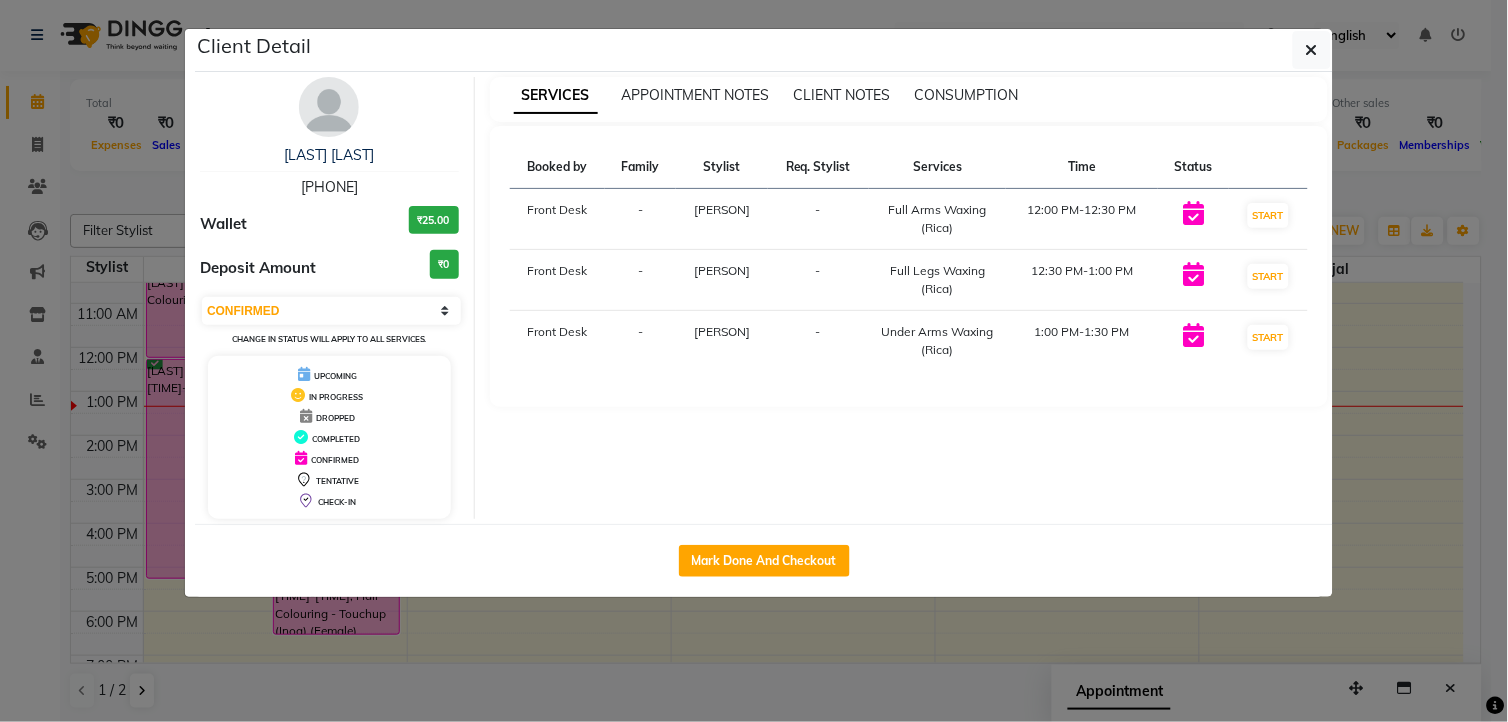 click at bounding box center [329, 107] 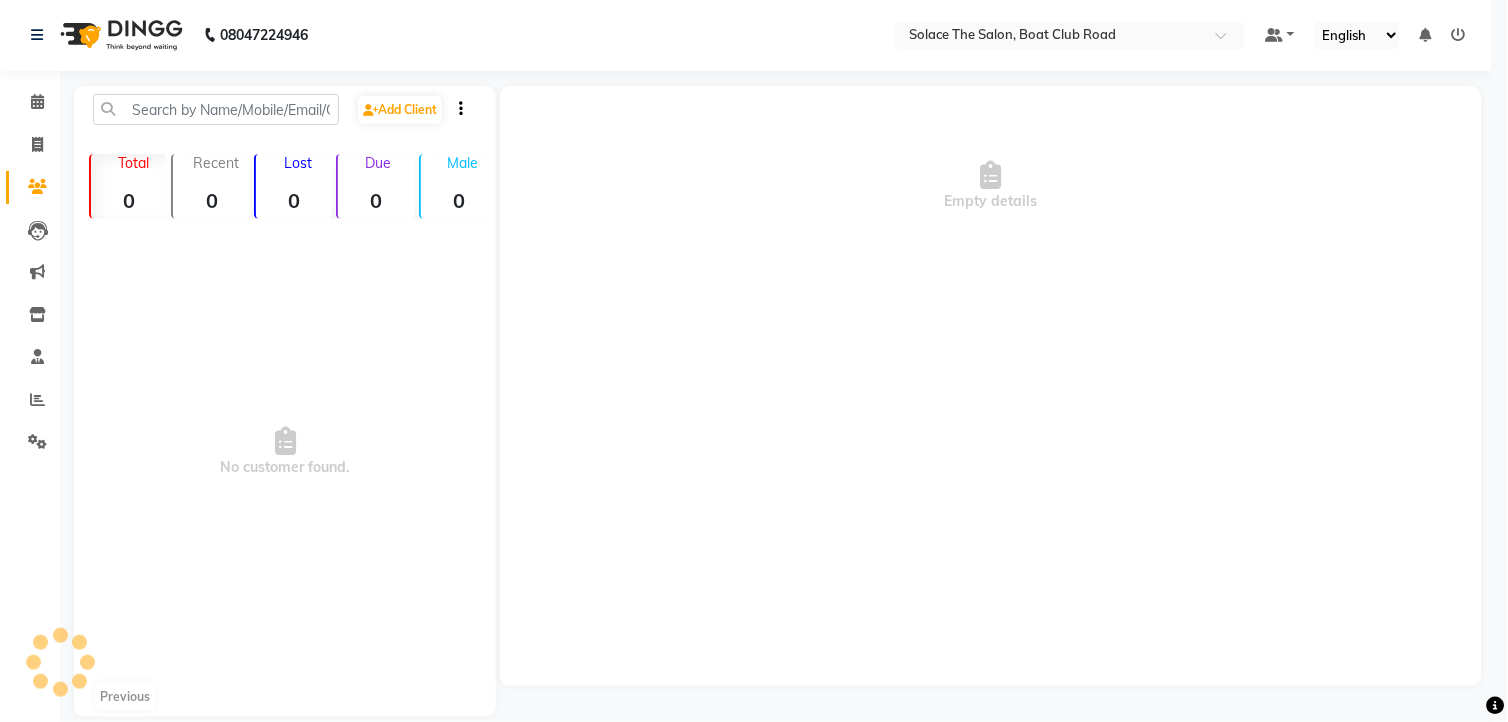 scroll, scrollTop: 0, scrollLeft: 0, axis: both 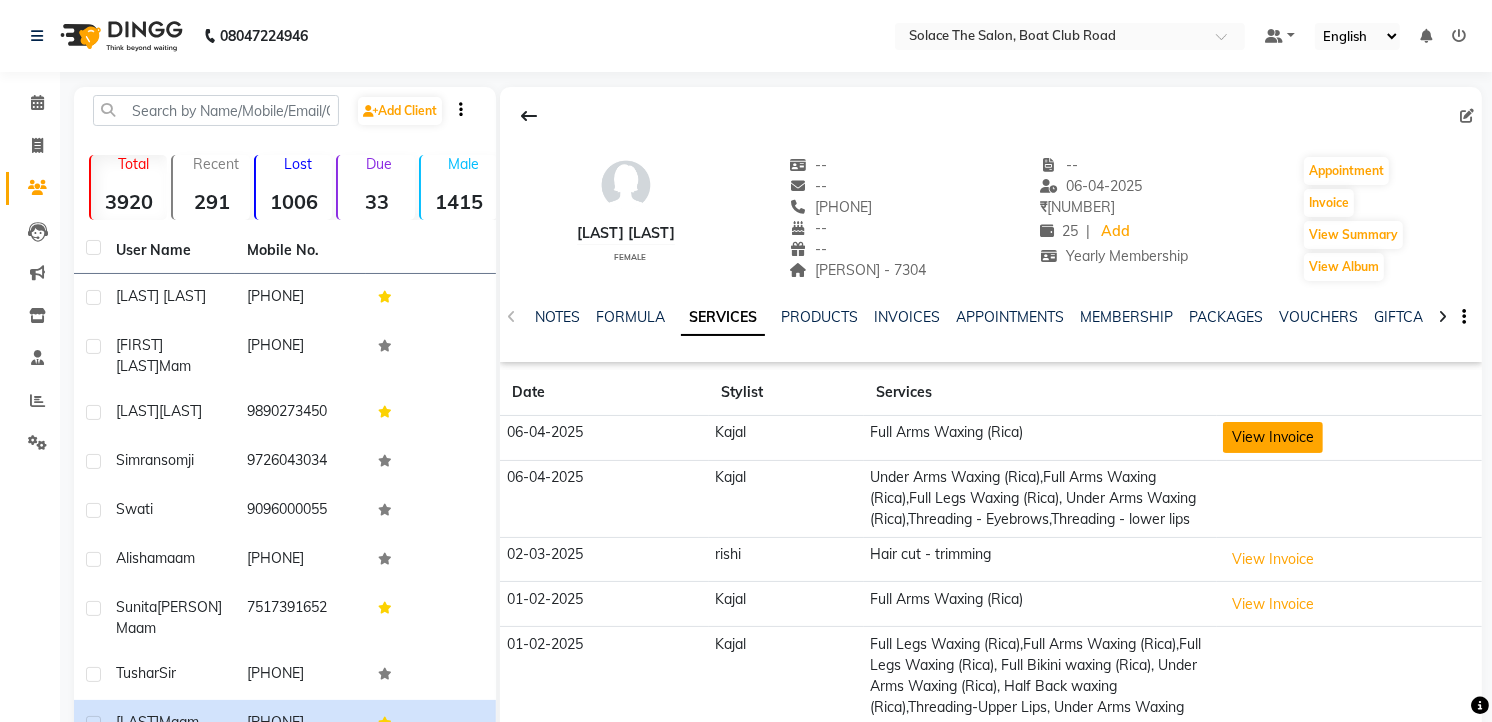 click on "View Invoice" 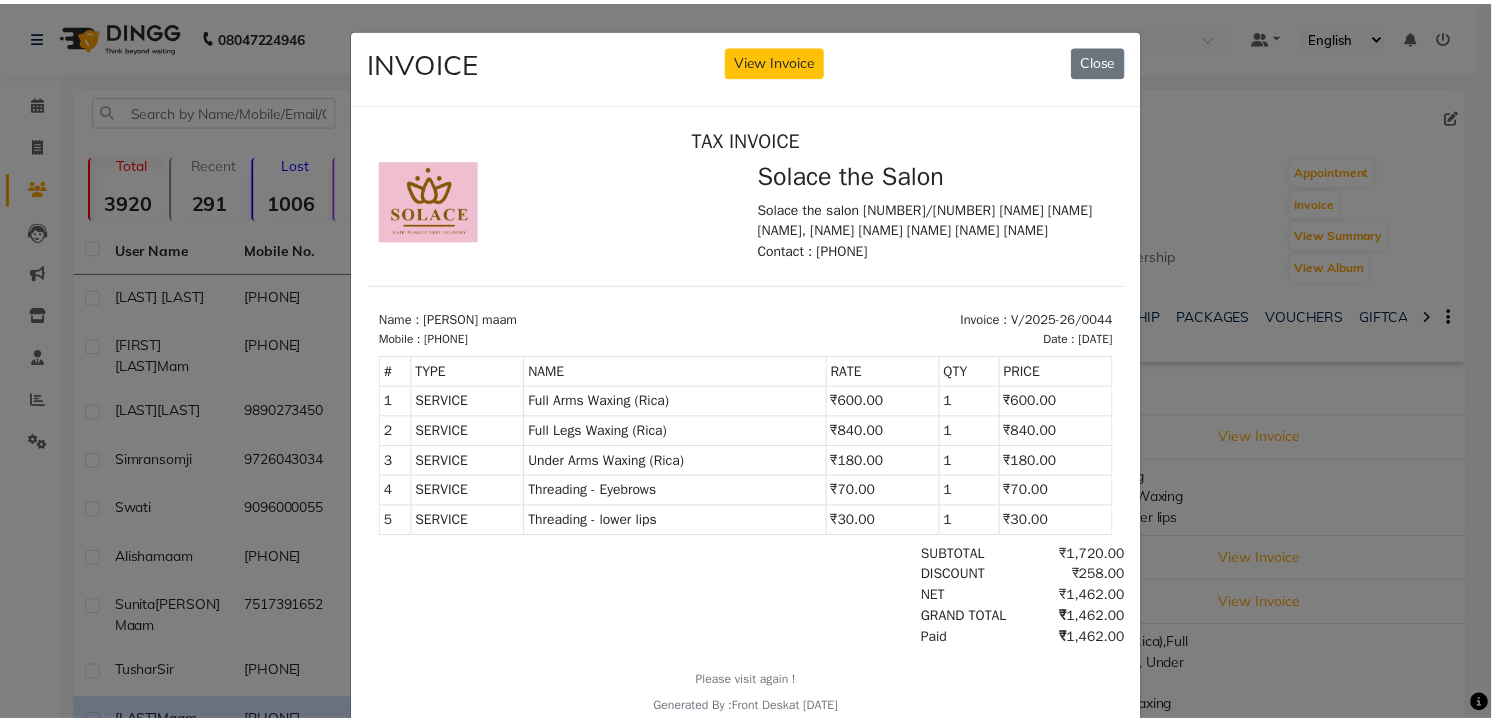 scroll, scrollTop: 0, scrollLeft: 0, axis: both 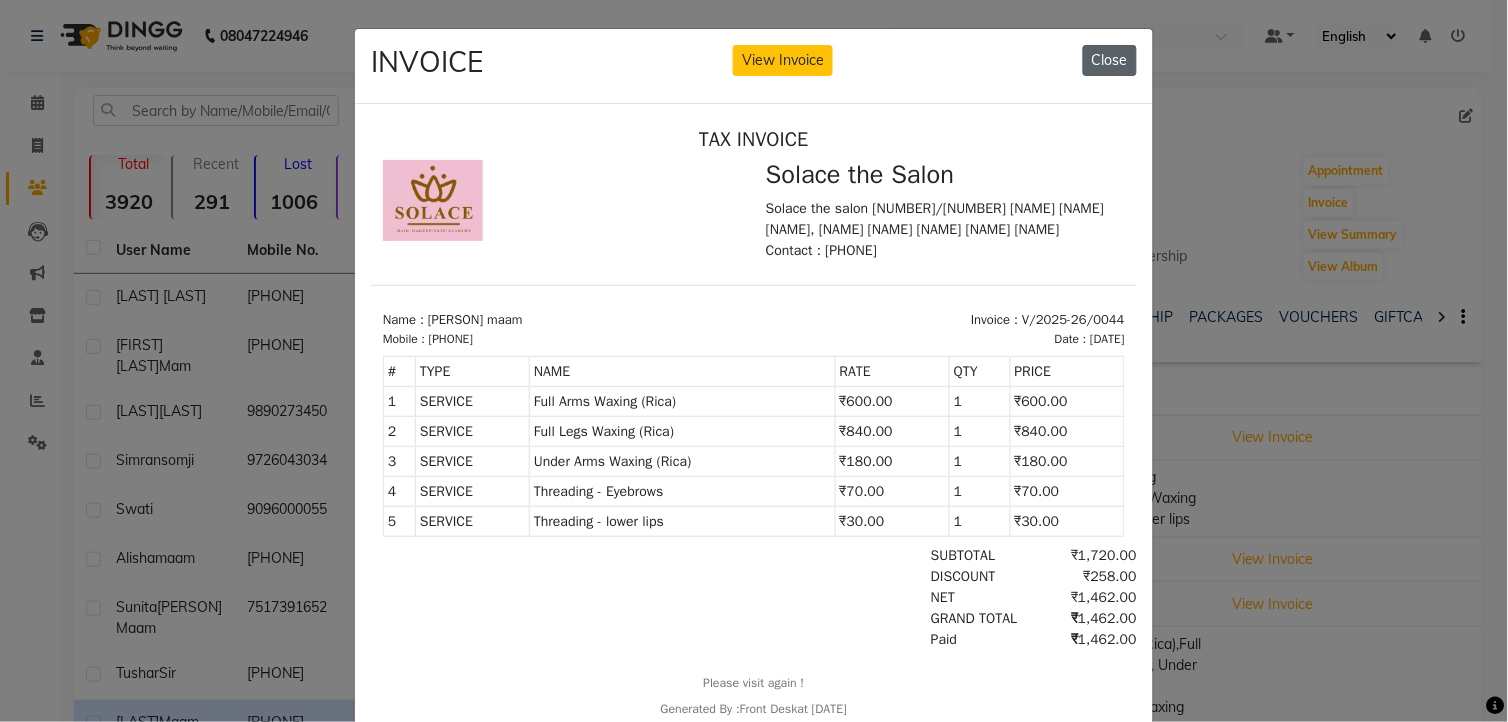 click on "Close" 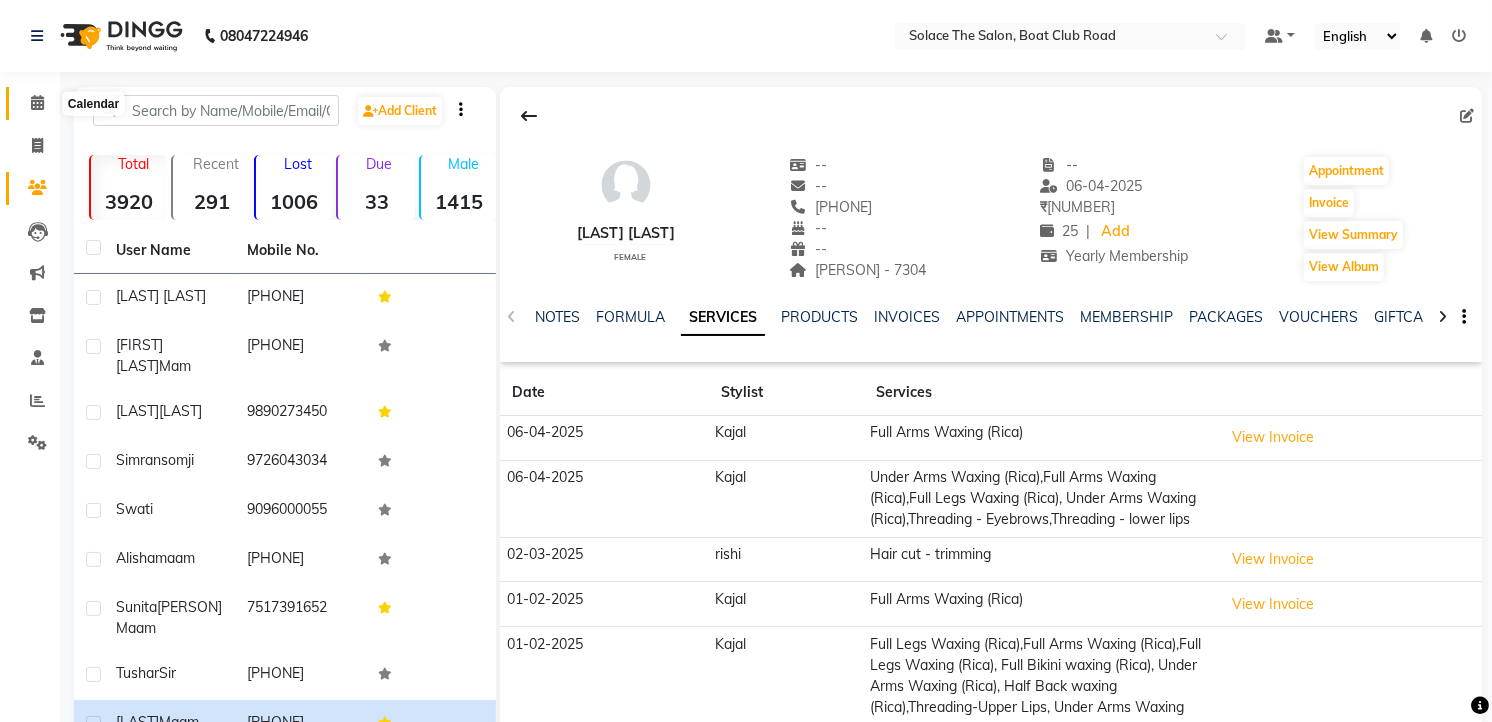 click 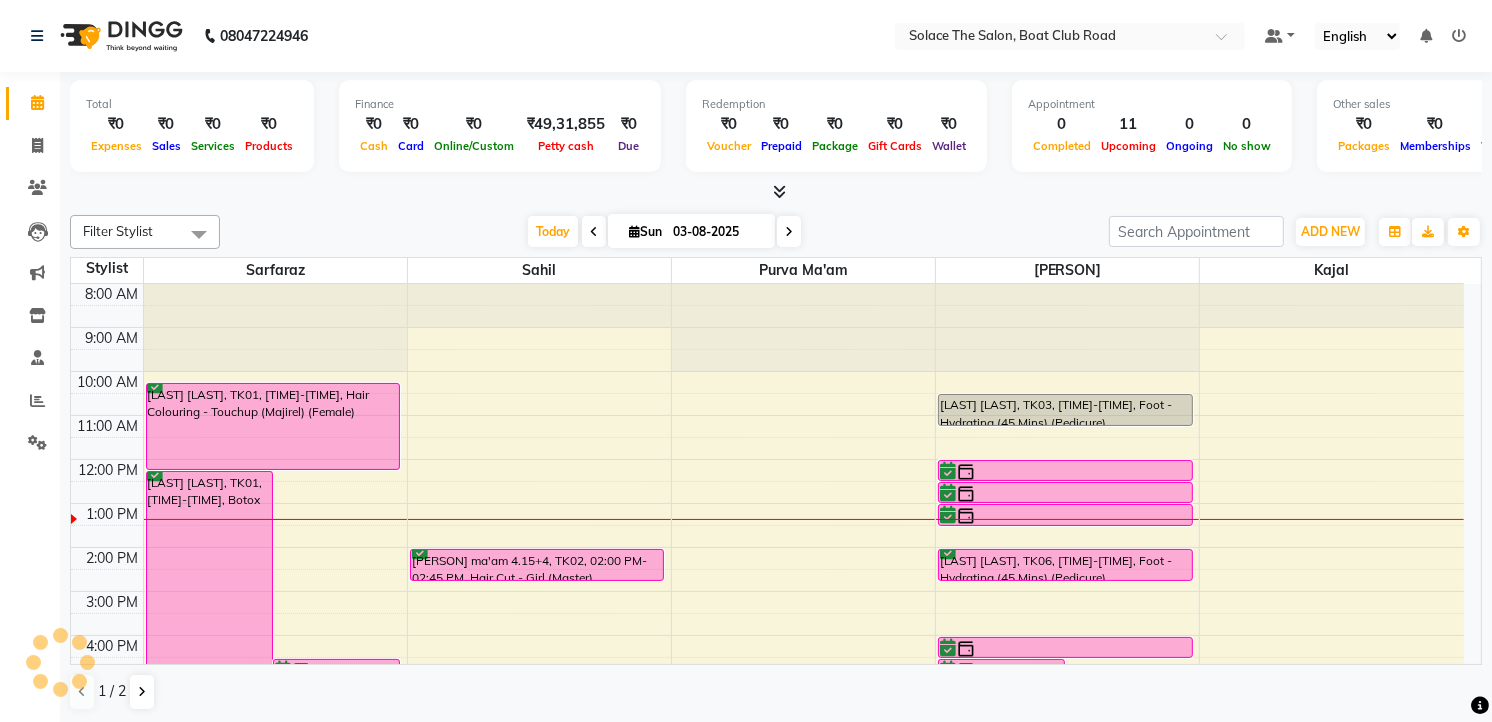 scroll, scrollTop: 0, scrollLeft: 0, axis: both 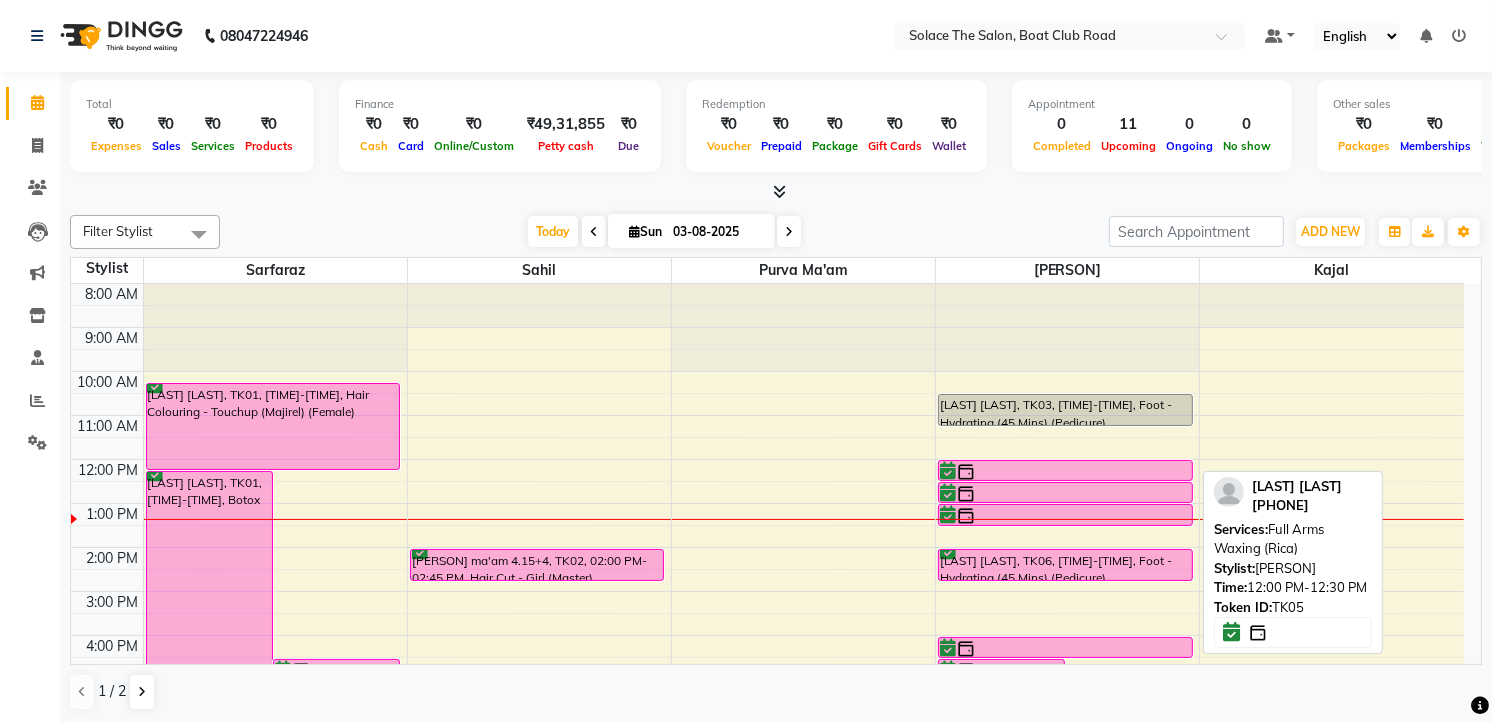 click at bounding box center [1065, 472] 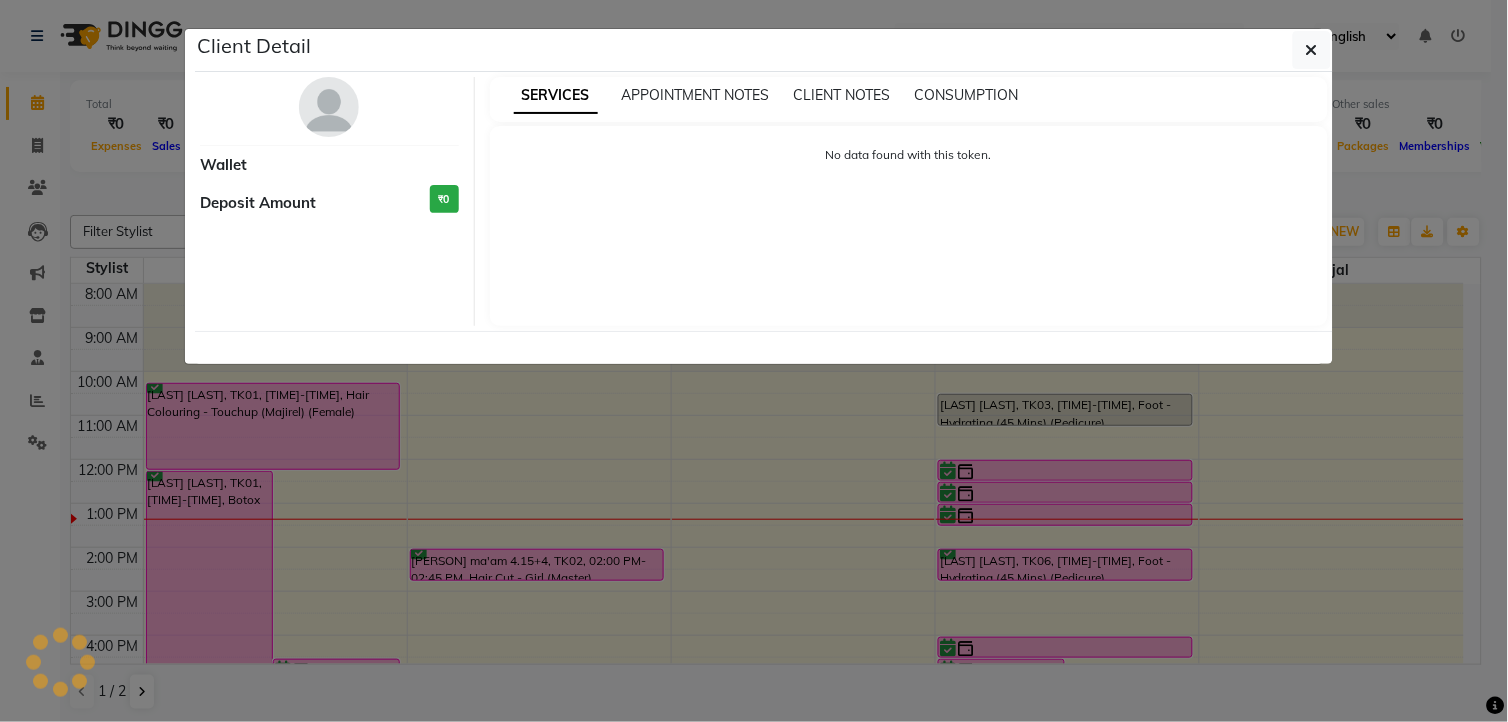 select on "6" 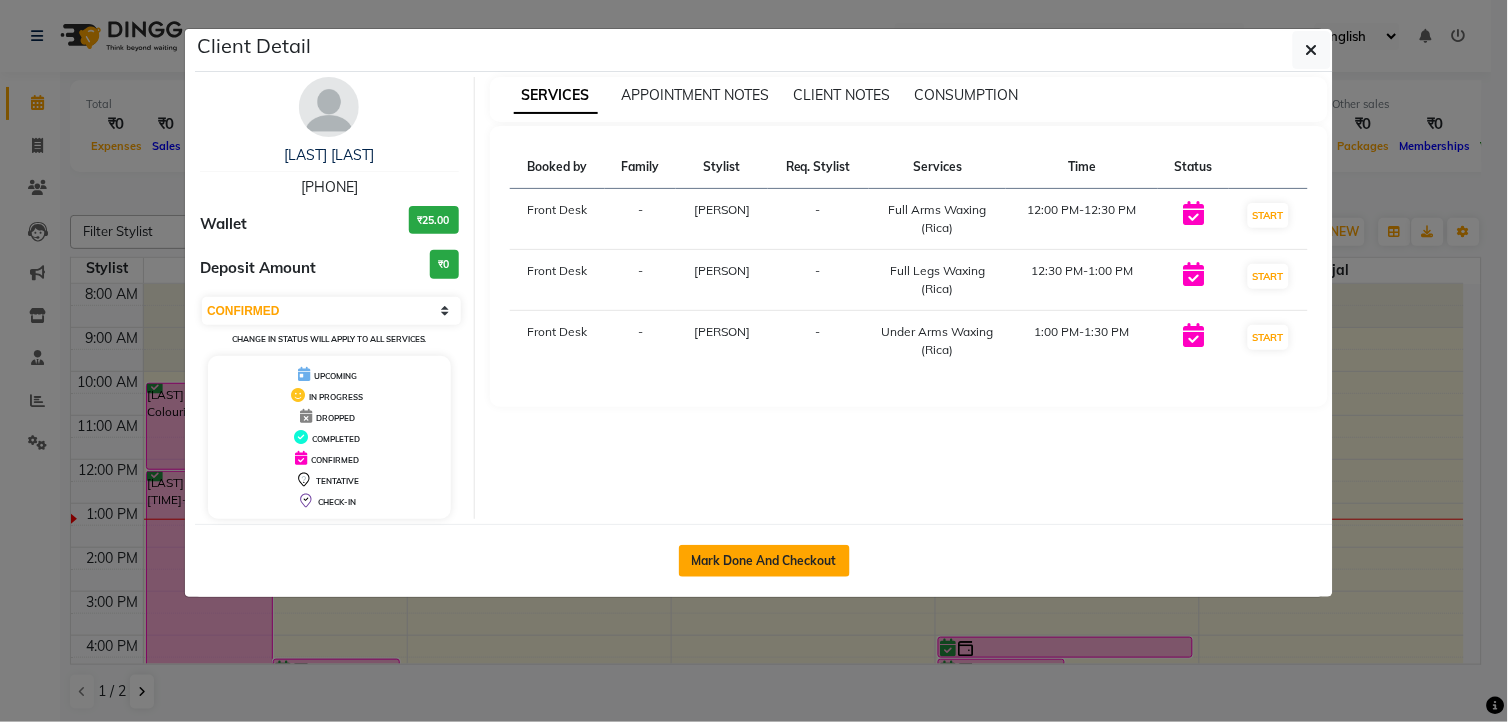 click on "Mark Done And Checkout" 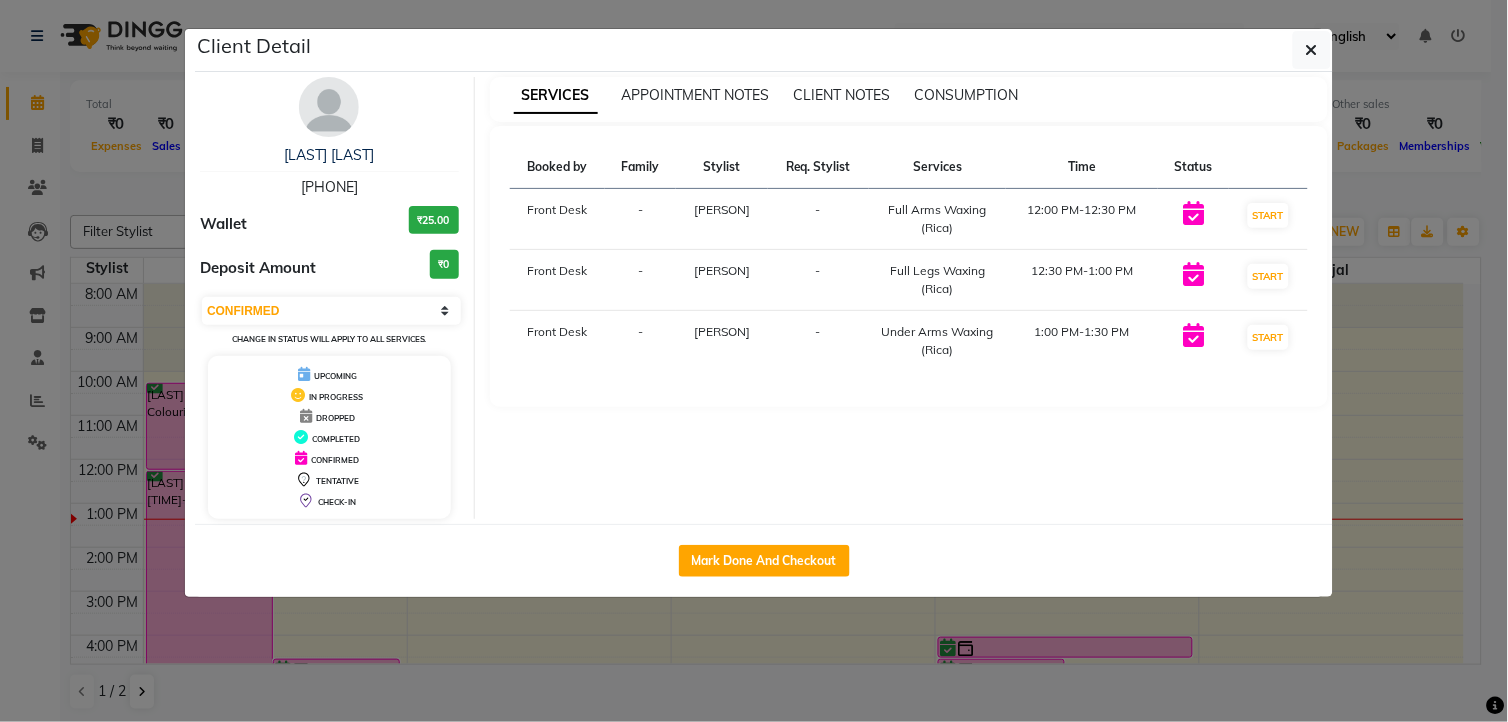 select on "service" 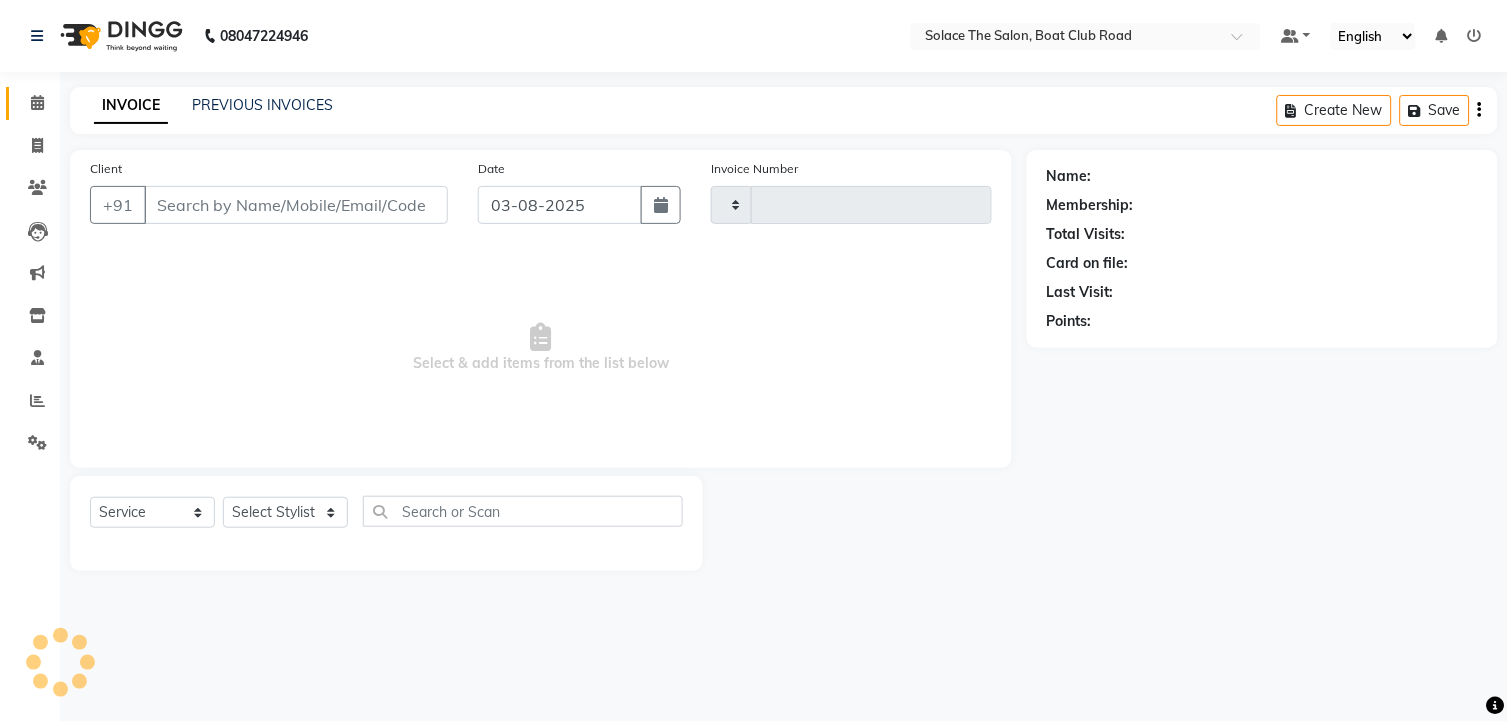 type on "1027" 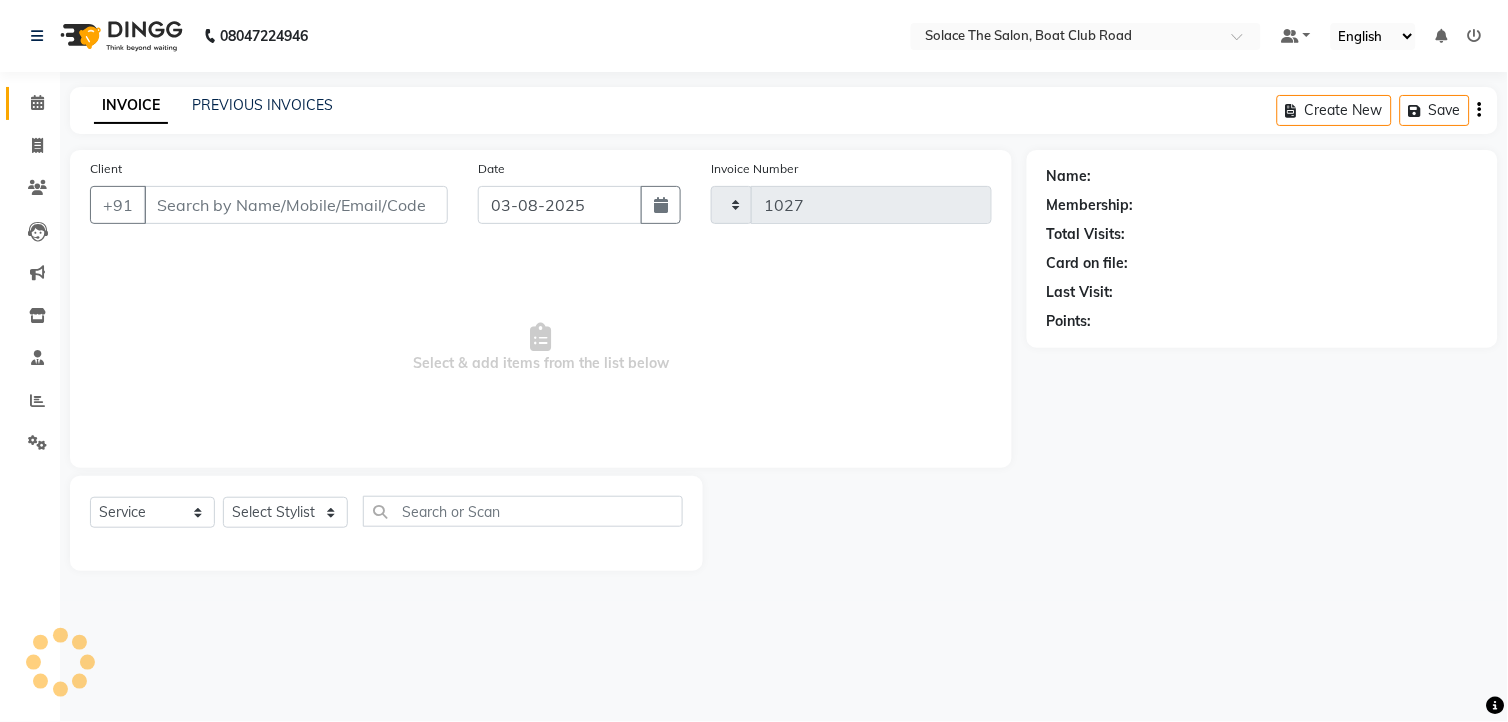 select on "585" 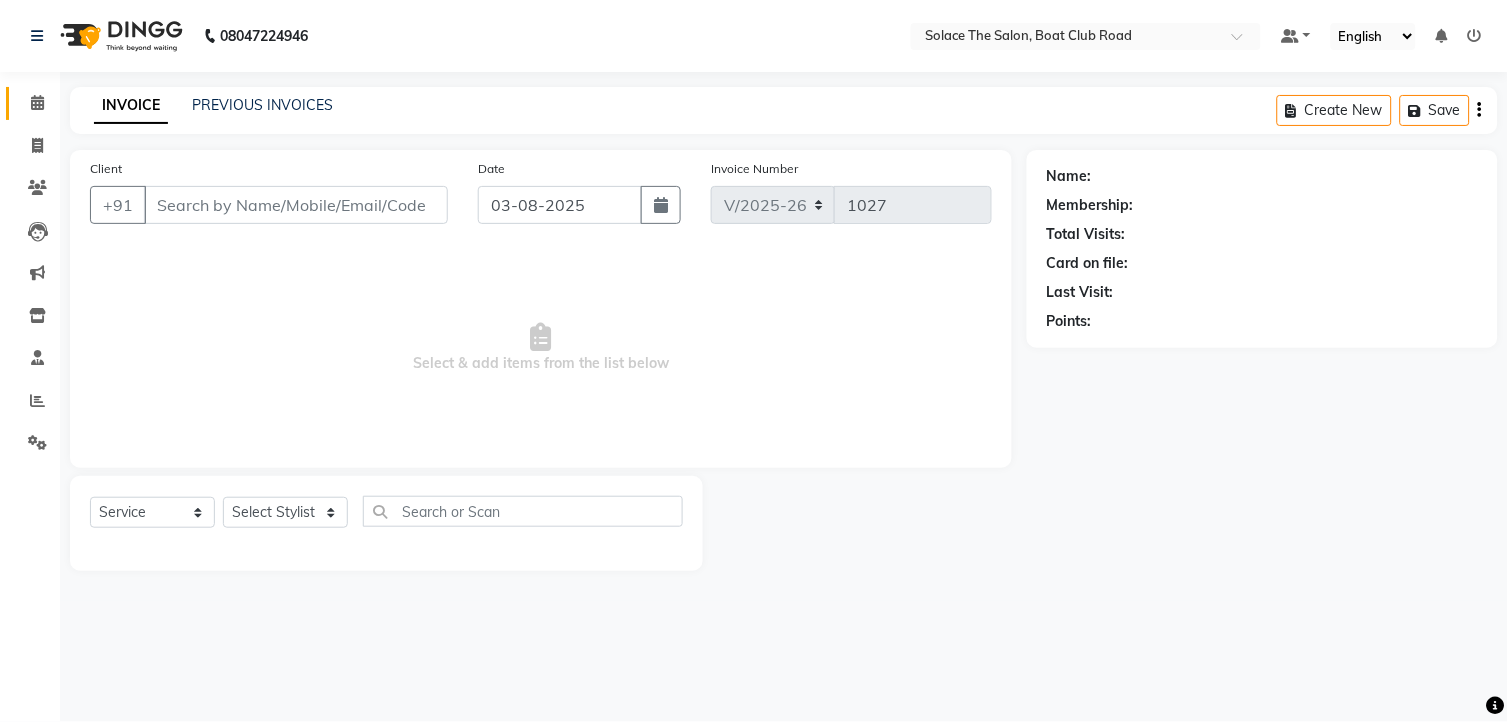 type on "[PHONE]" 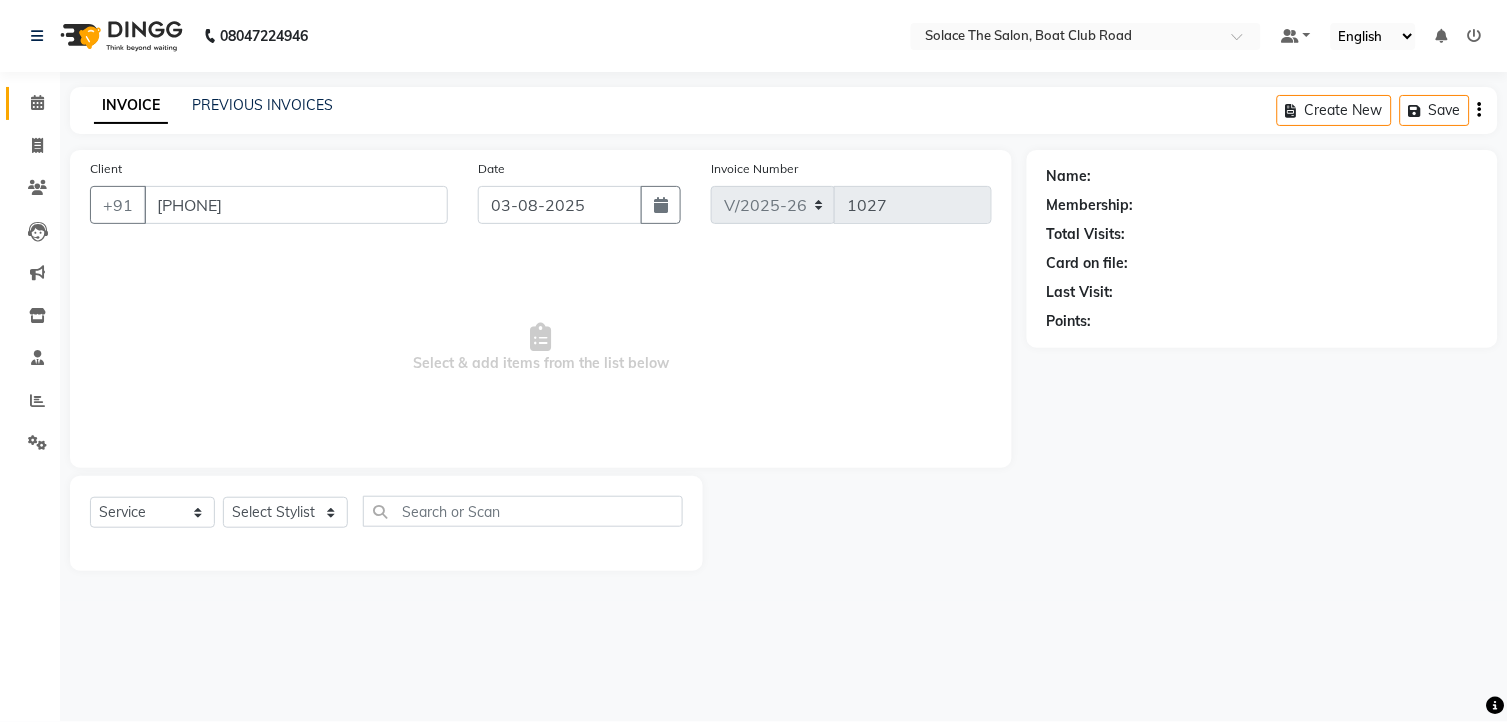 select on "9749" 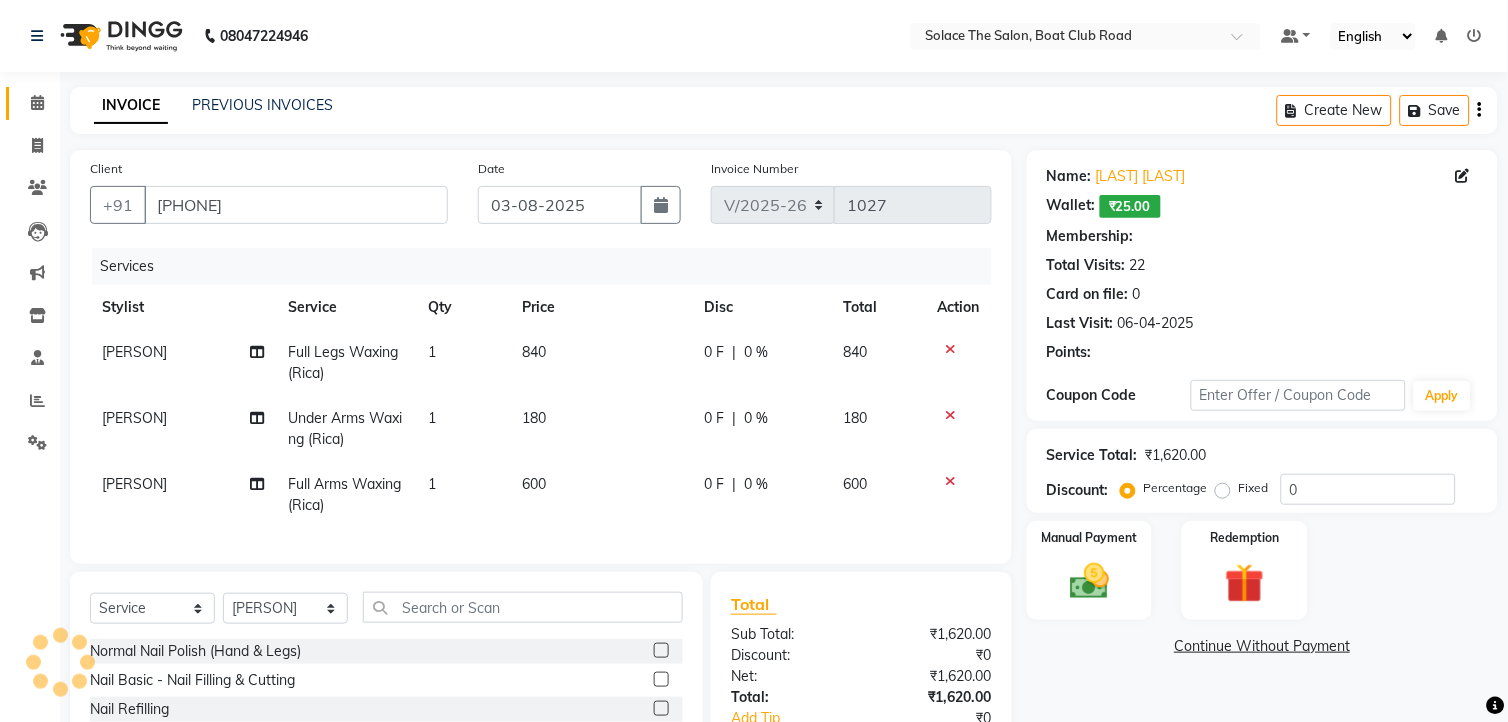 select on "1: Object" 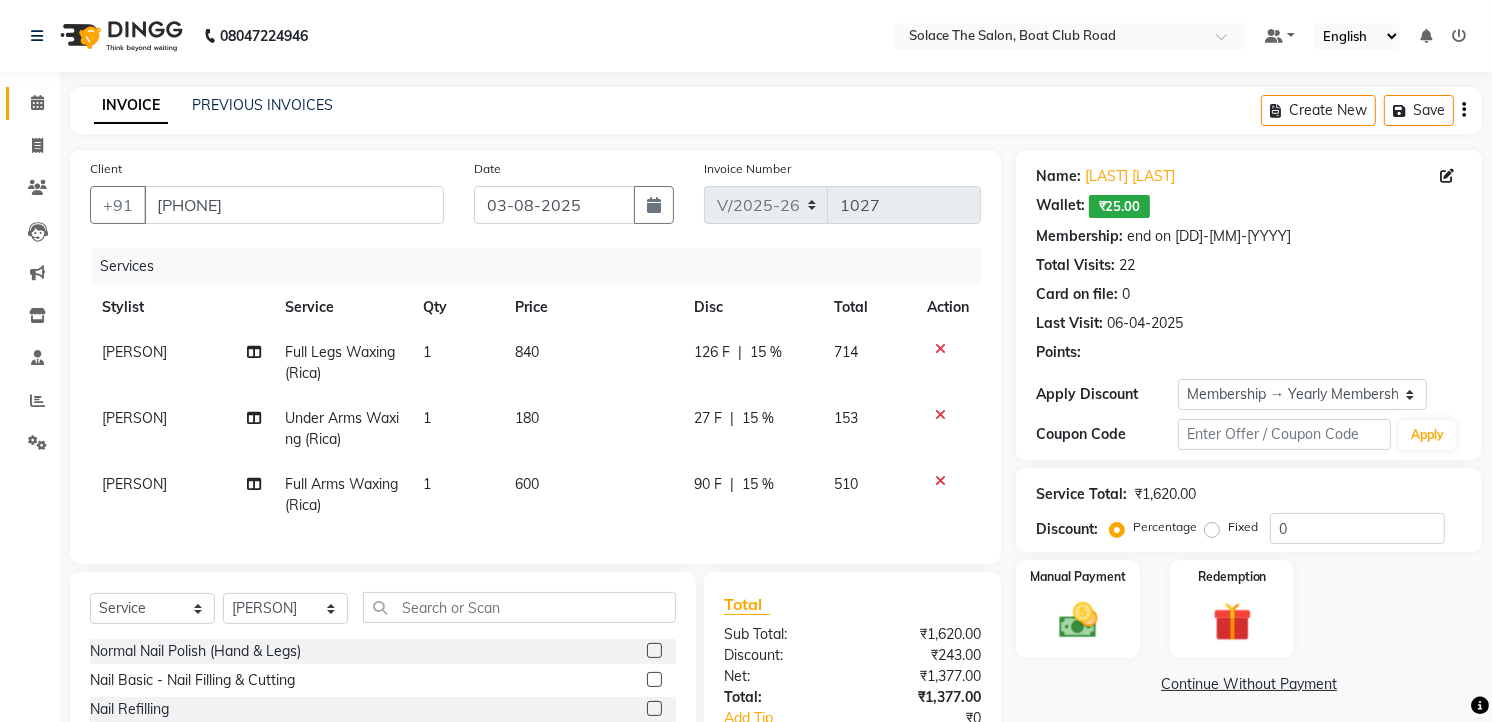 type on "15" 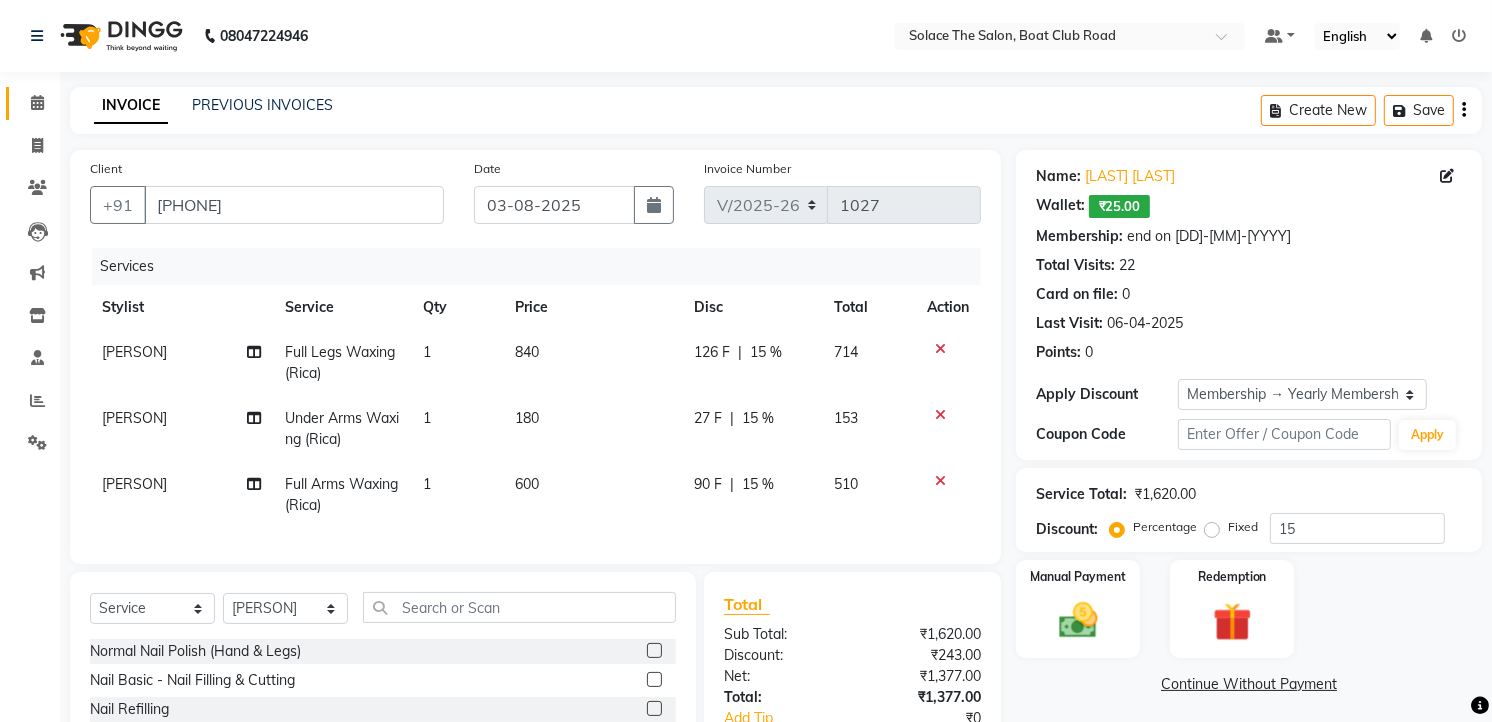 scroll, scrollTop: 191, scrollLeft: 0, axis: vertical 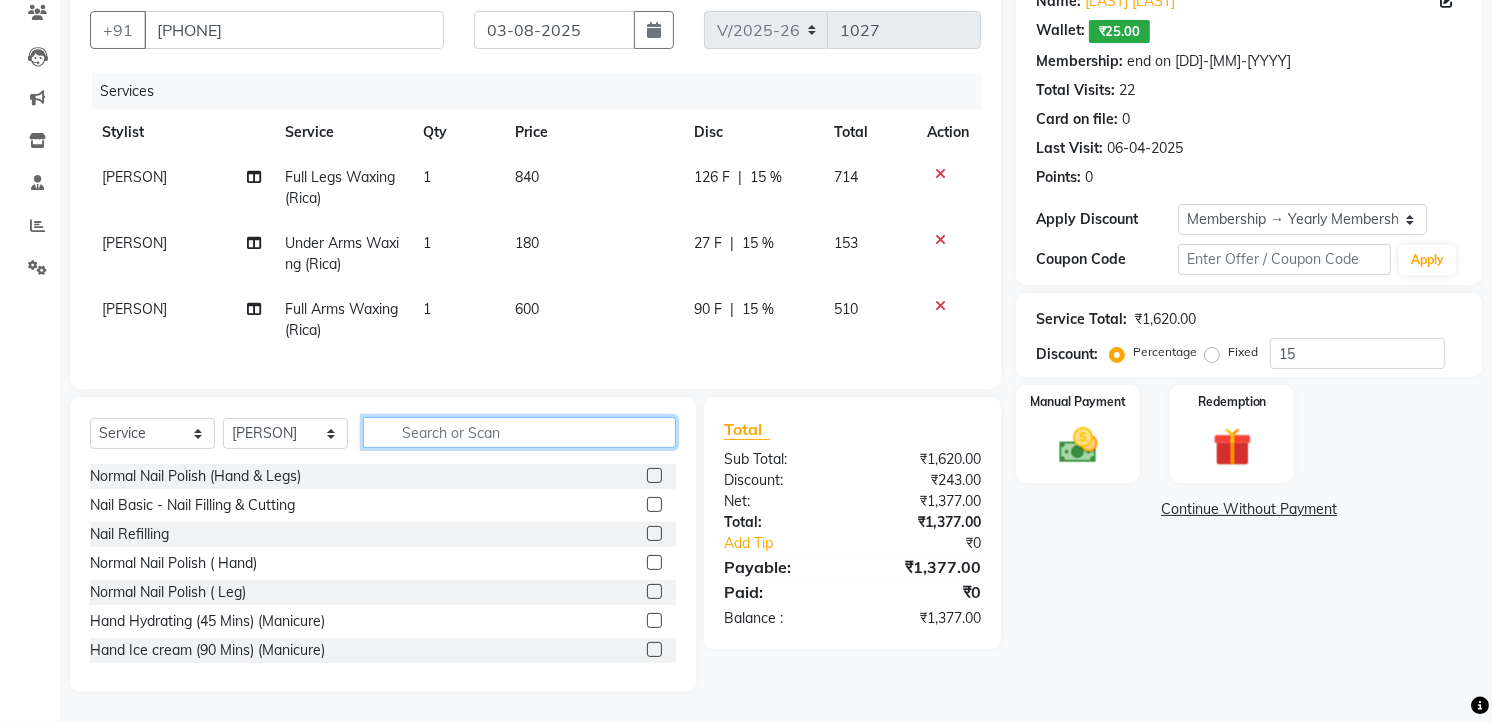 click 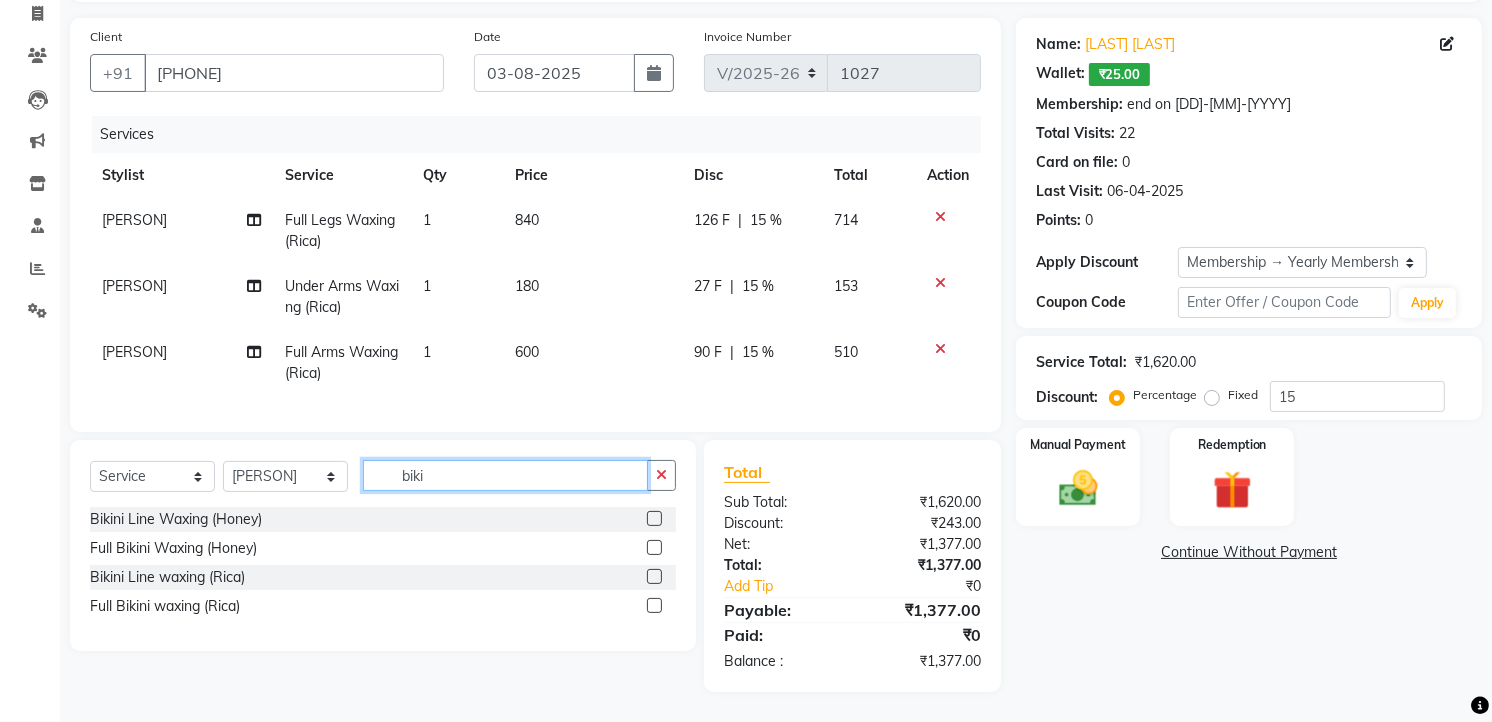 scroll, scrollTop: 148, scrollLeft: 0, axis: vertical 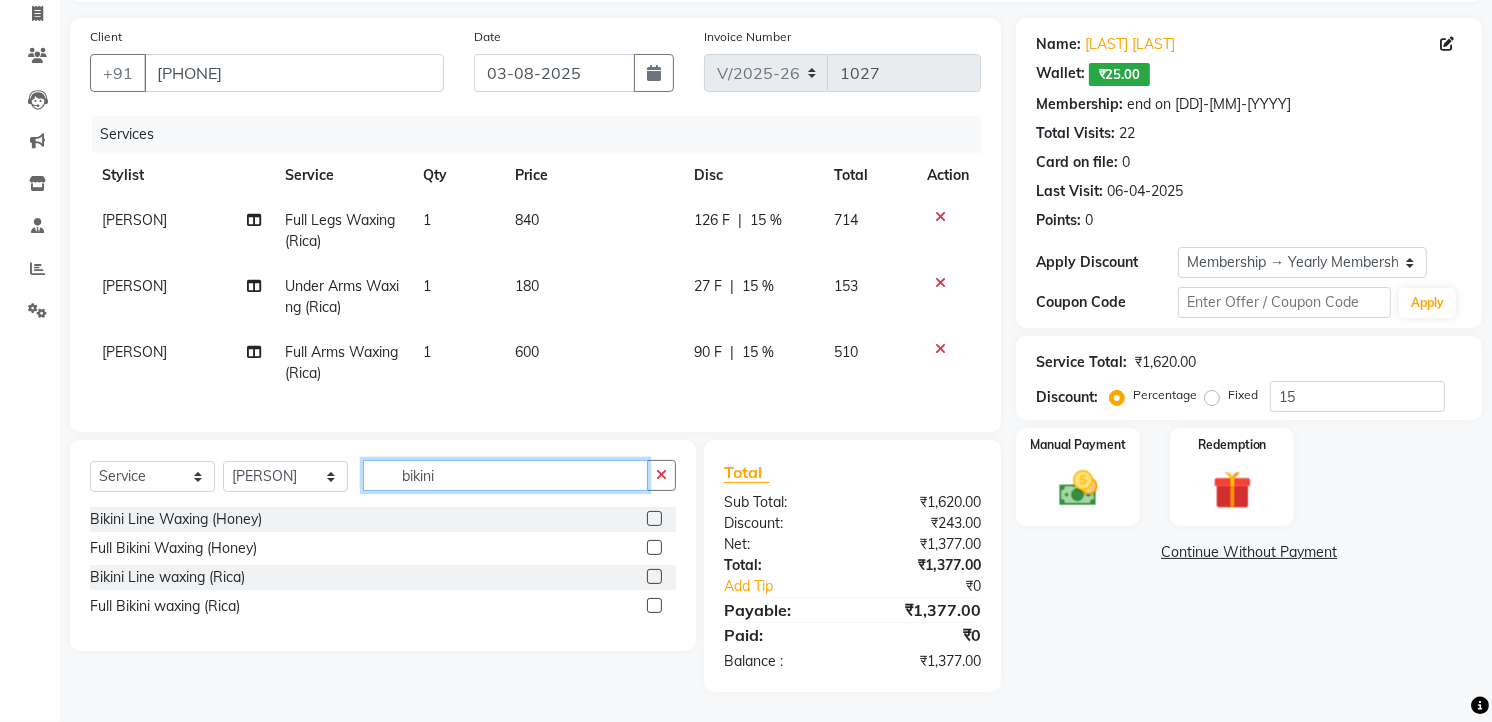 type on "bikini" 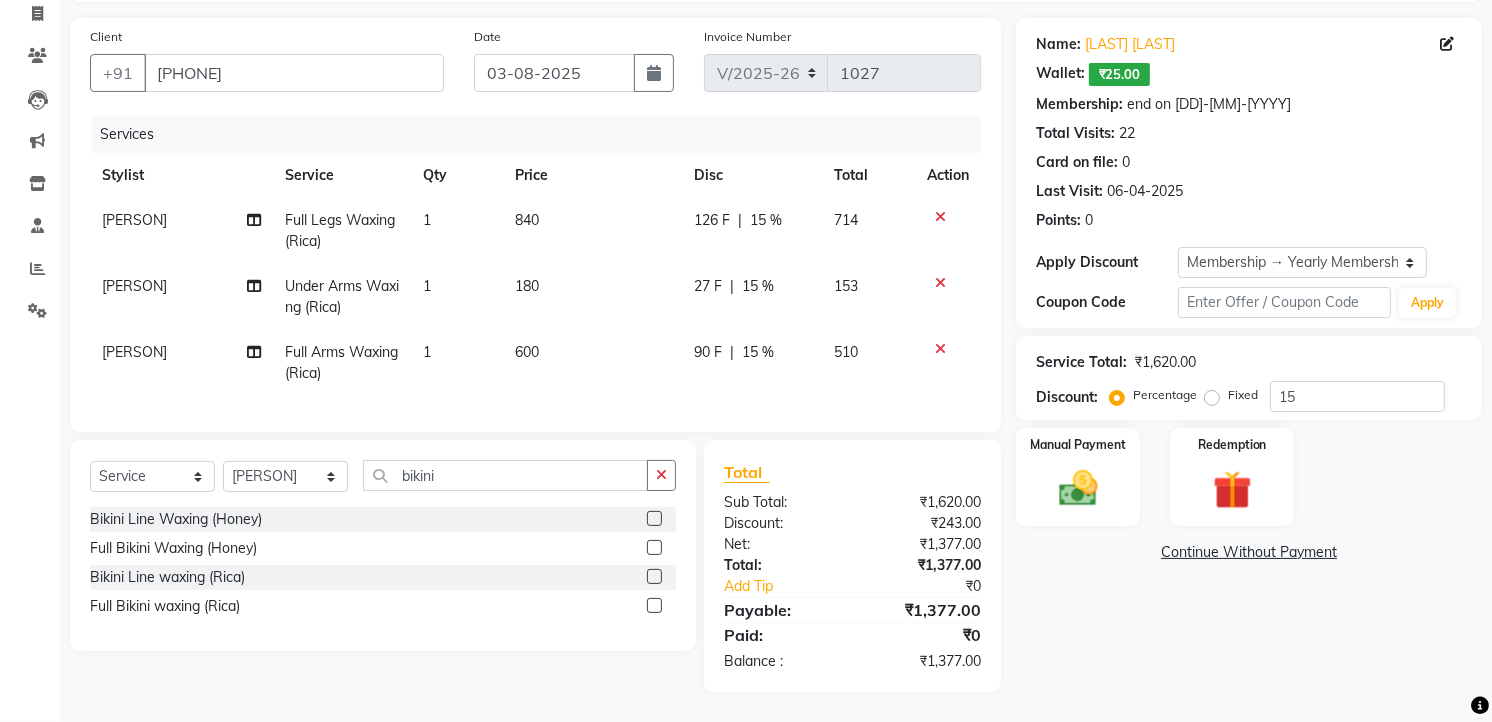 click 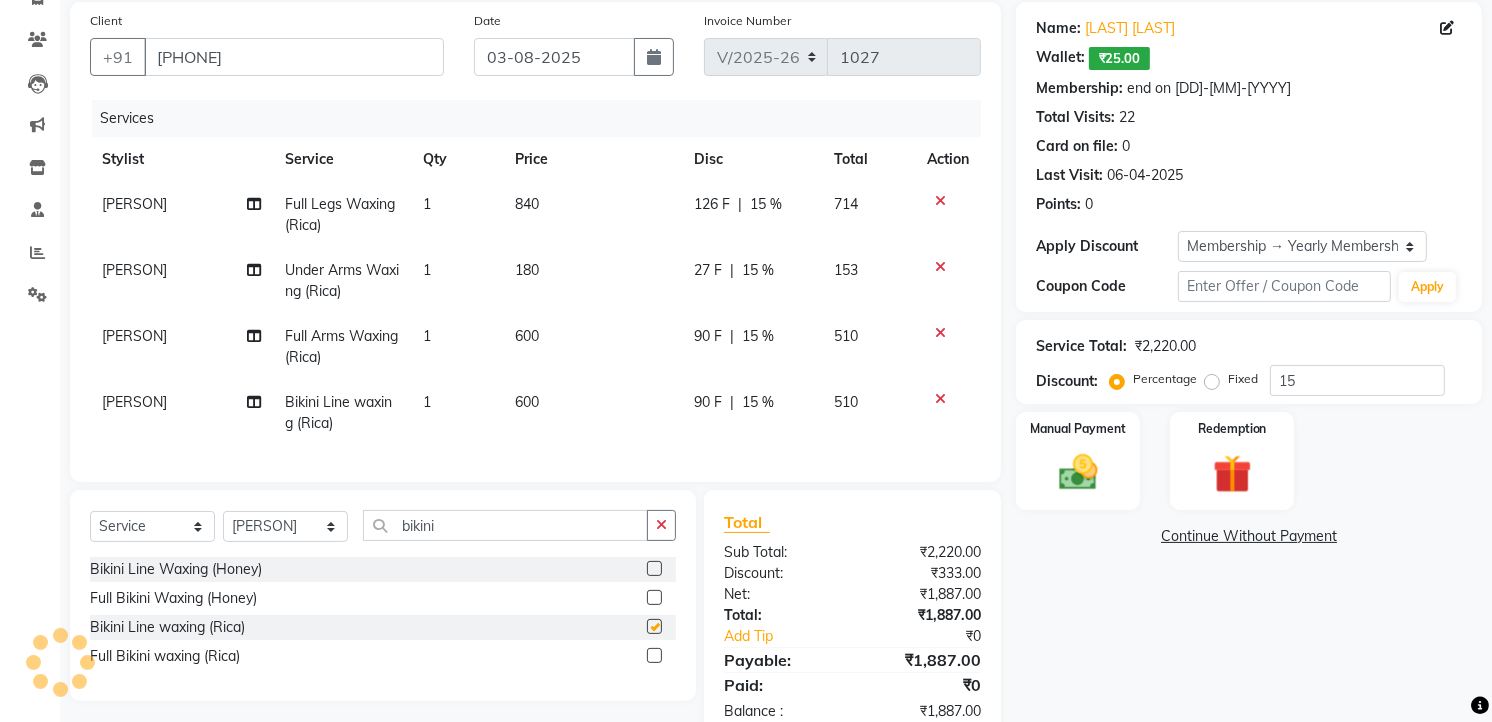 checkbox on "false" 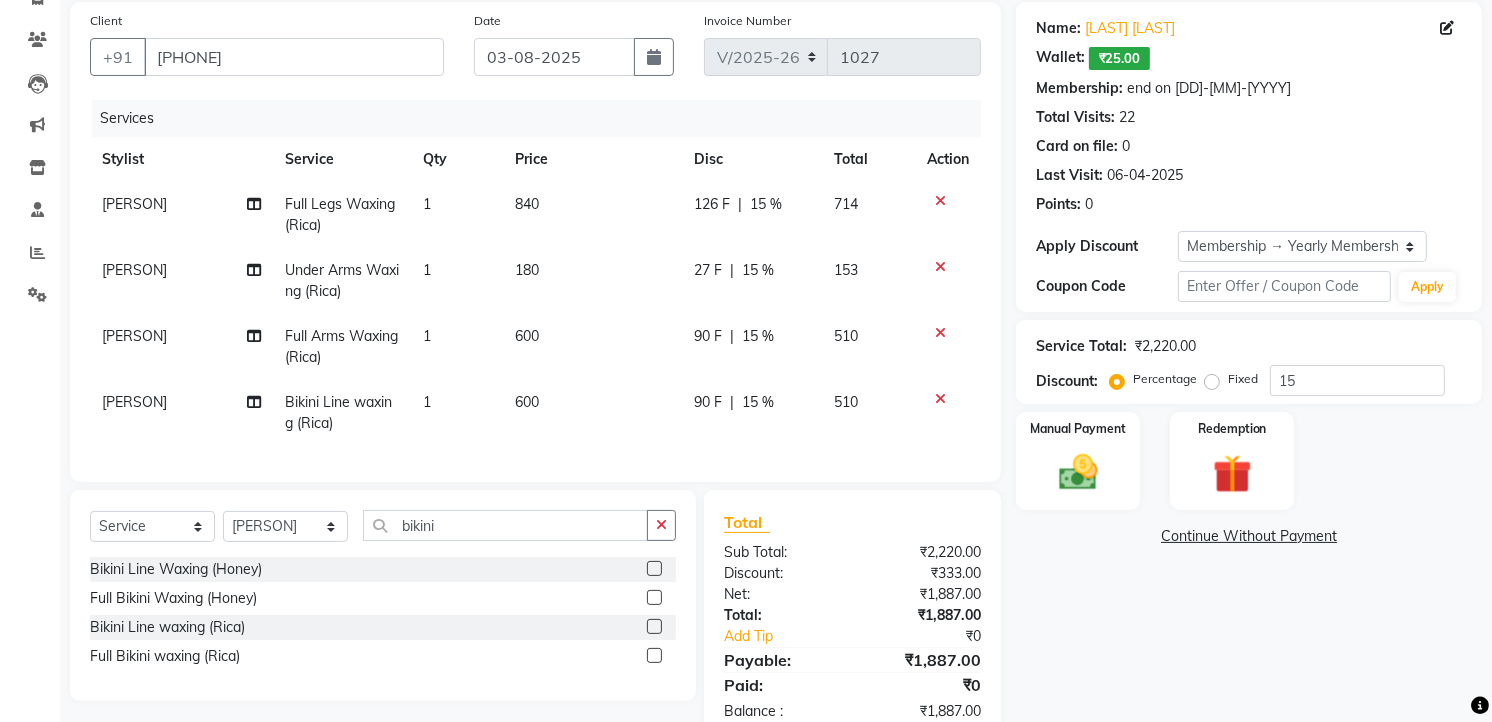 click on "600" 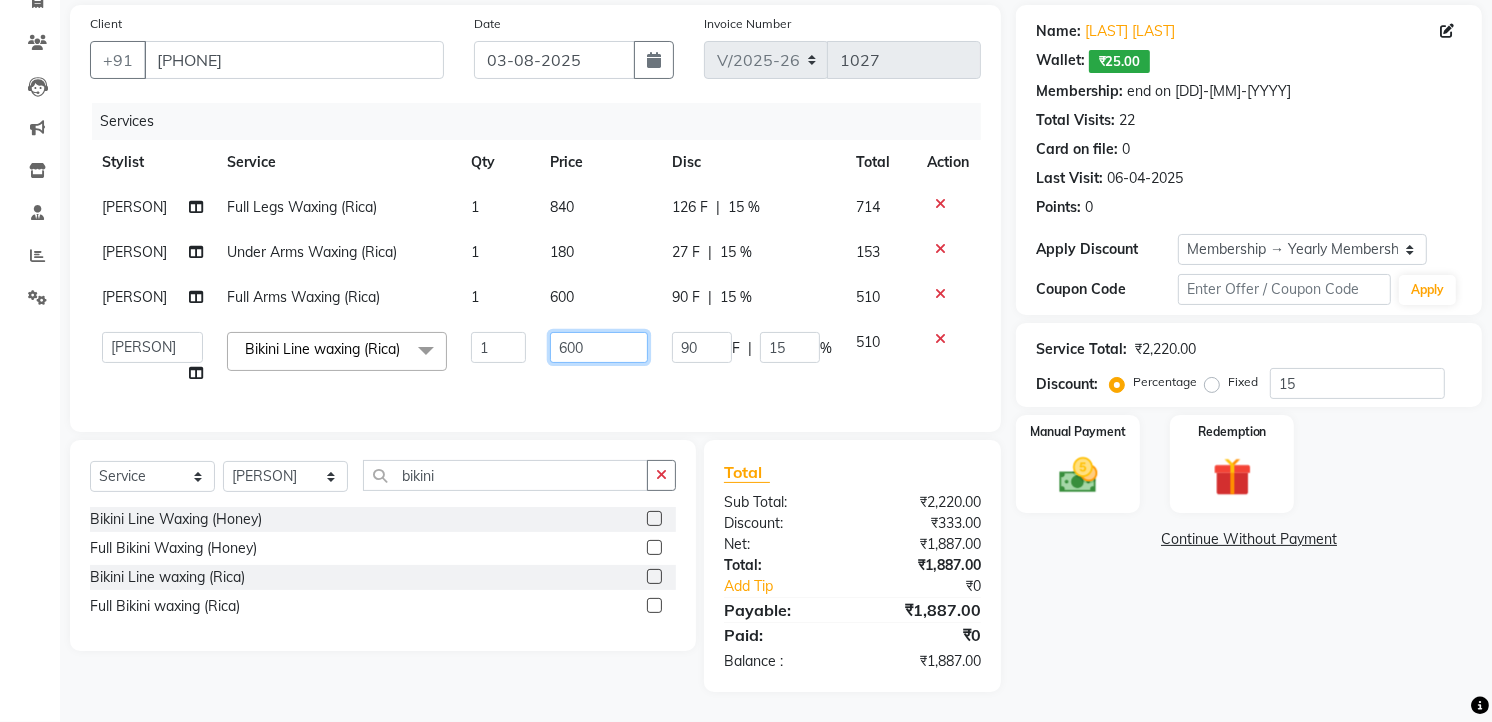 click on "600" 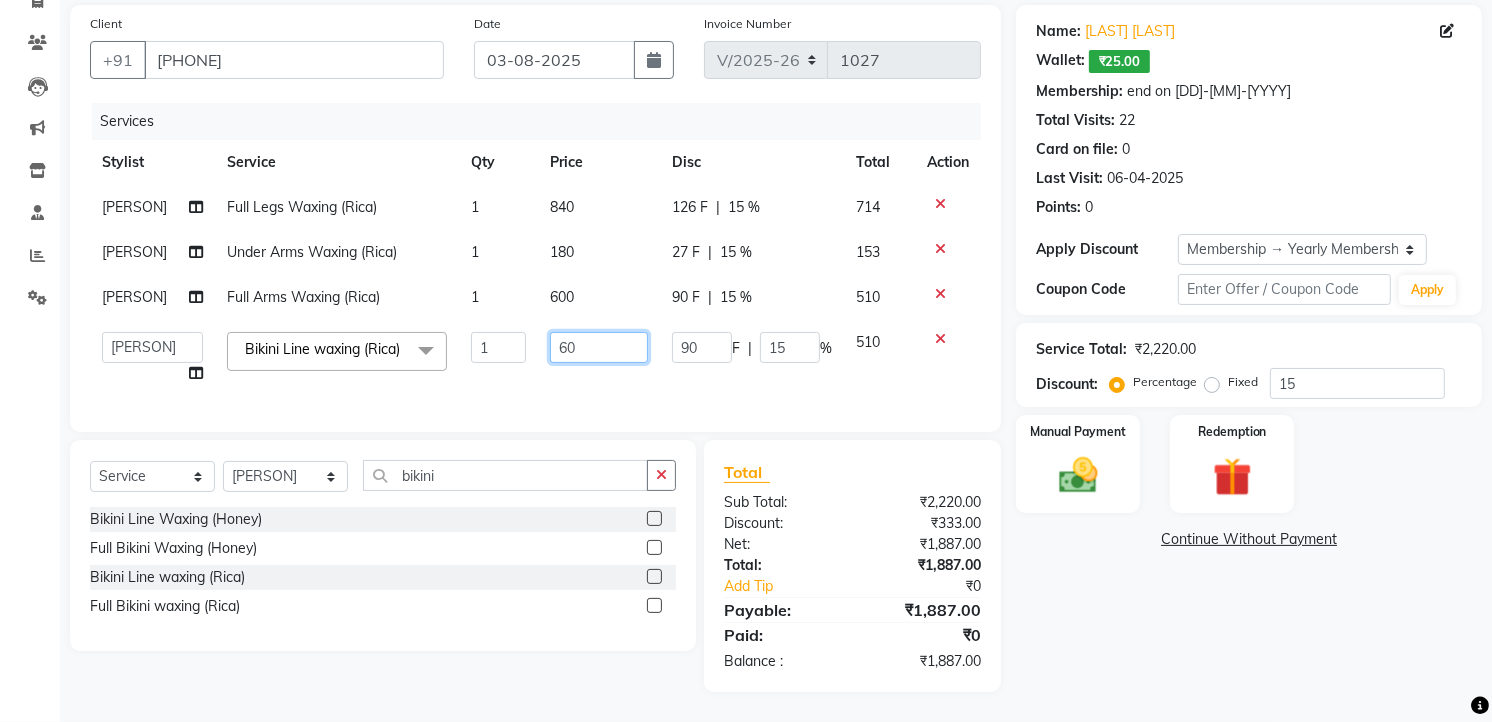 type on "6" 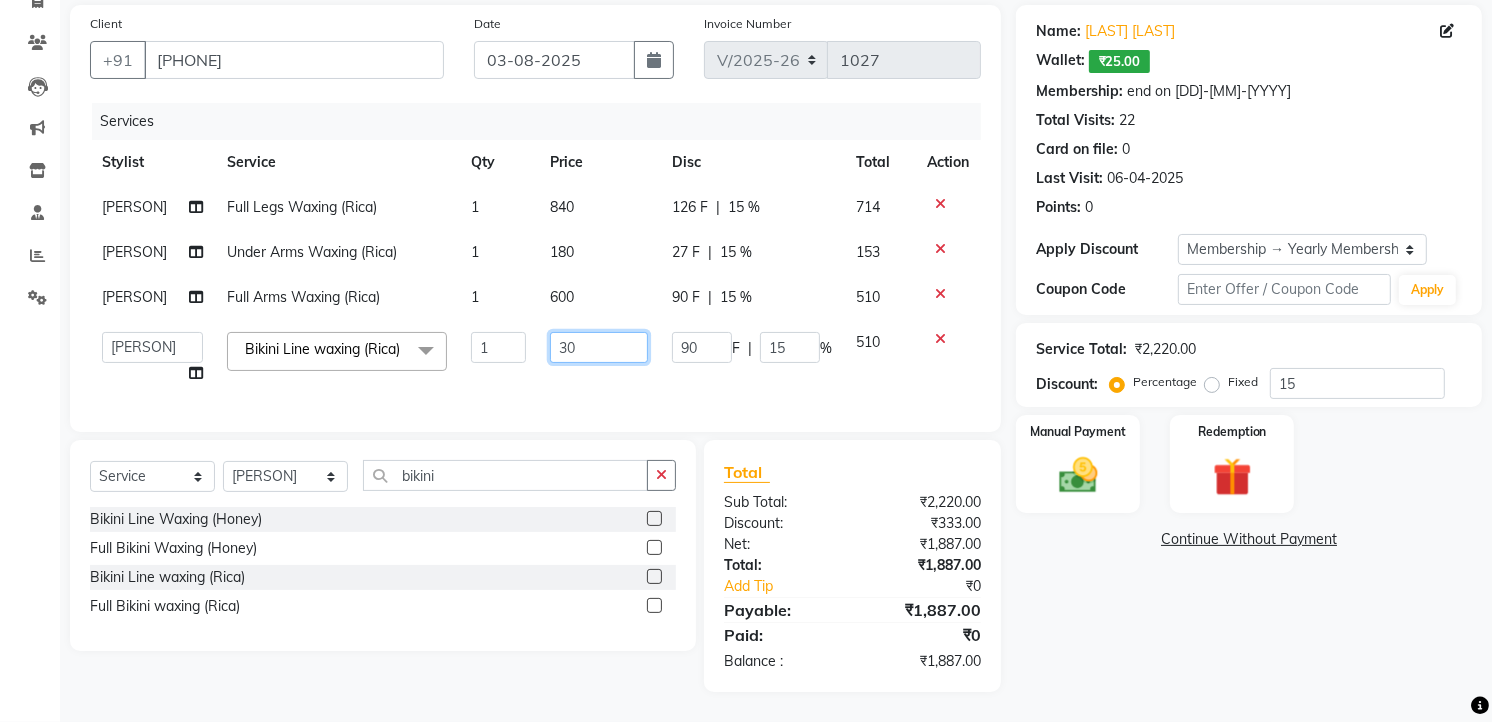 type on "300" 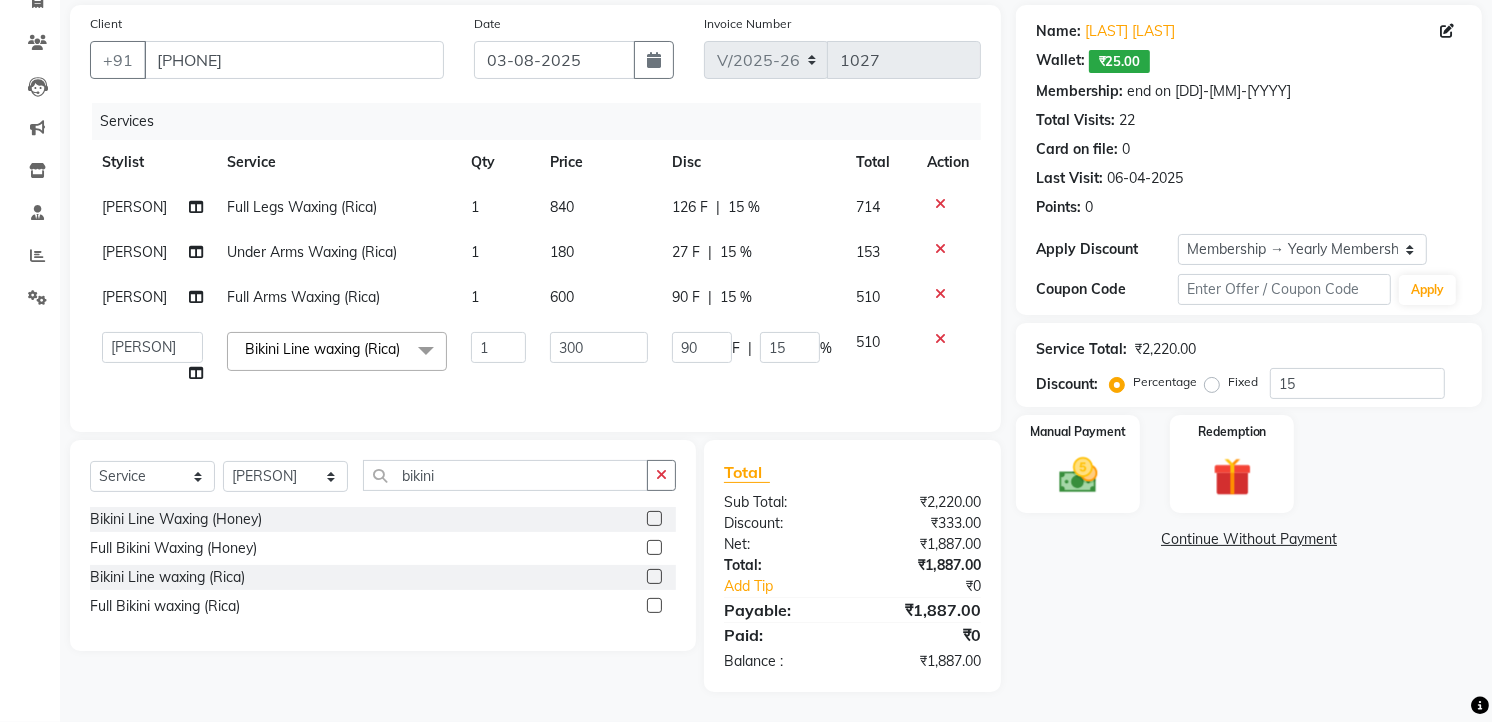 click on "300" 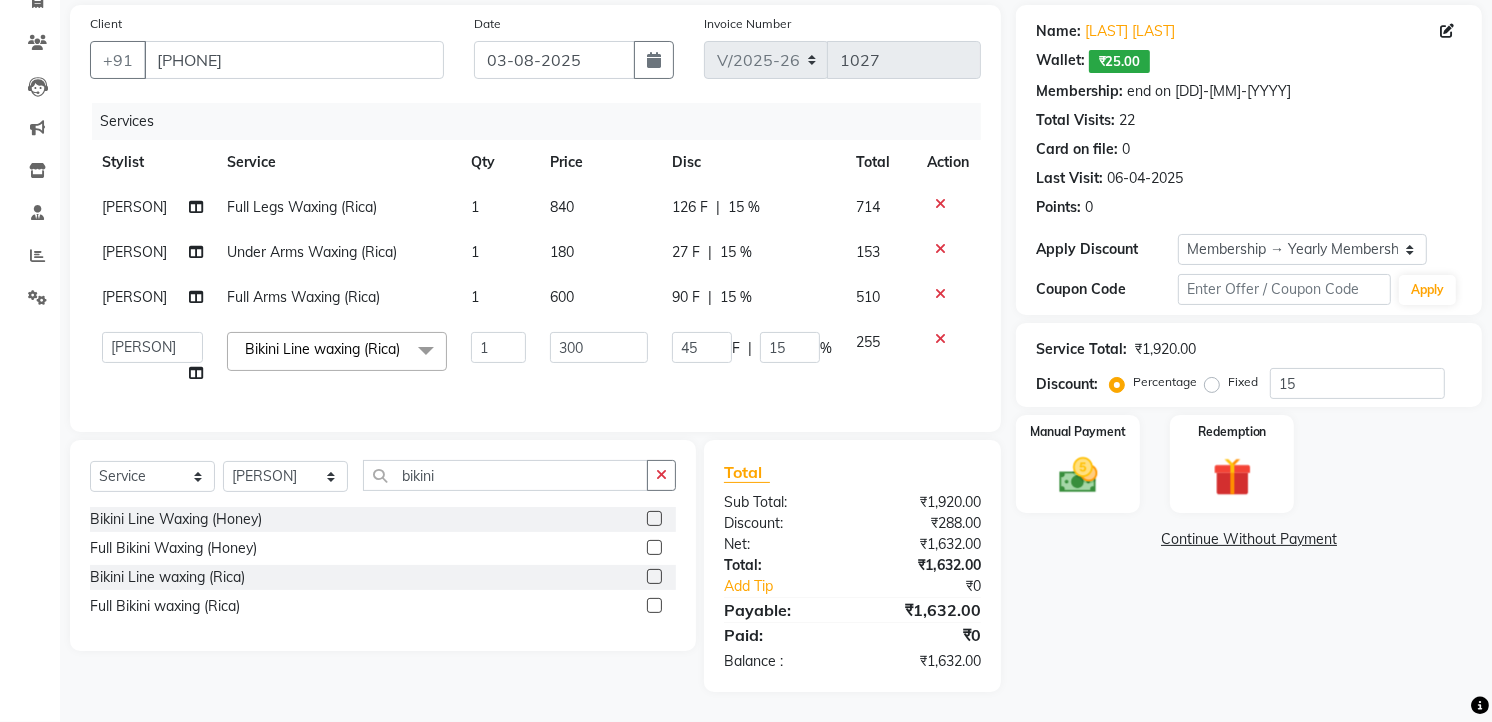 scroll, scrollTop: 171, scrollLeft: 0, axis: vertical 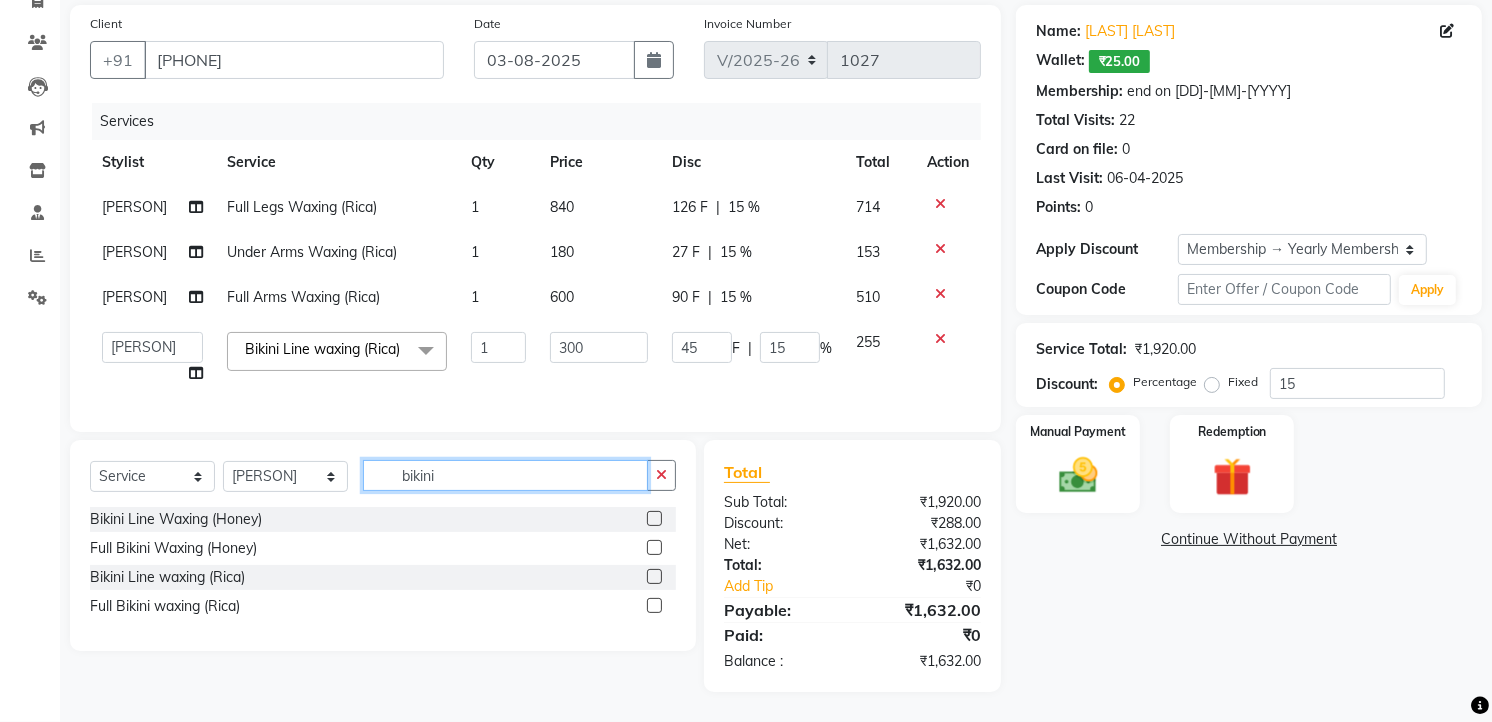 click on "bikini" 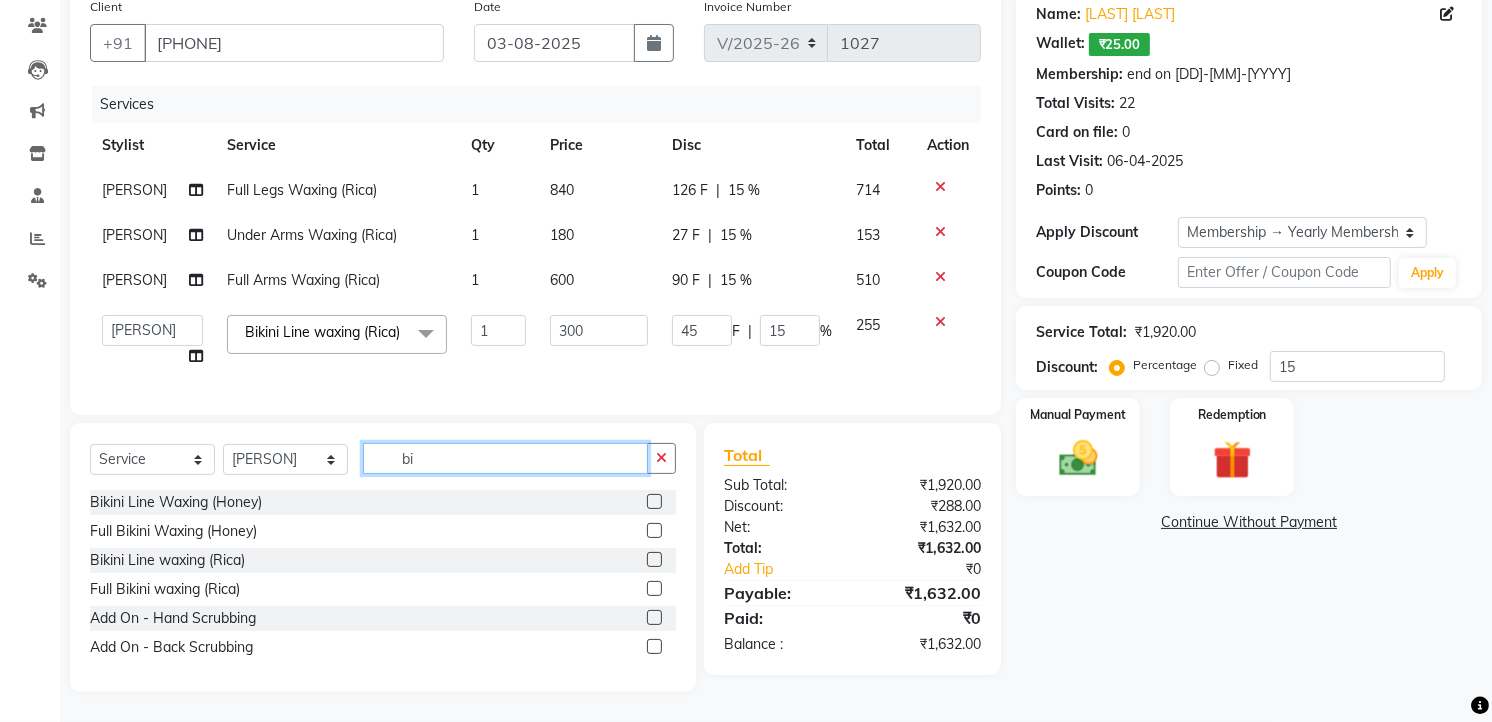 type on "b" 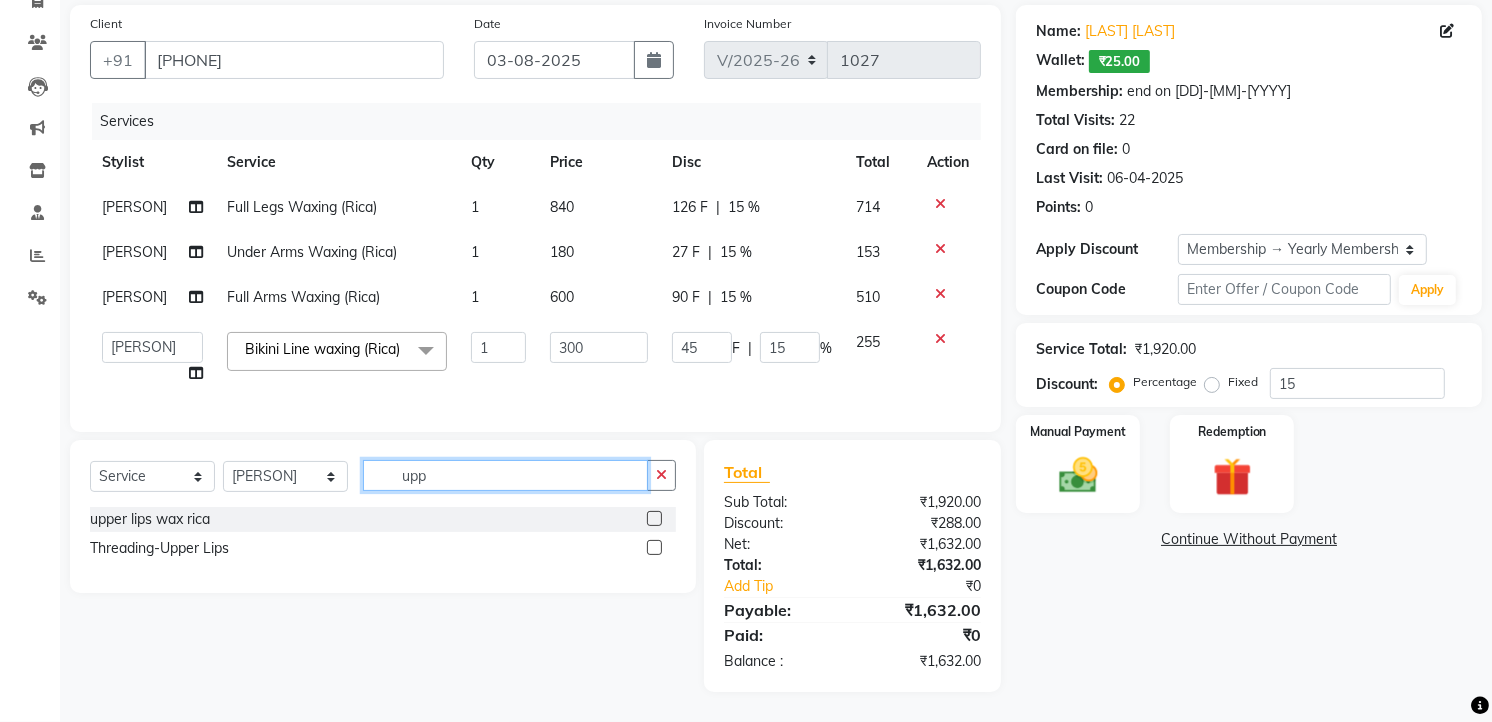 type on "upp" 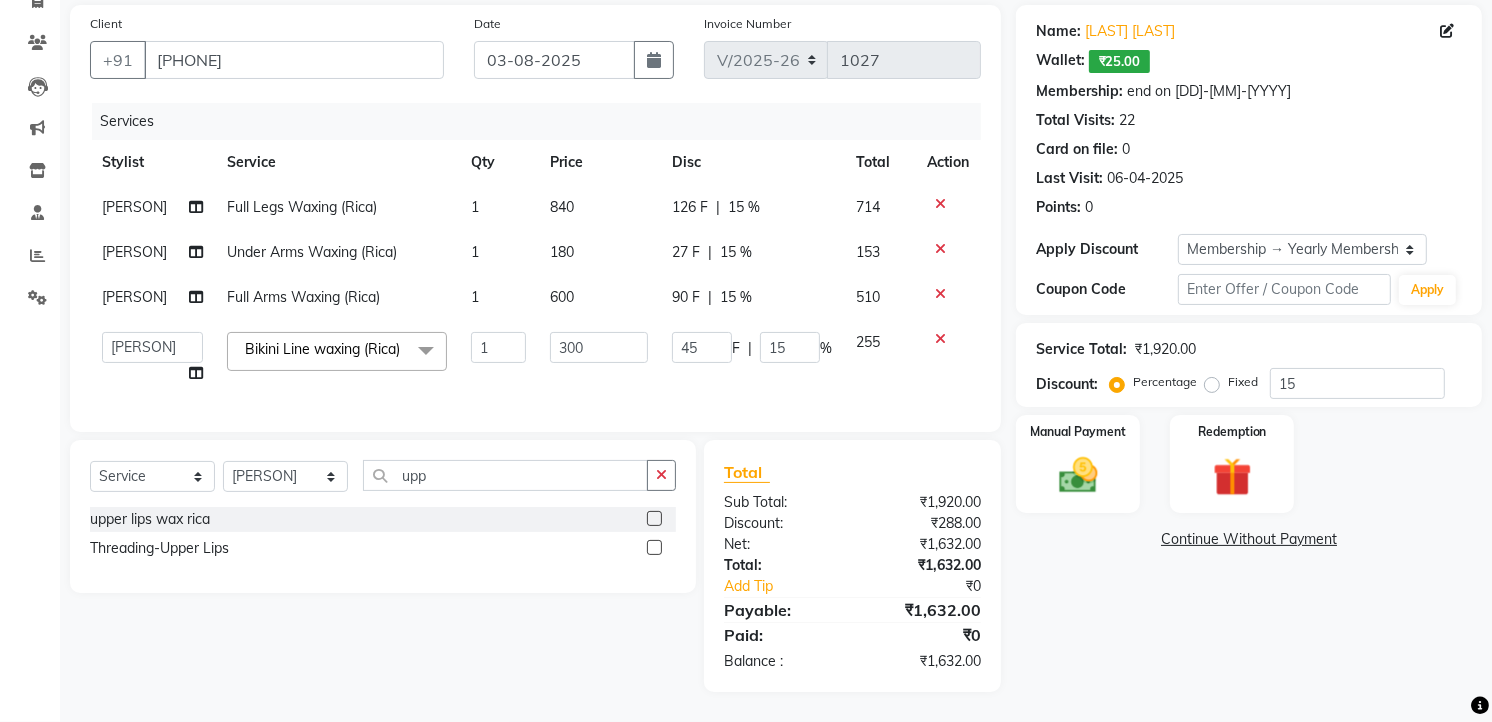 click 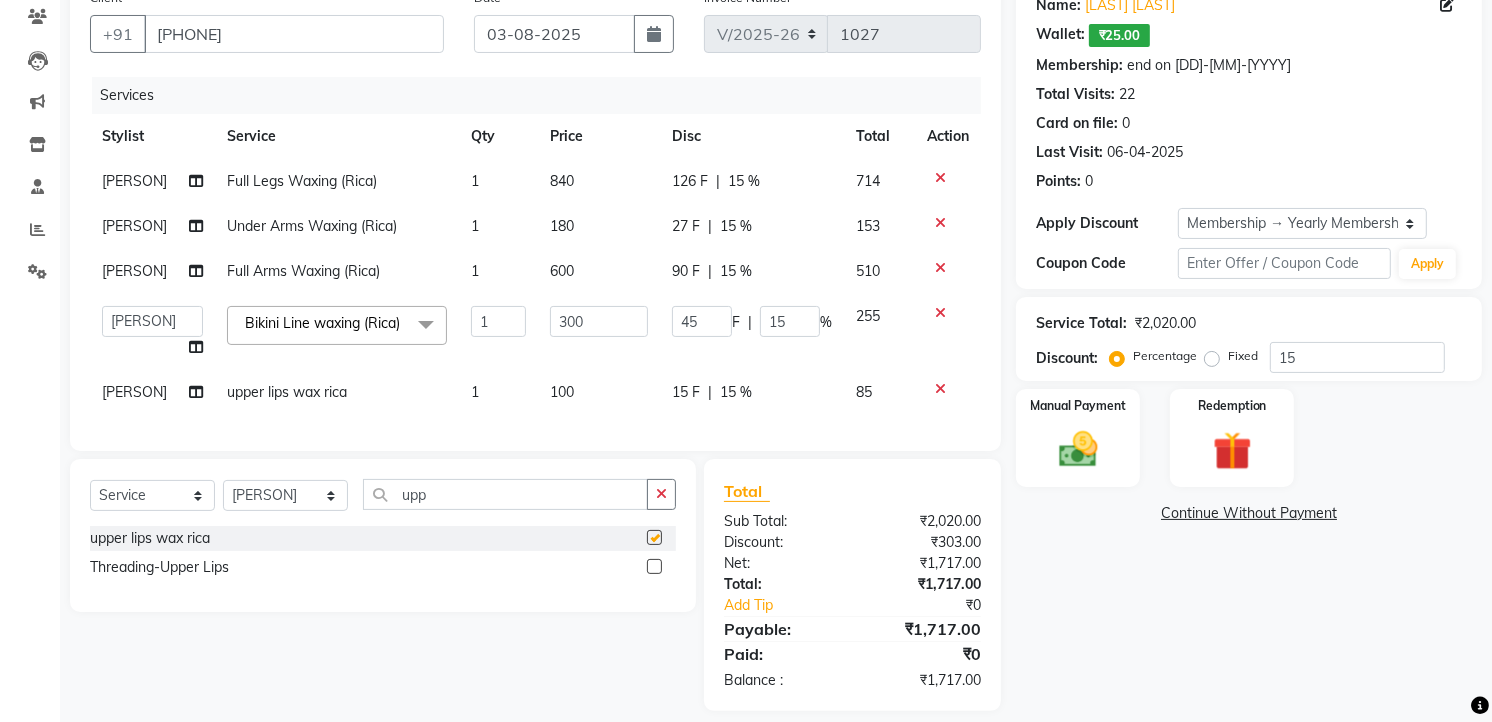 checkbox on "false" 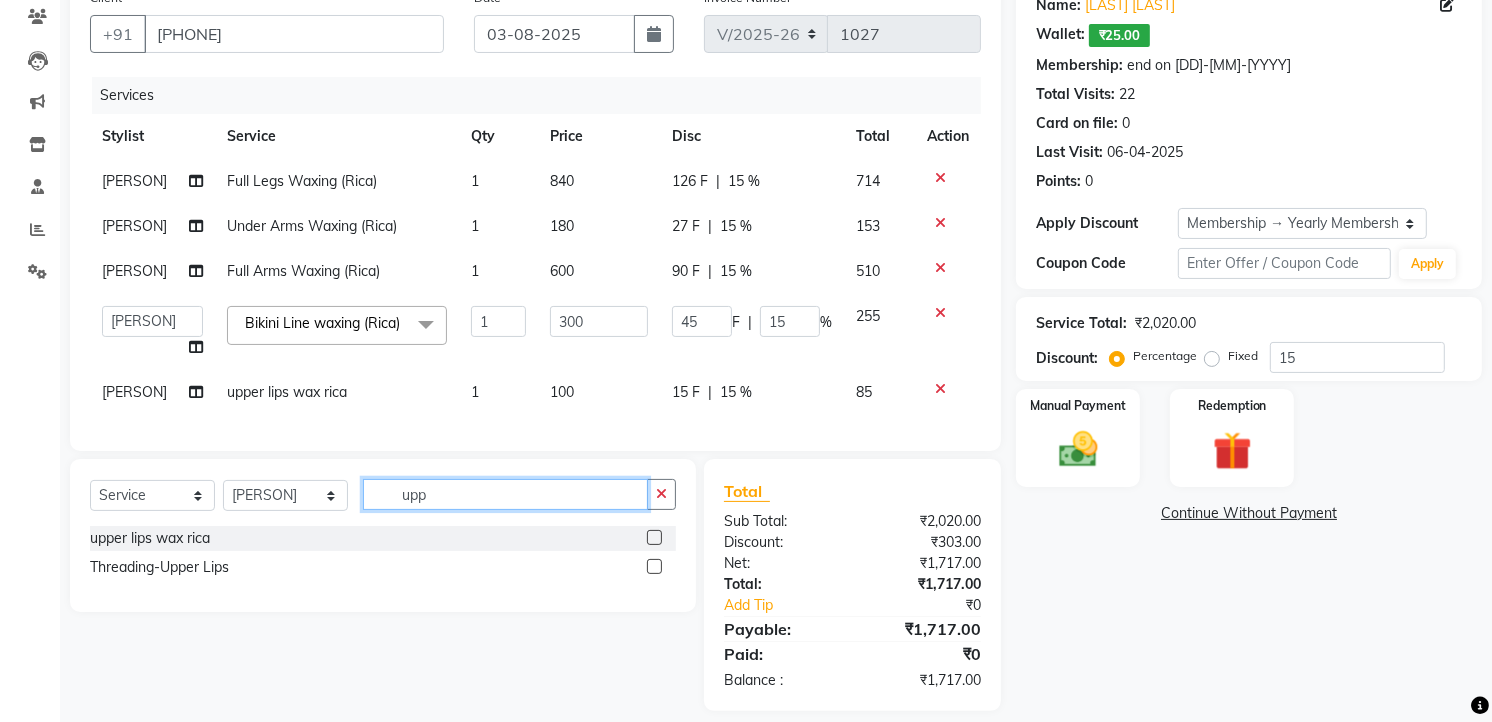 click on "upp" 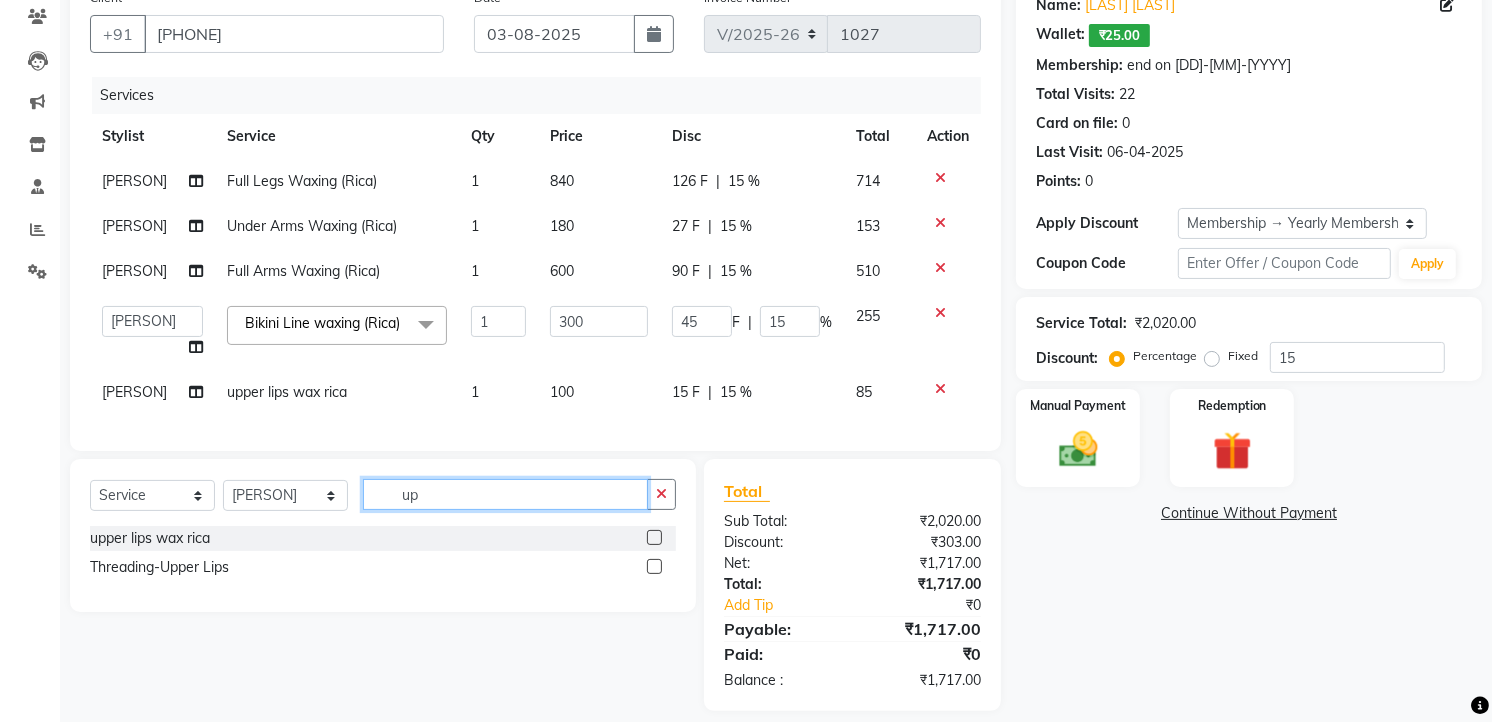type on "u" 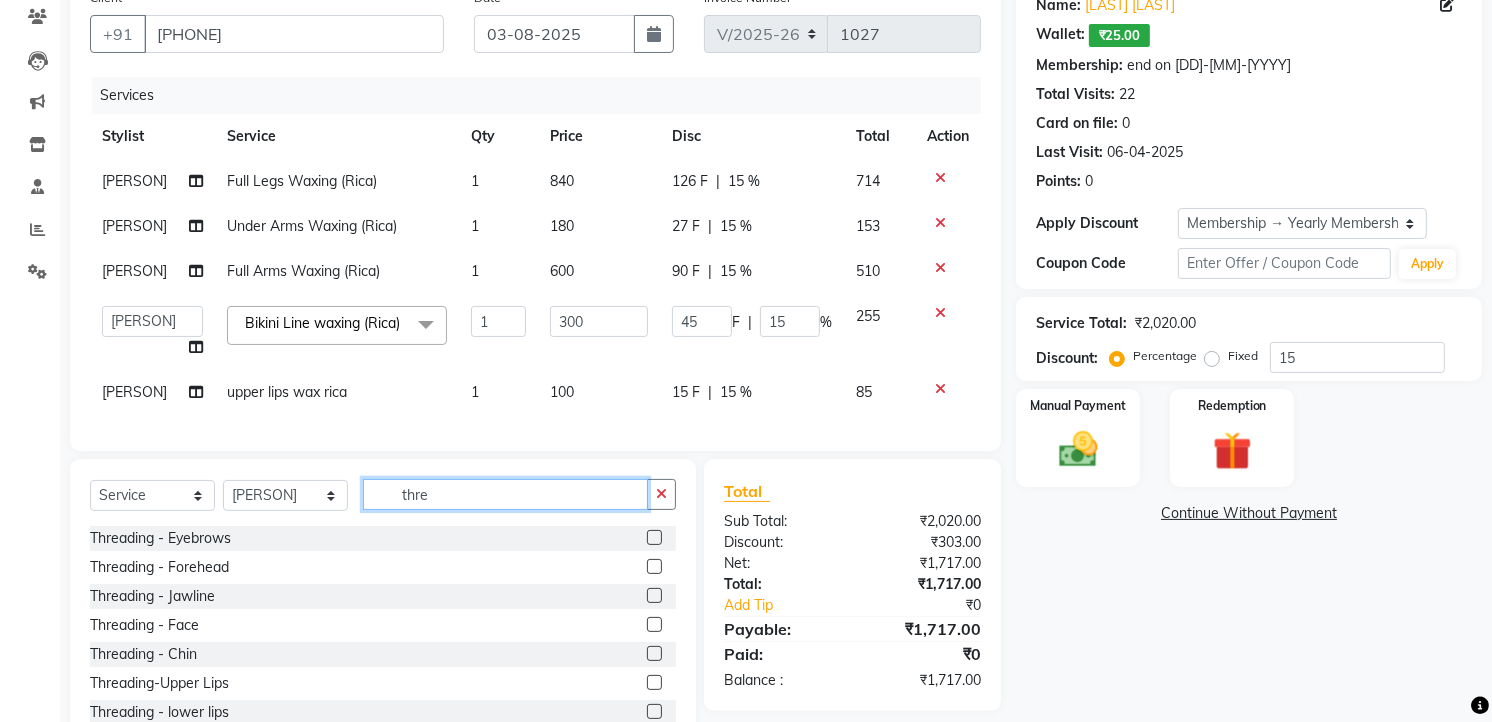 type on "thre" 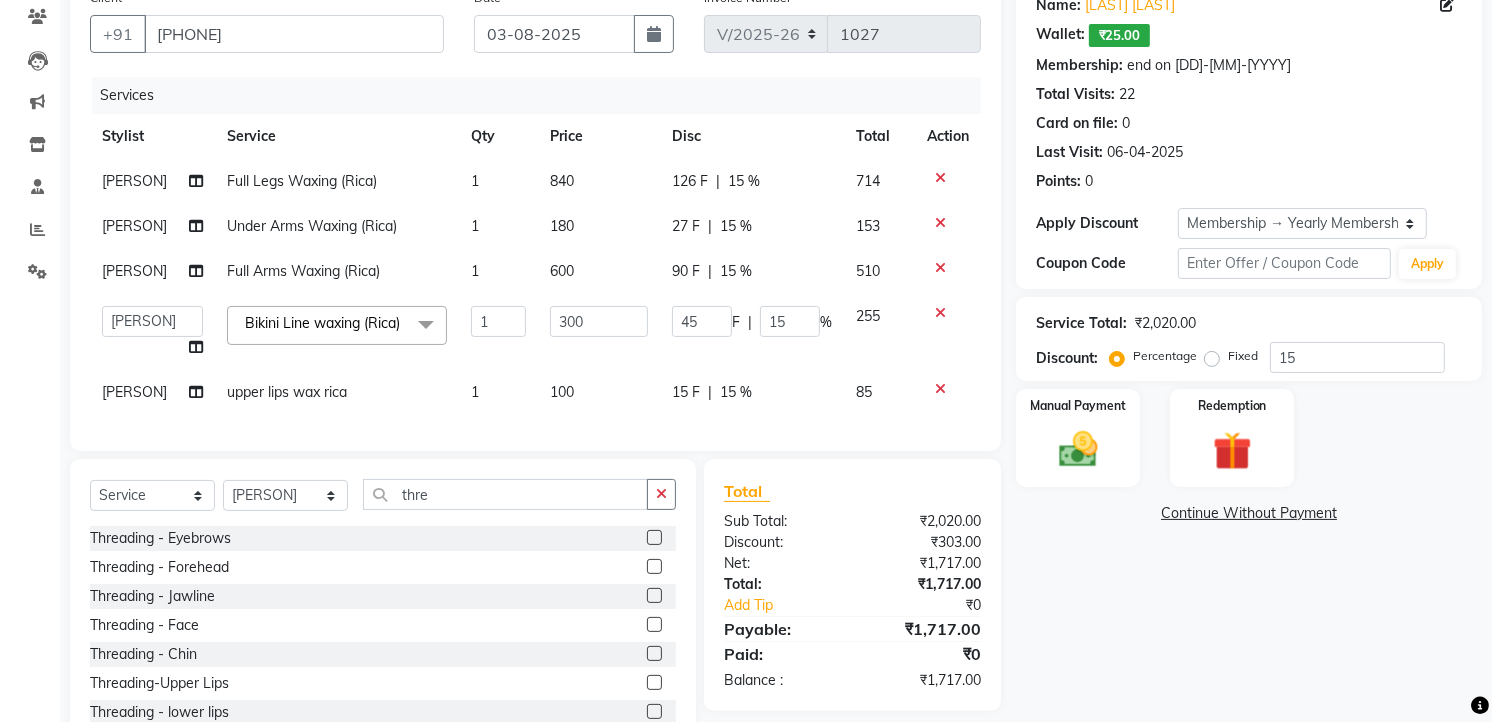 click 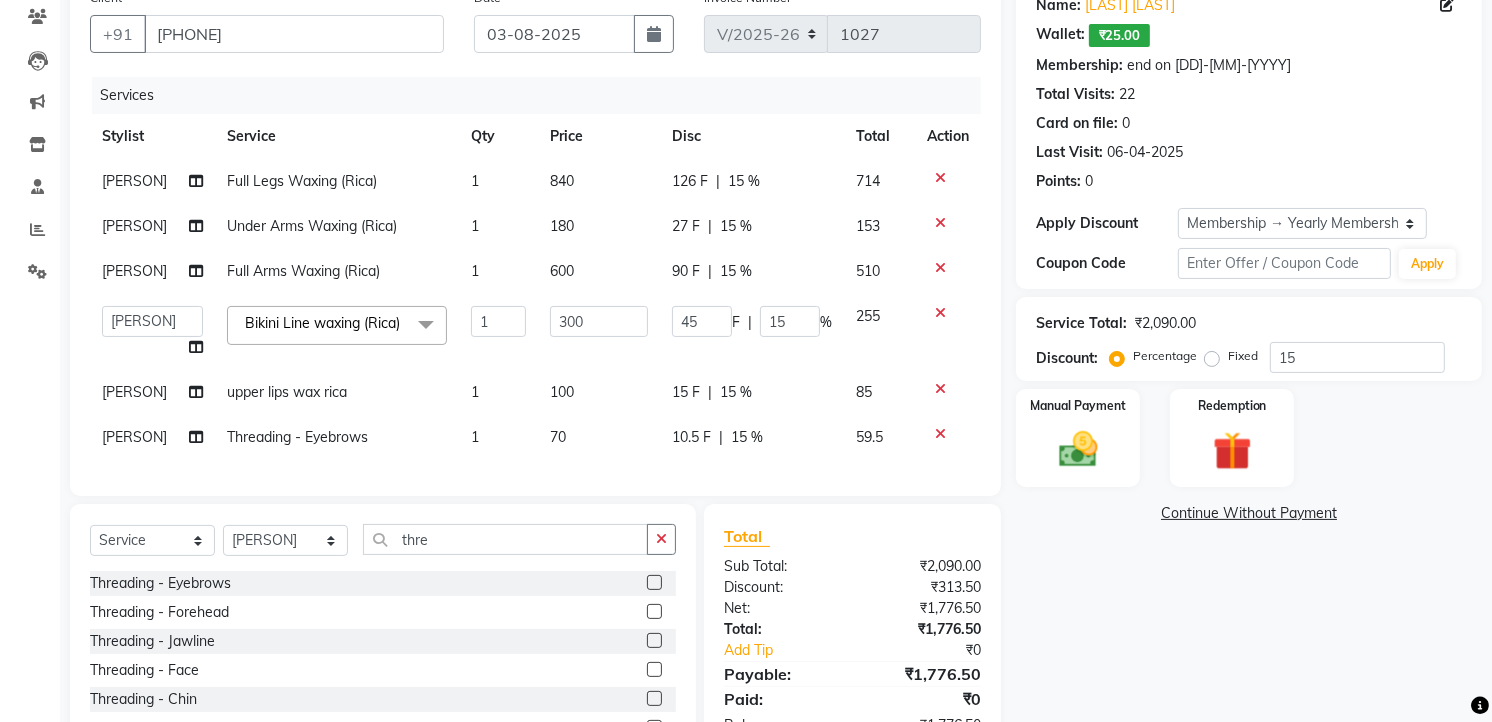 click 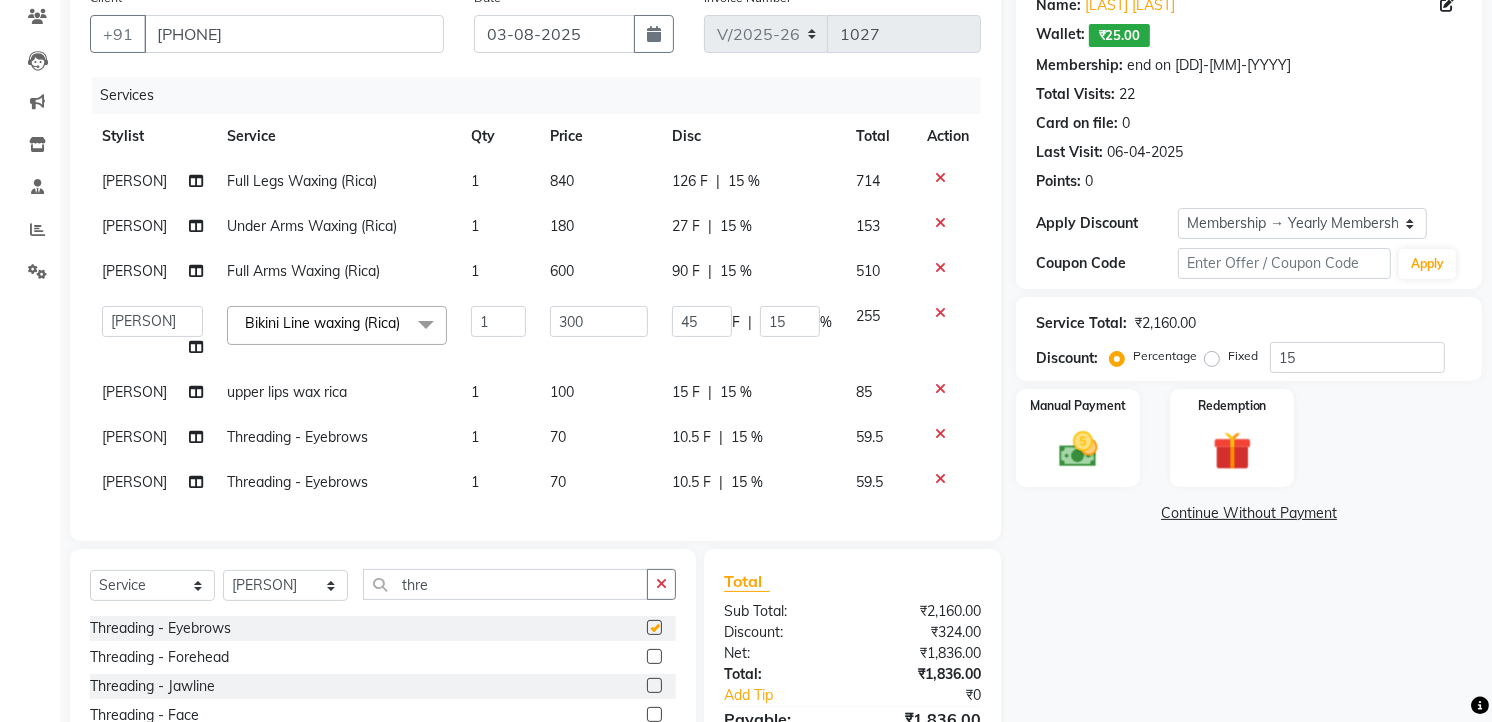 checkbox on "false" 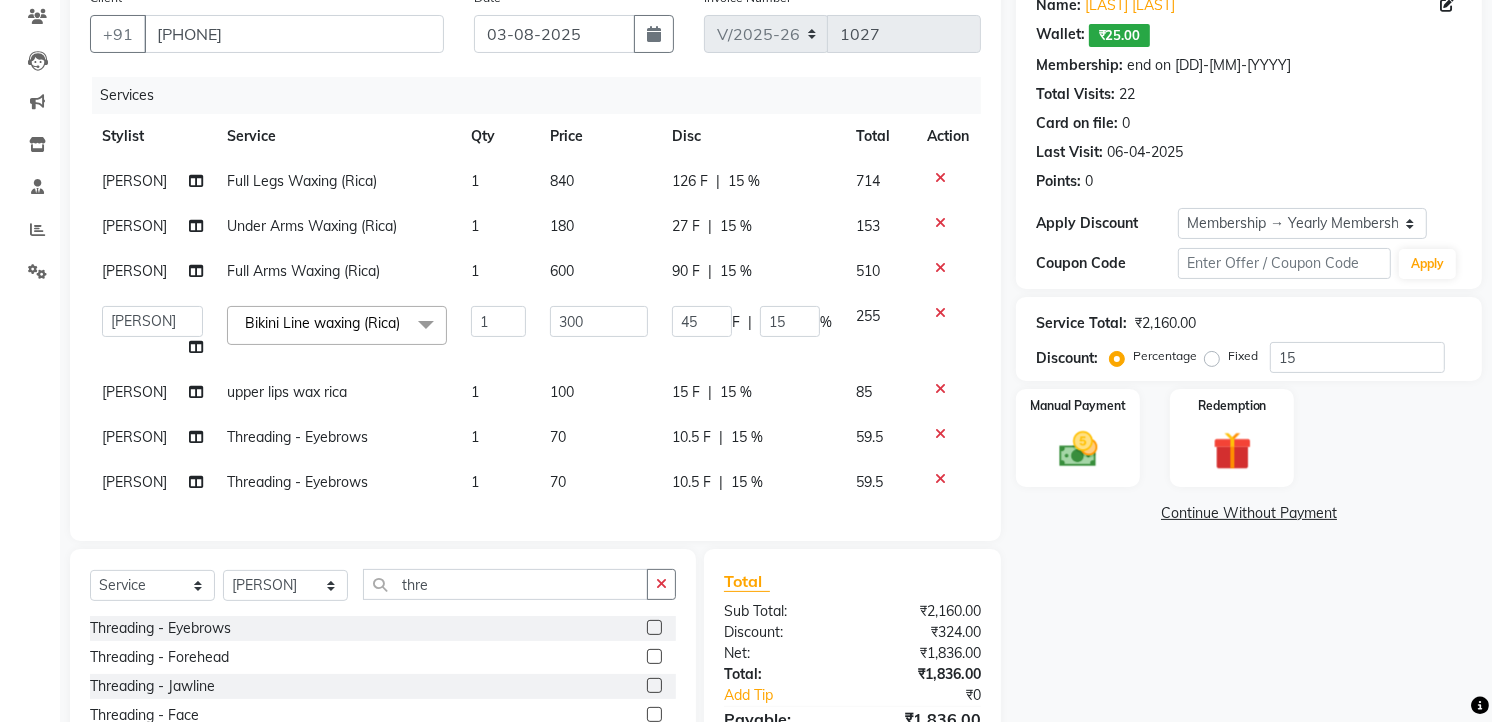 scroll, scrollTop: 348, scrollLeft: 0, axis: vertical 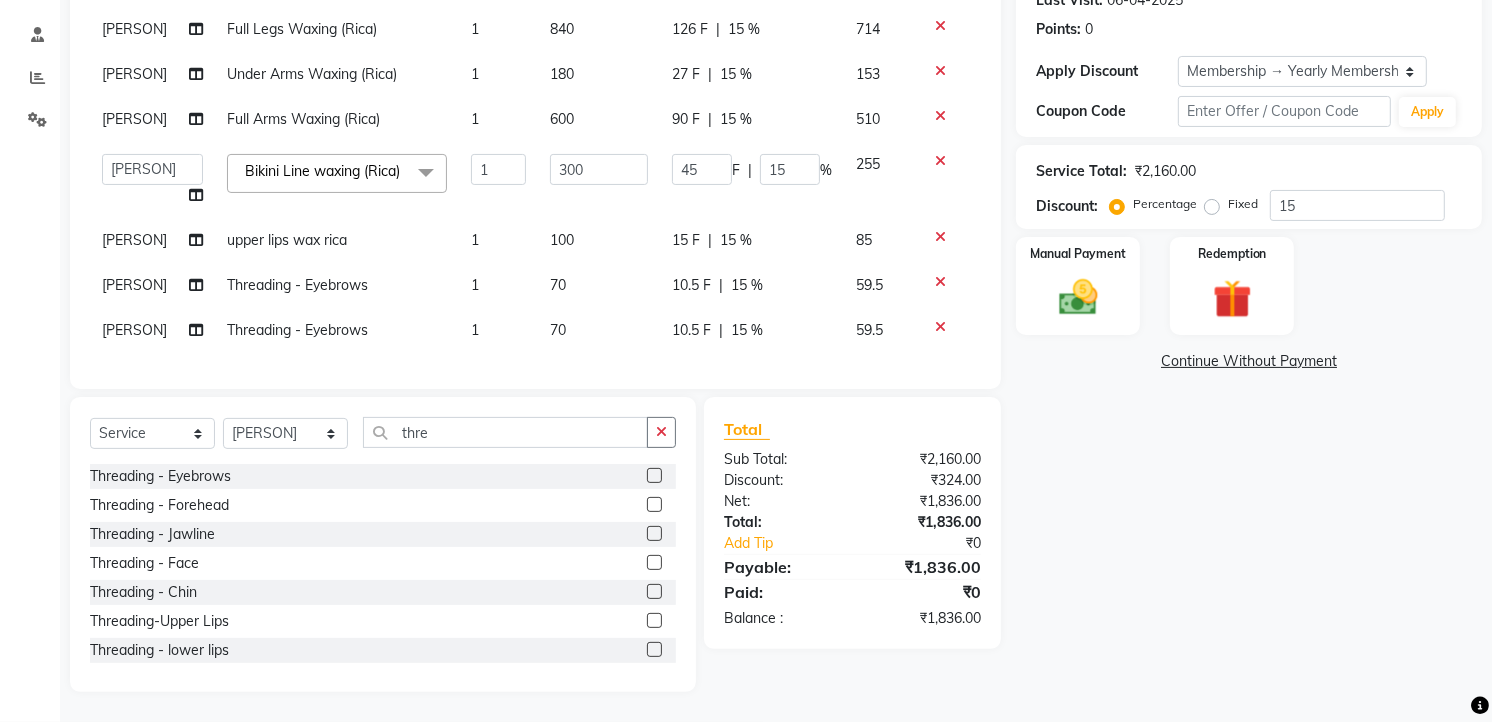 click 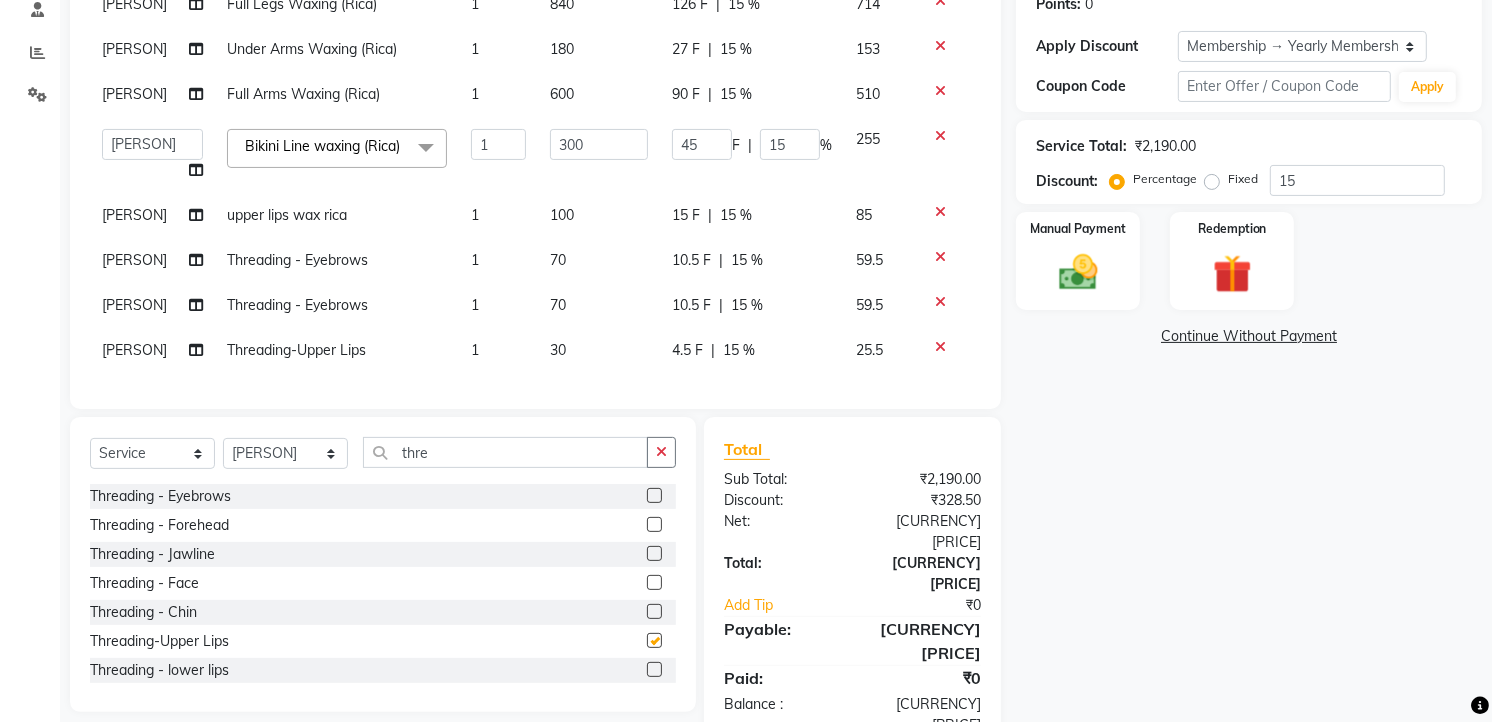 checkbox on "false" 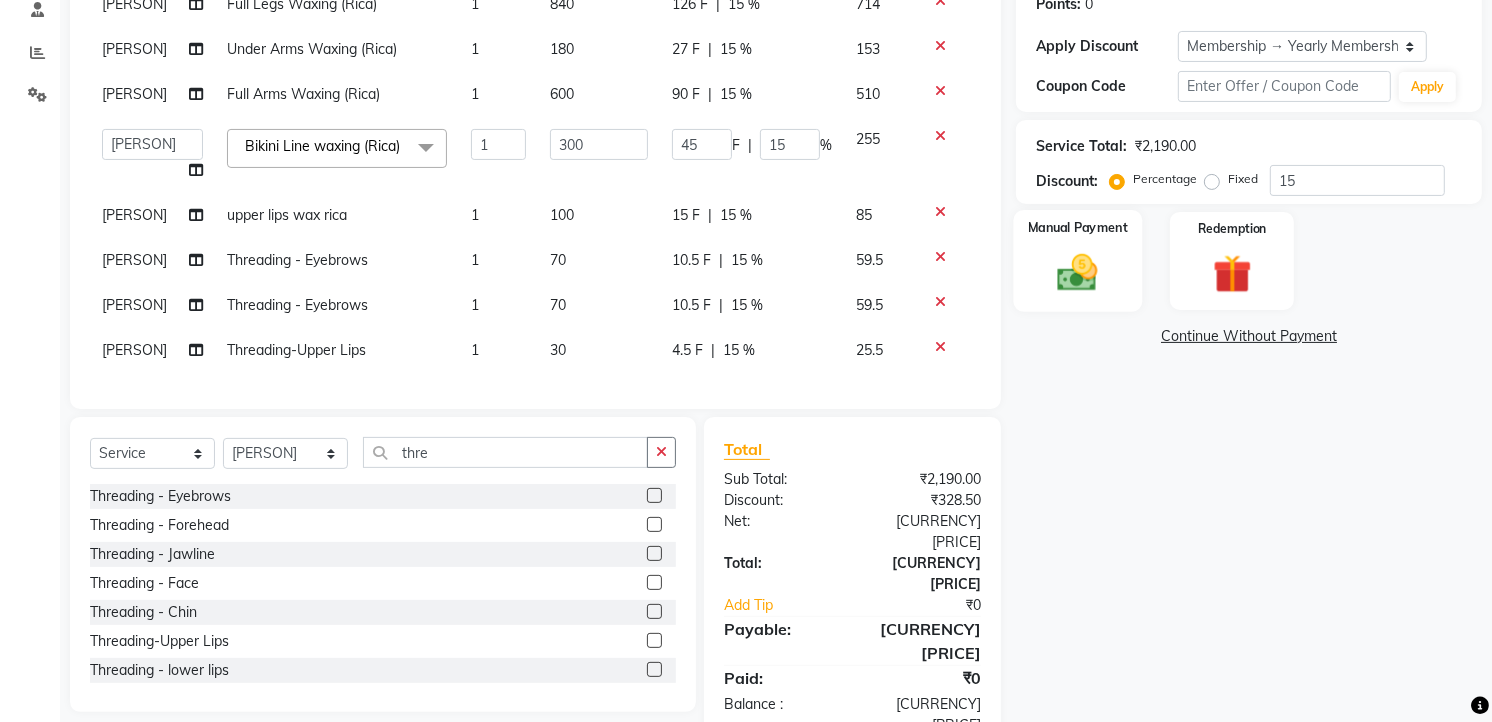 click 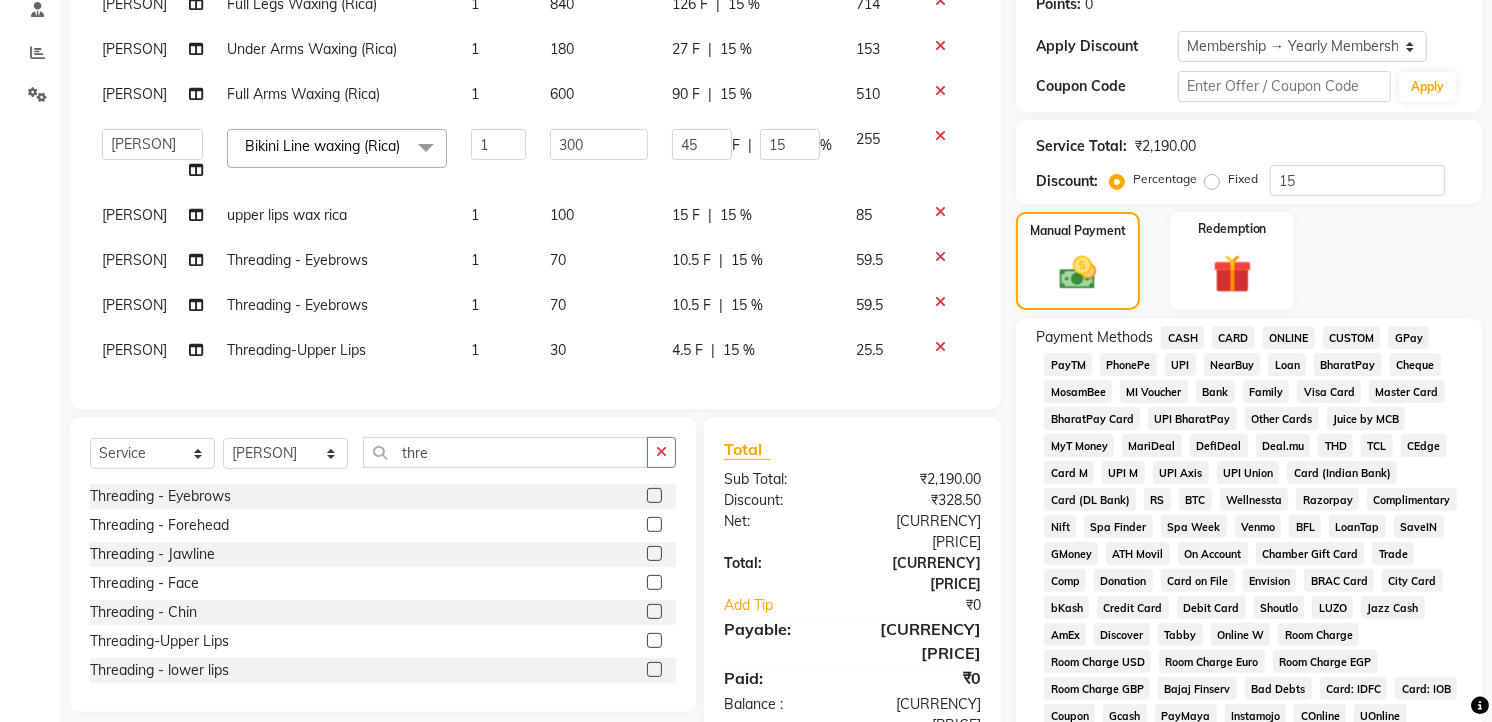 click on "GPay" 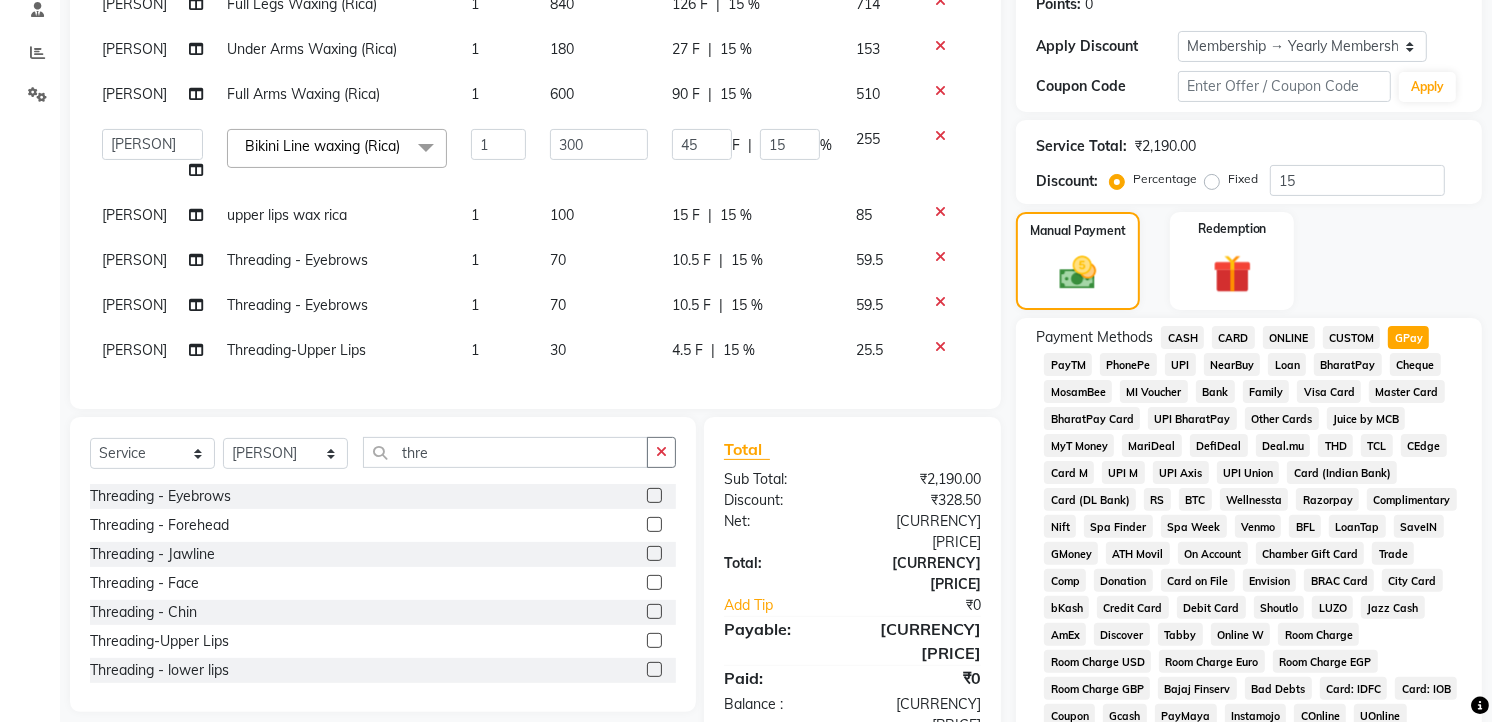 scroll, scrollTop: 785, scrollLeft: 0, axis: vertical 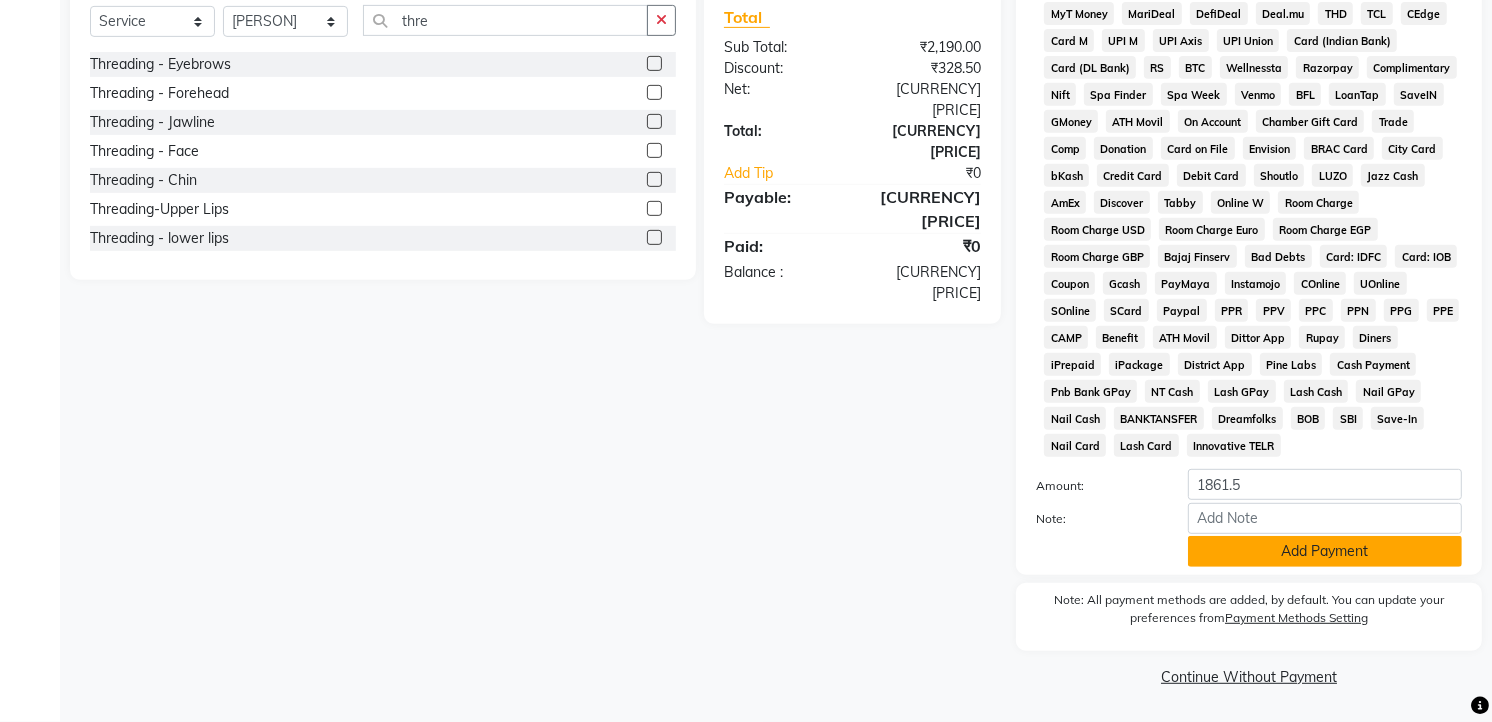 click on "Add Payment" 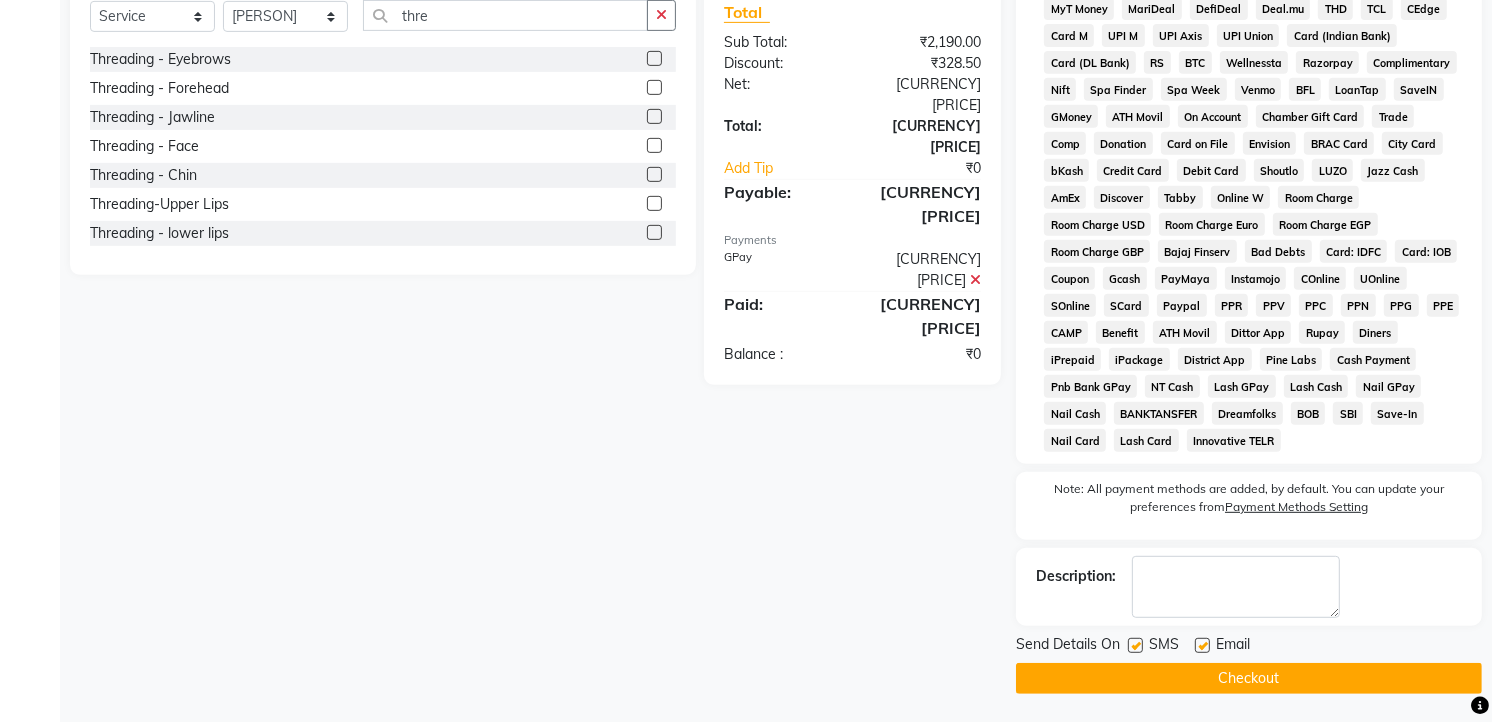 click on "Checkout" 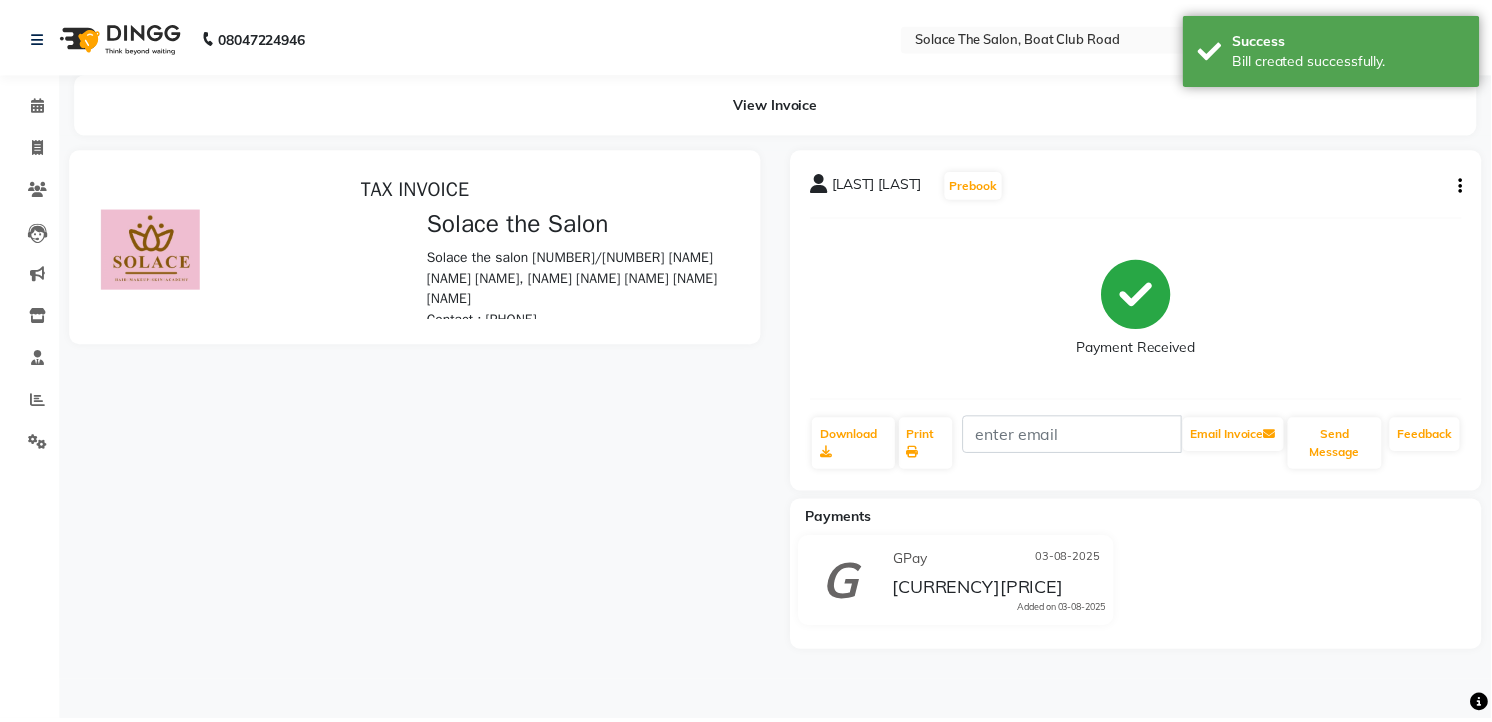 scroll, scrollTop: 0, scrollLeft: 0, axis: both 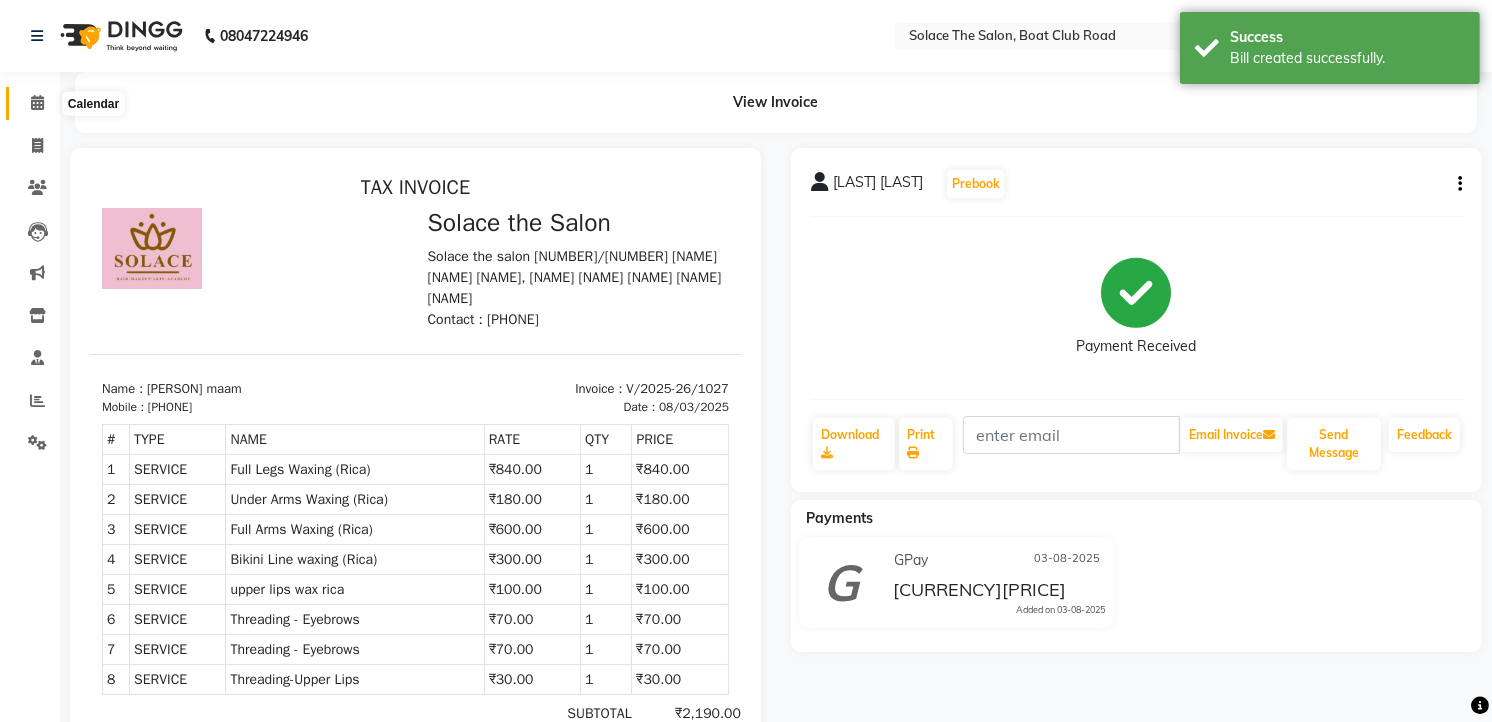 click 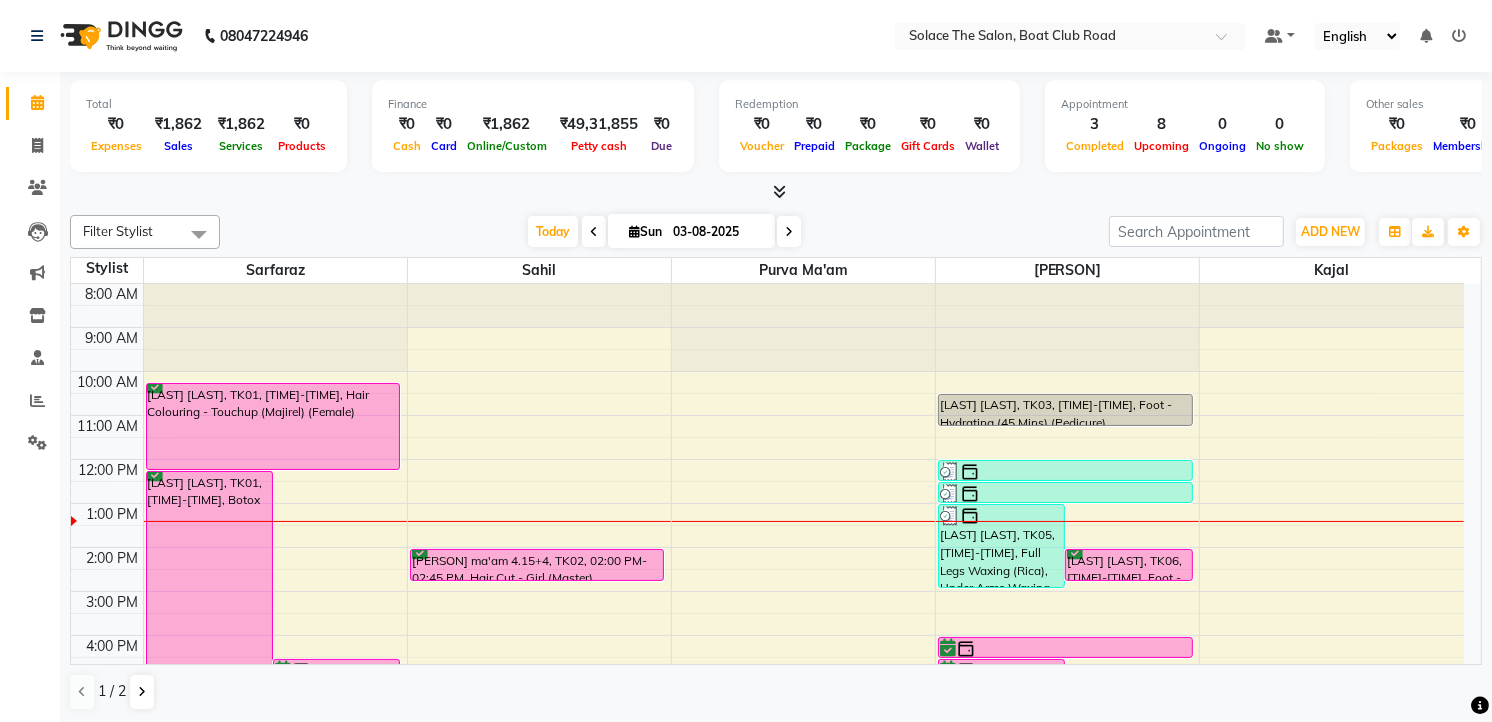 scroll, scrollTop: 237, scrollLeft: 0, axis: vertical 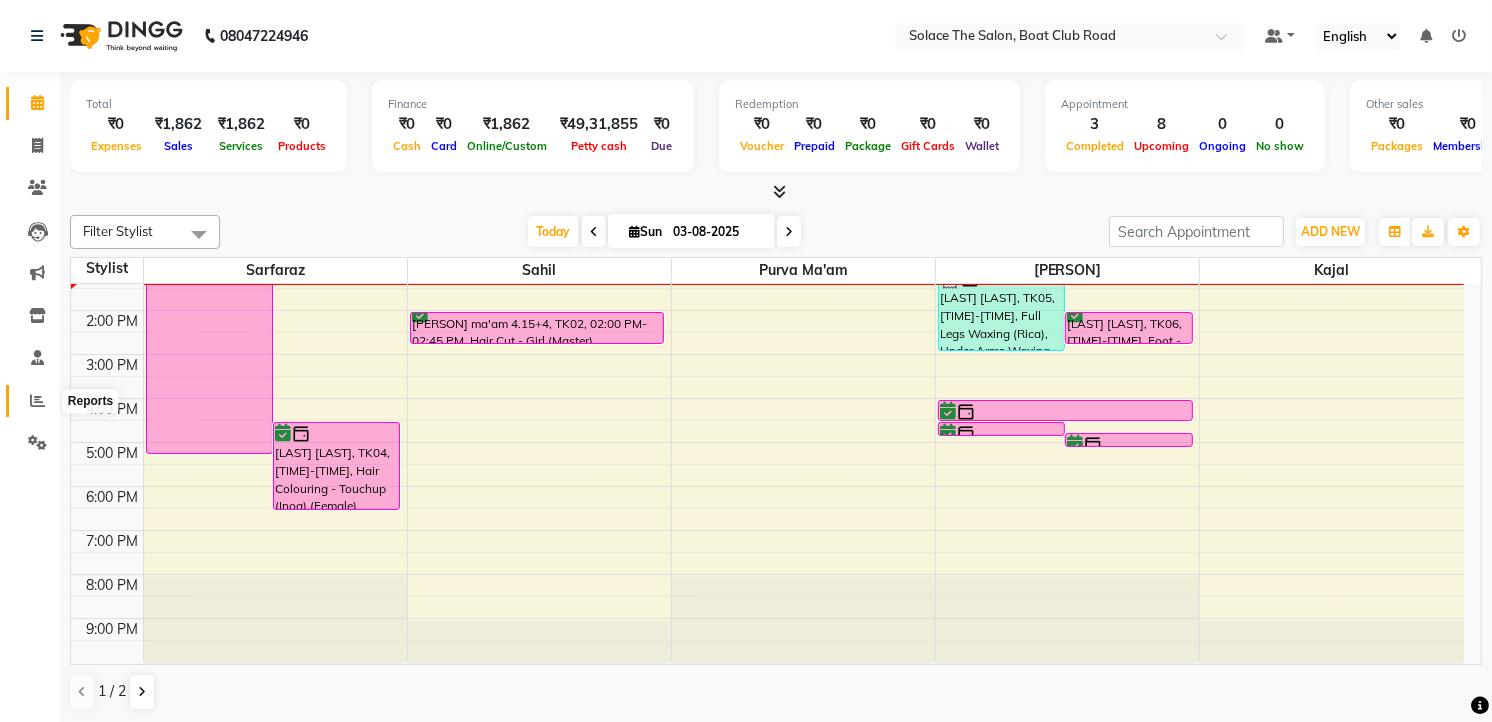 click 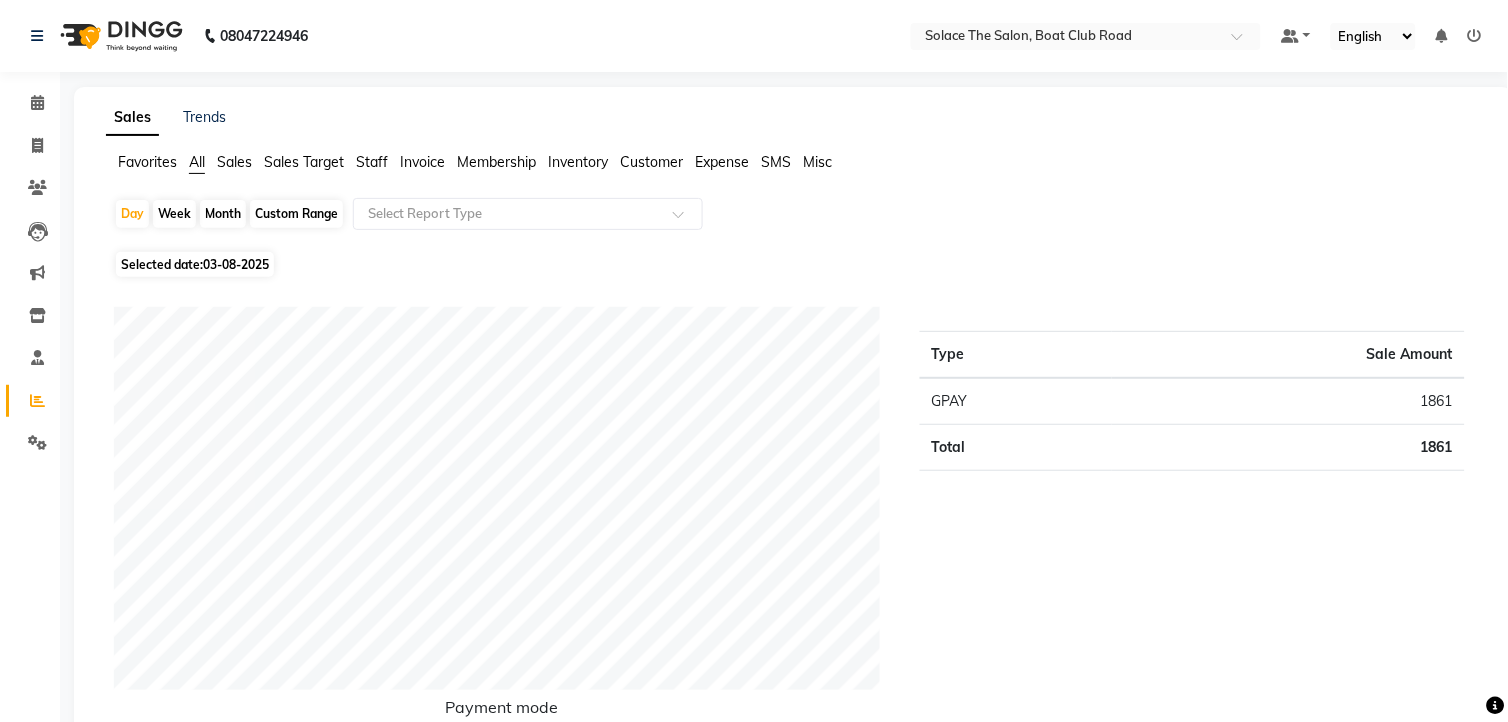 click on "Staff" 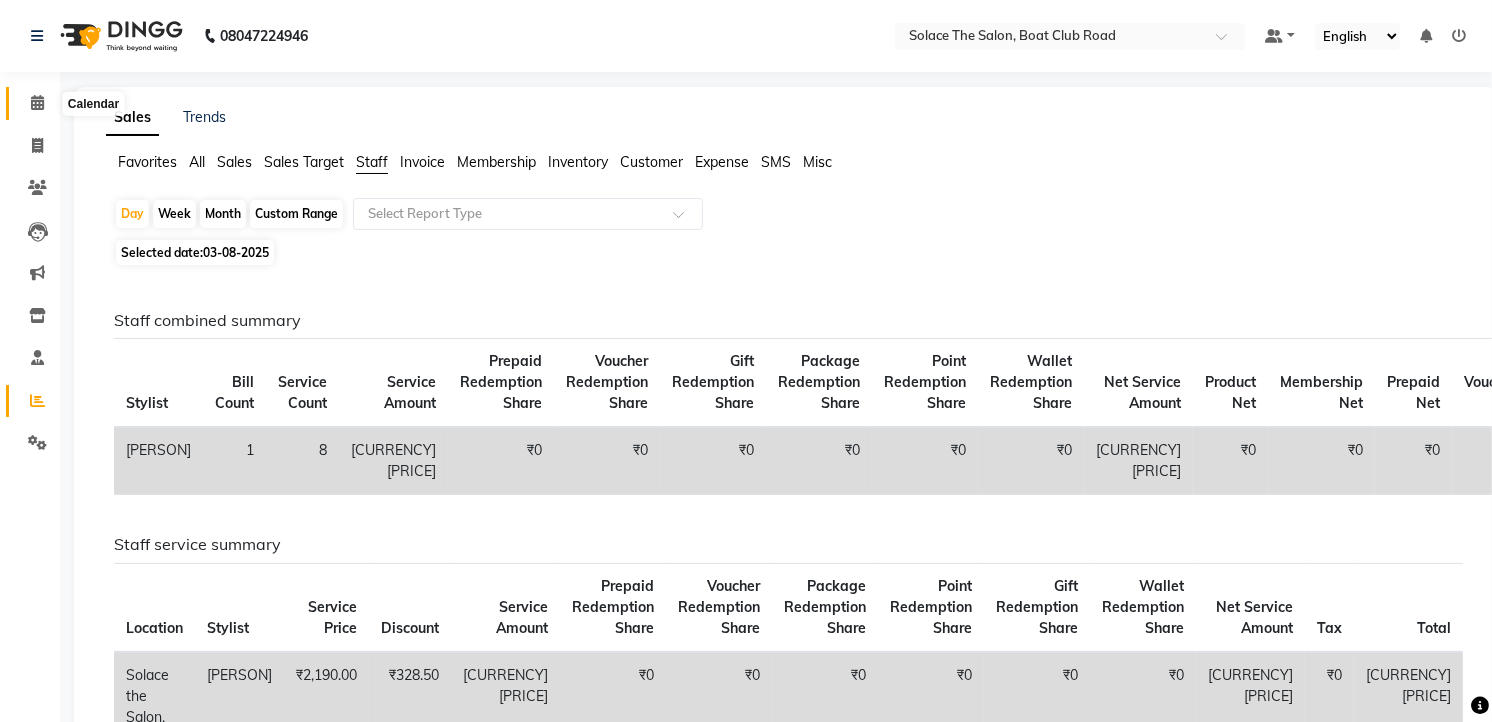 click 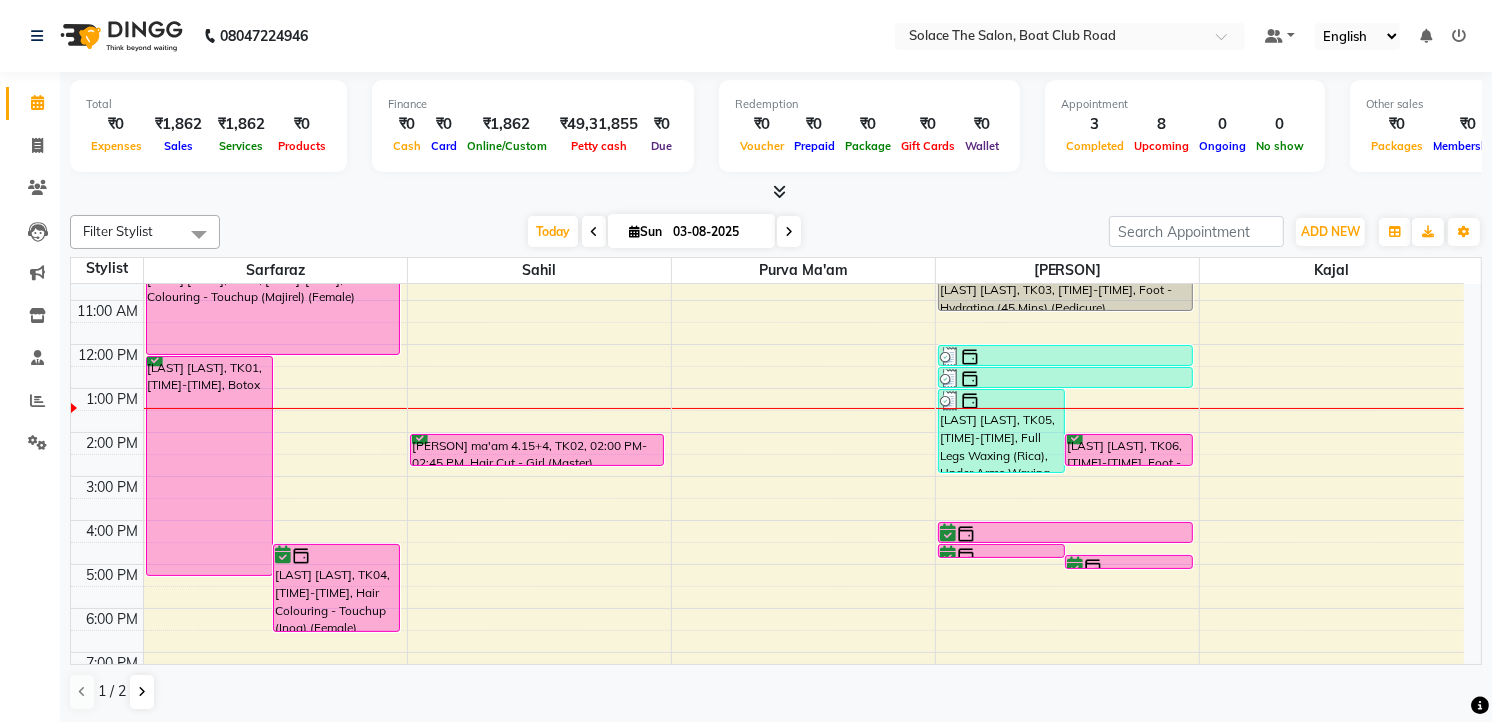 scroll, scrollTop: 111, scrollLeft: 0, axis: vertical 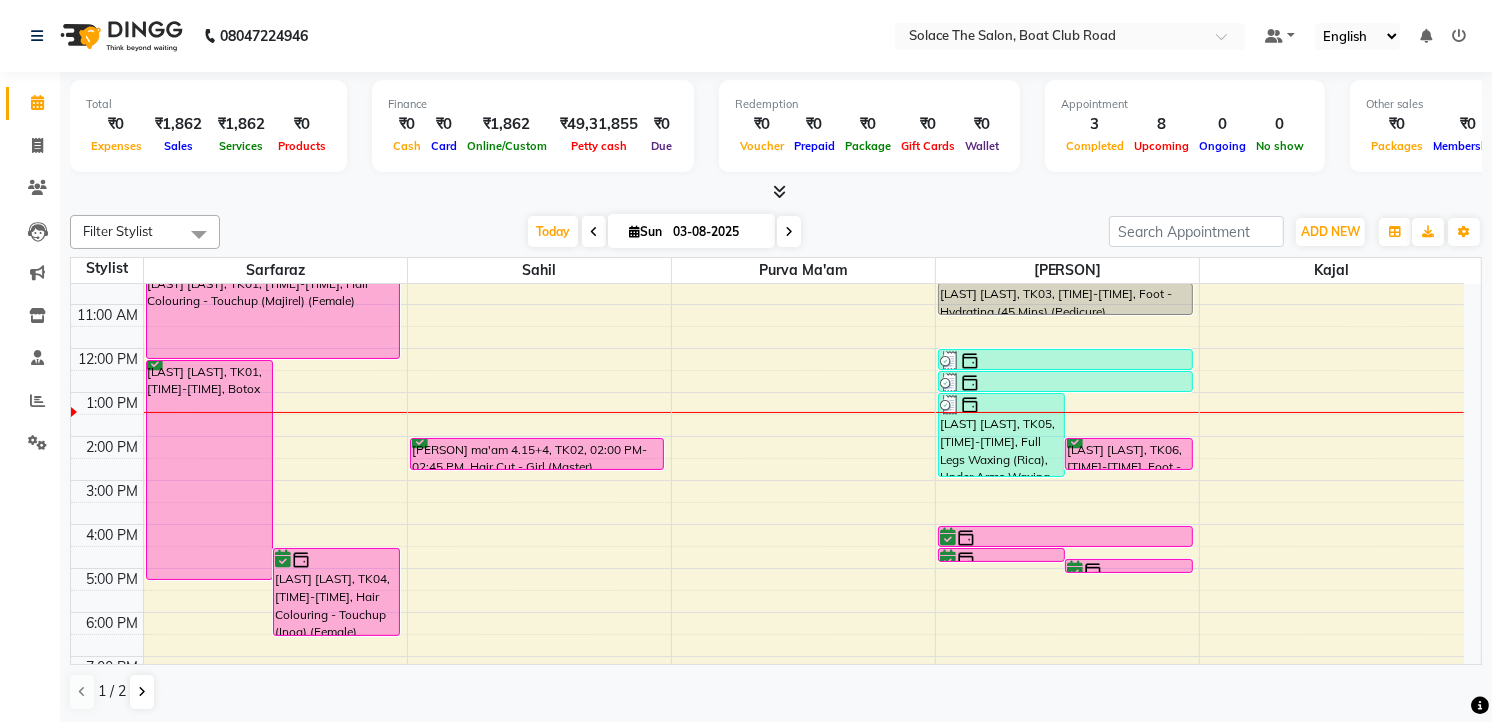 click at bounding box center [789, 232] 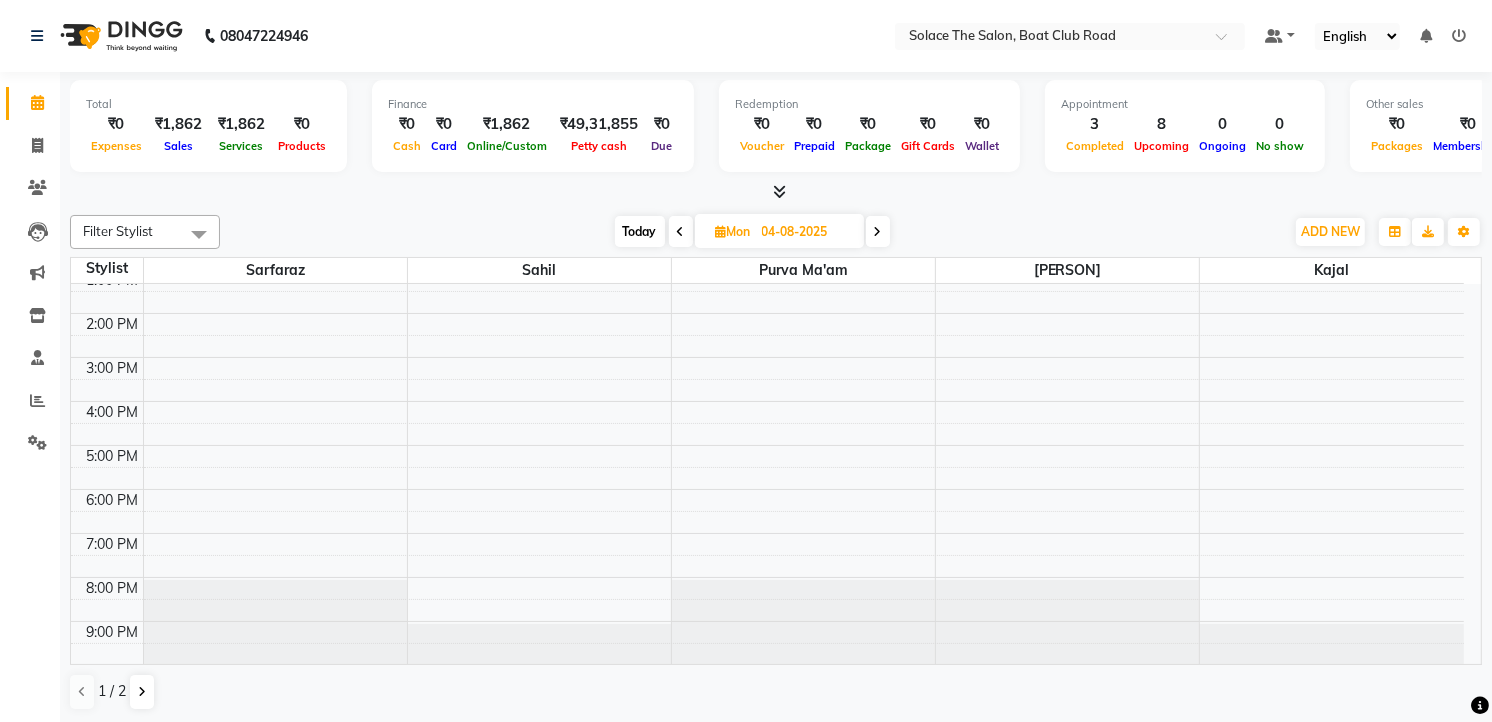 scroll, scrollTop: 237, scrollLeft: 0, axis: vertical 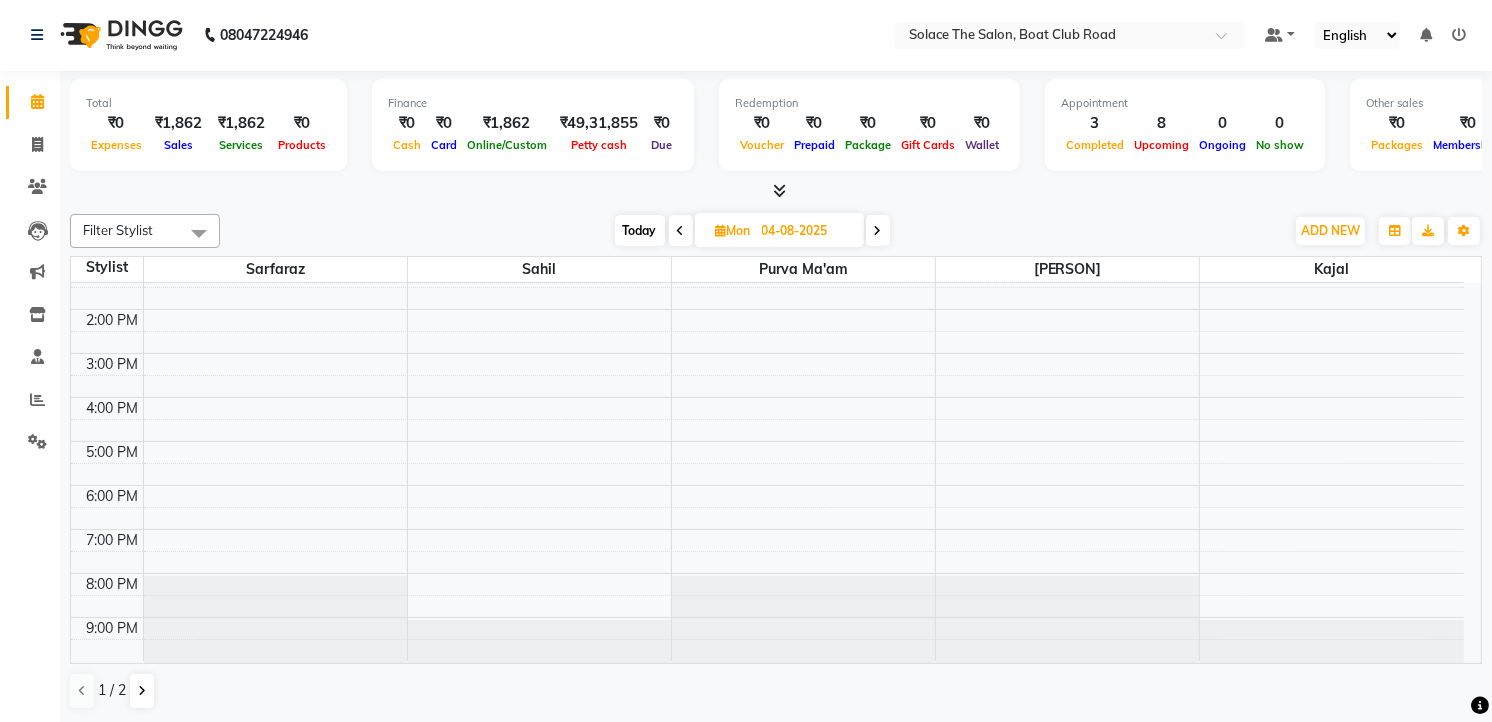 click at bounding box center [878, 231] 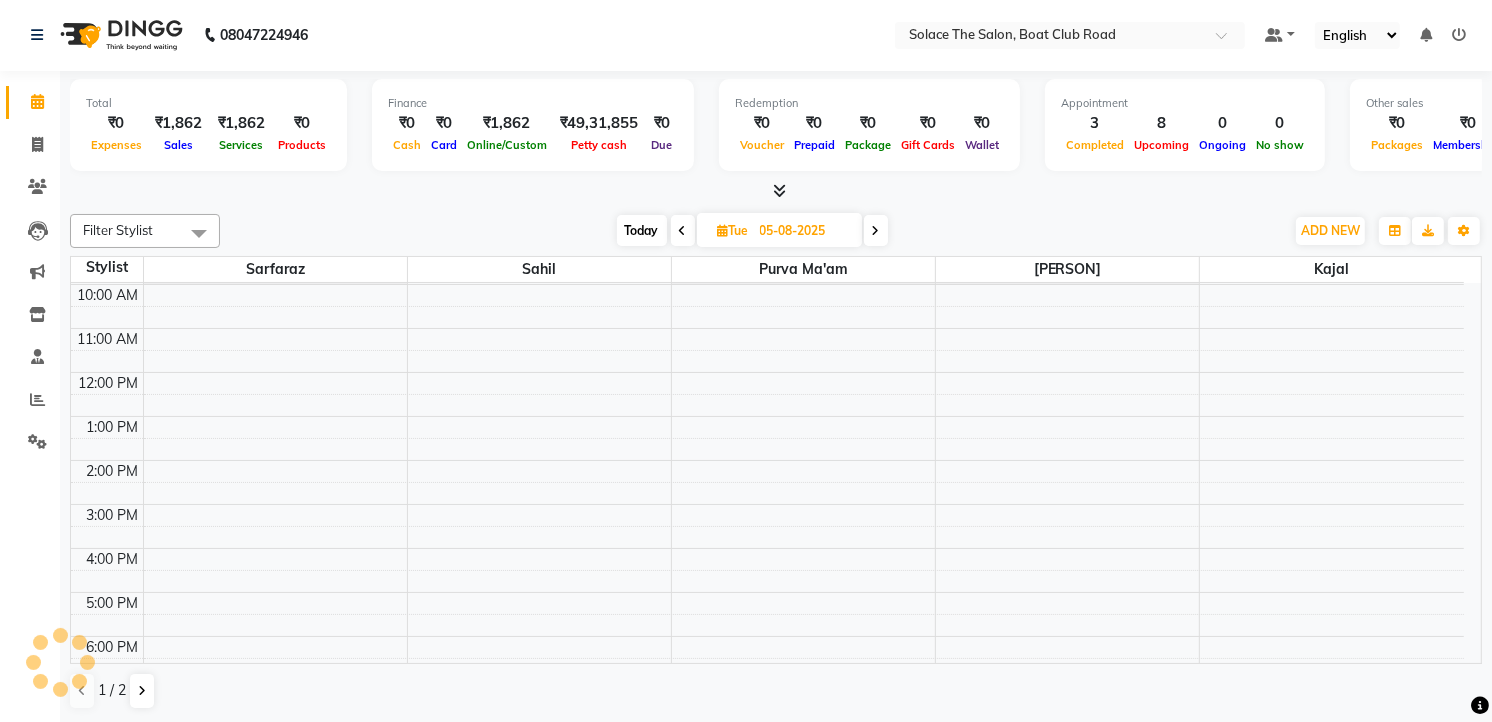 scroll, scrollTop: 111, scrollLeft: 0, axis: vertical 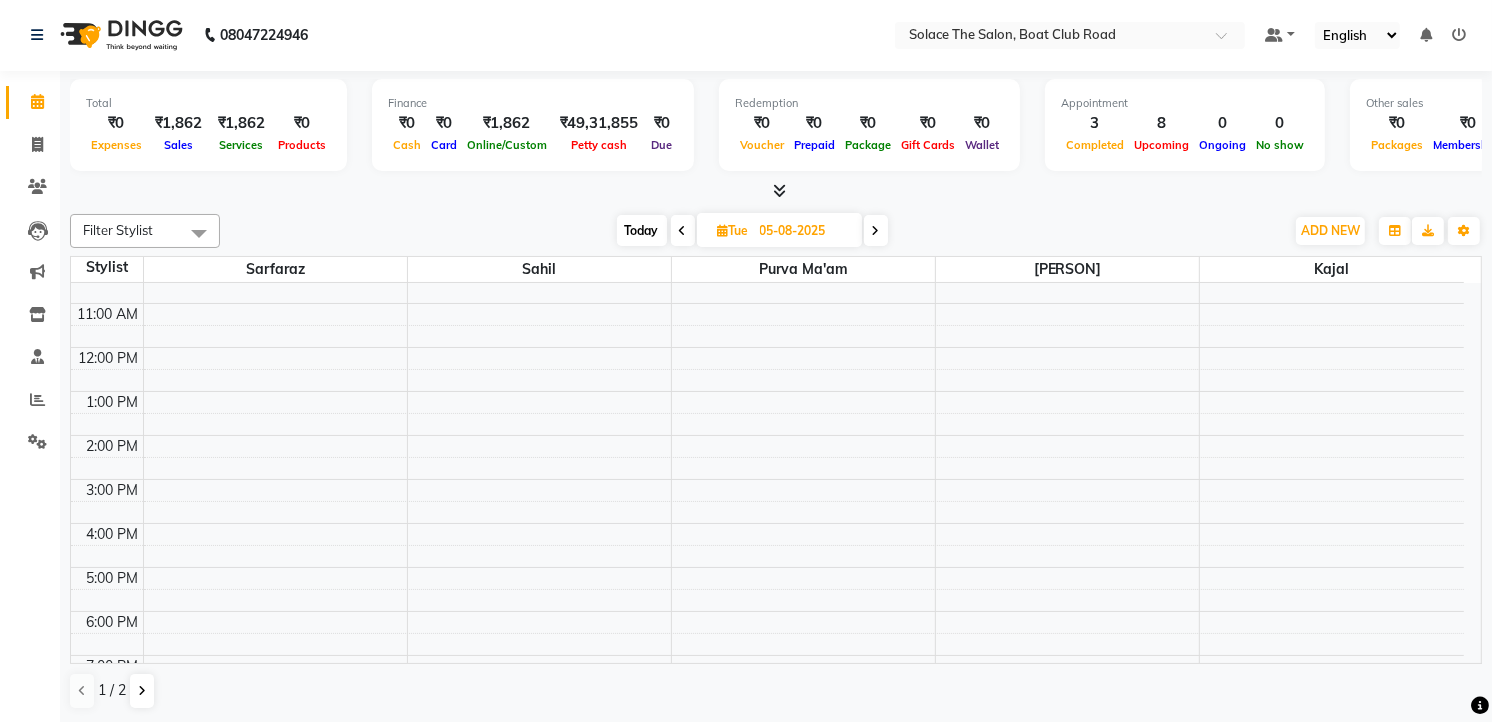 click at bounding box center (876, 231) 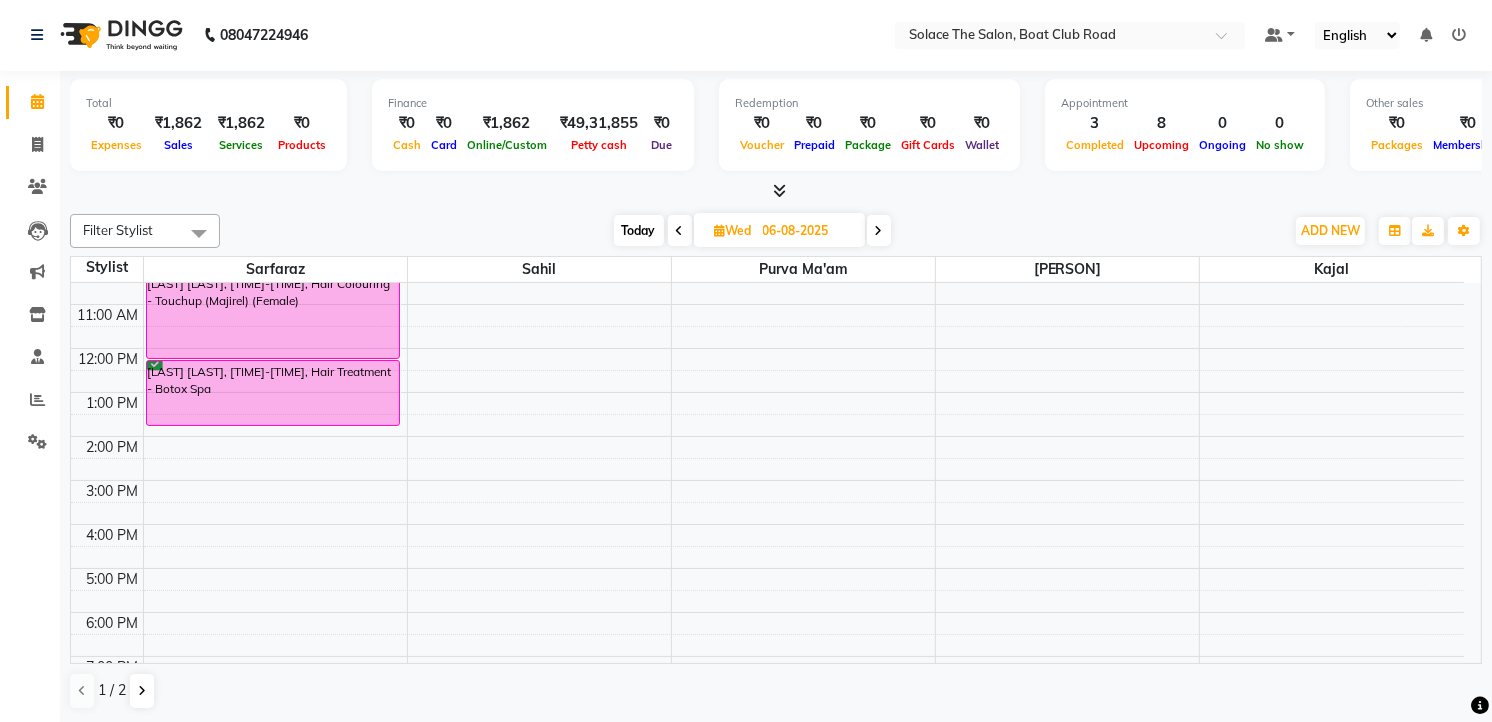 scroll, scrollTop: 0, scrollLeft: 0, axis: both 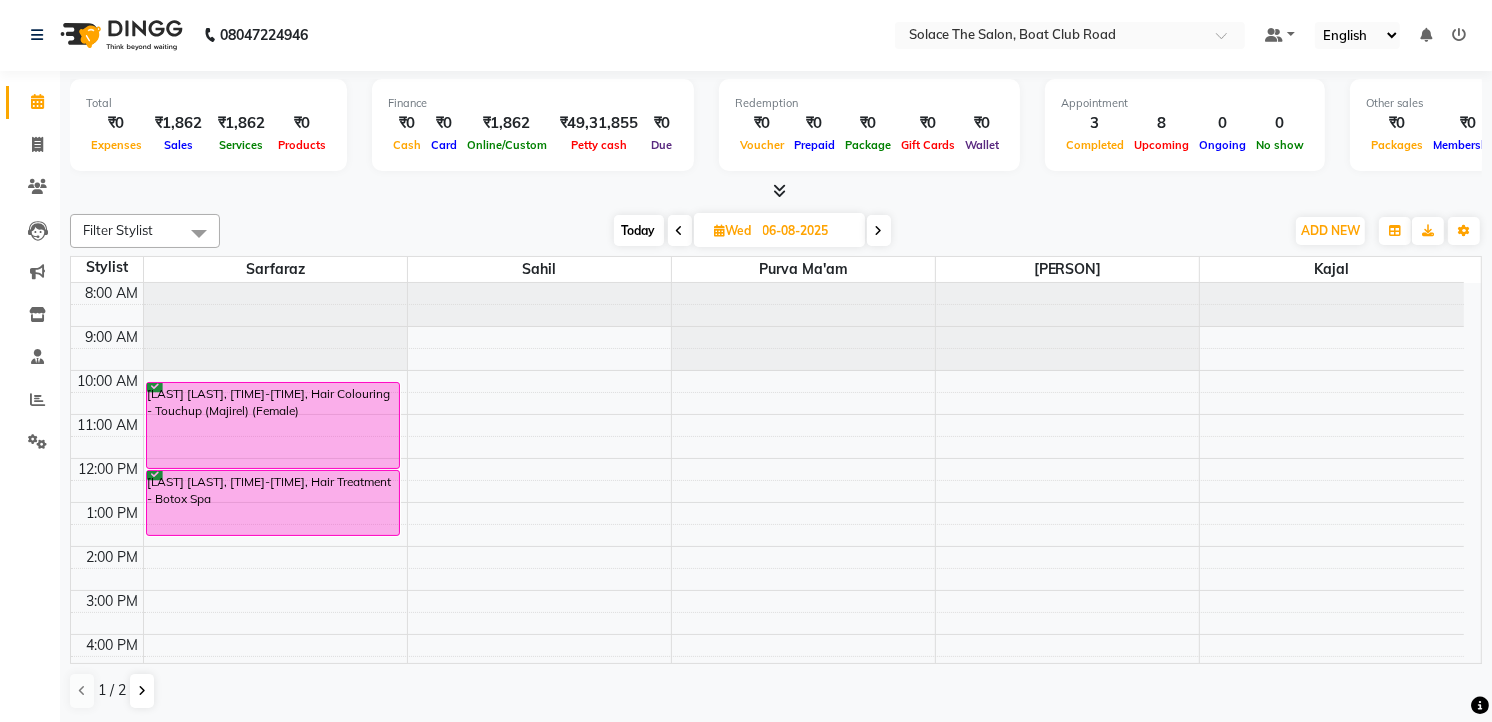 click on "Today" at bounding box center (639, 230) 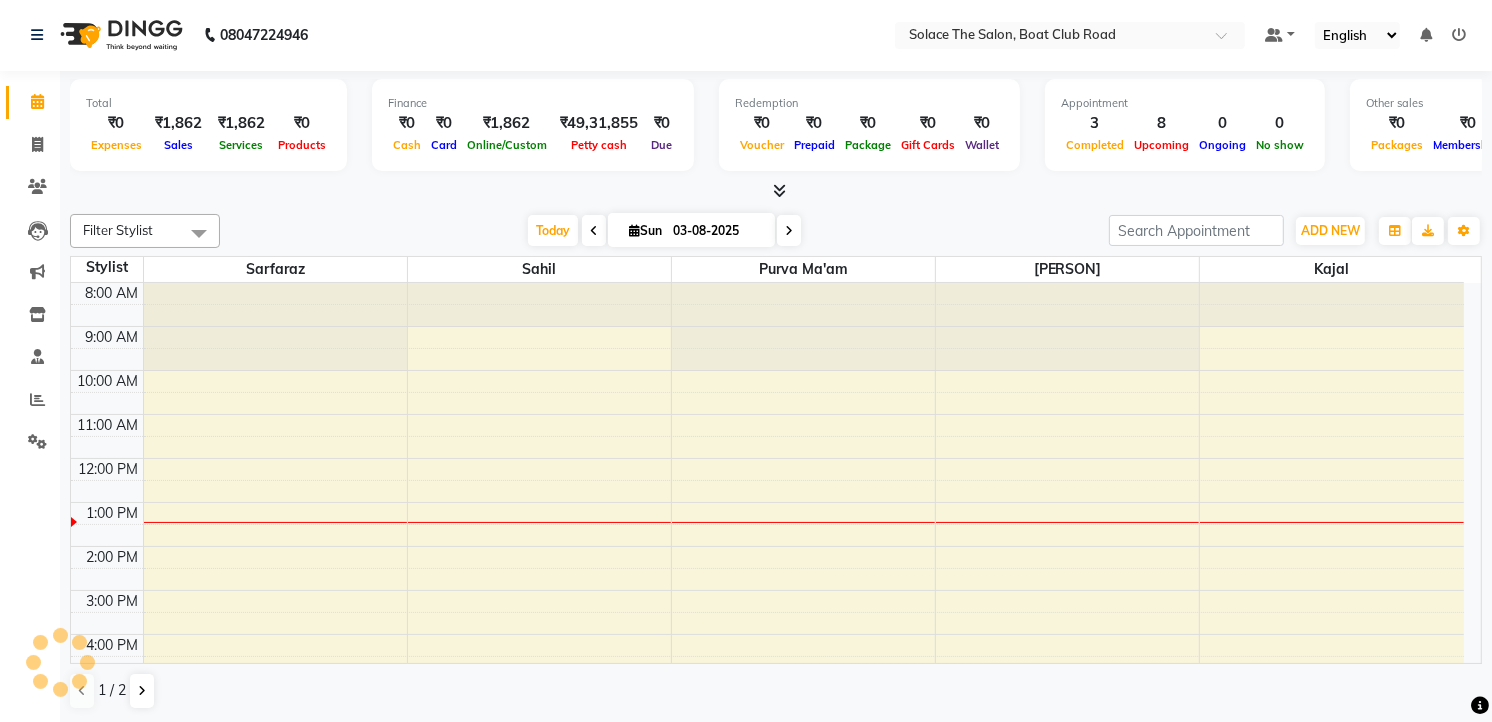 scroll, scrollTop: 222, scrollLeft: 0, axis: vertical 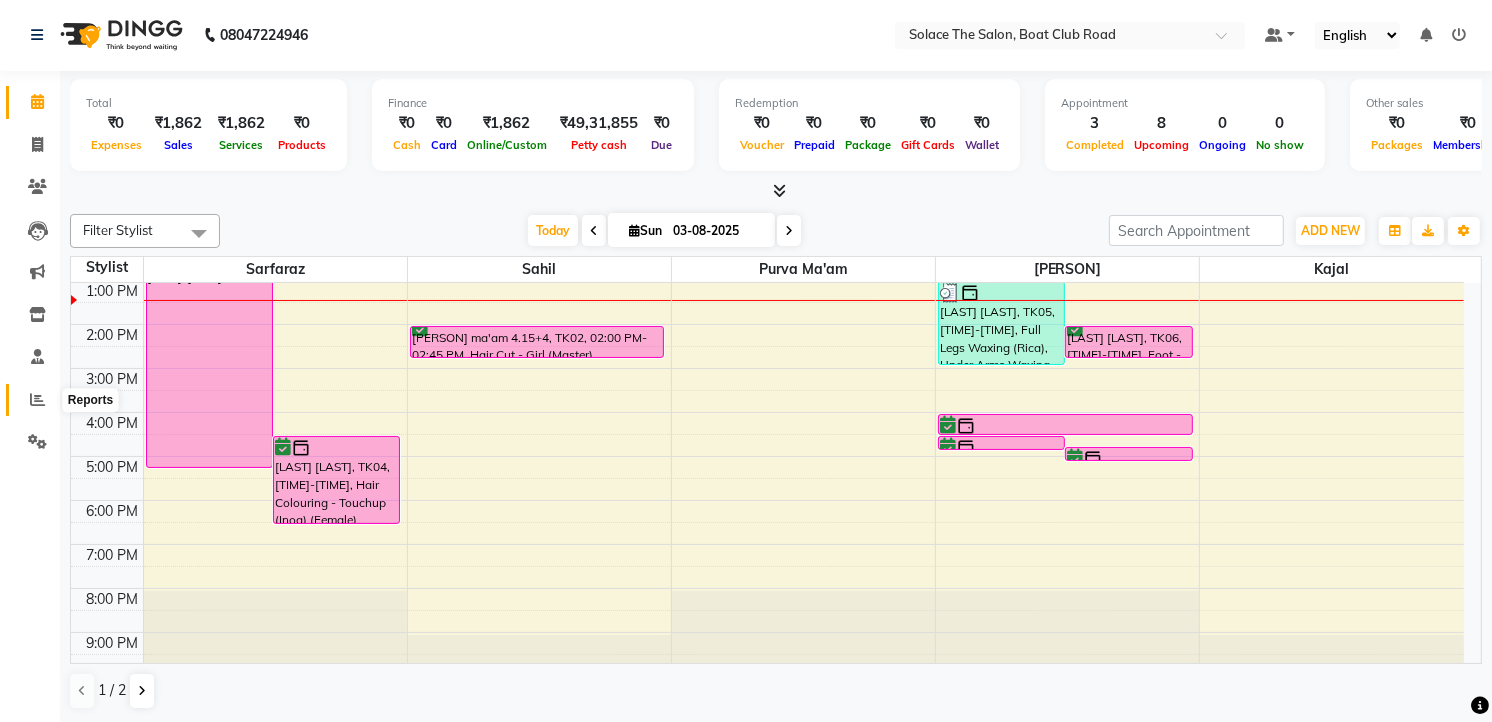 click 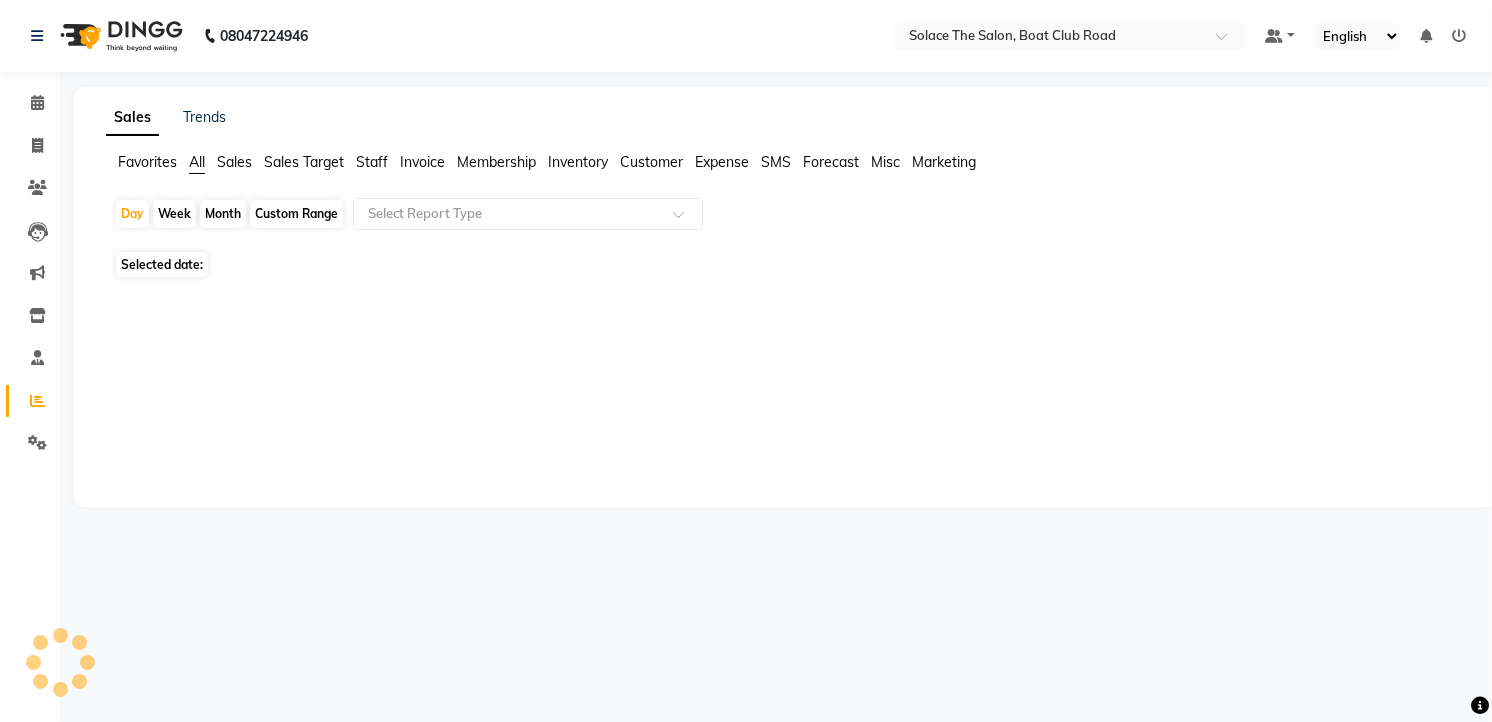 scroll, scrollTop: 0, scrollLeft: 0, axis: both 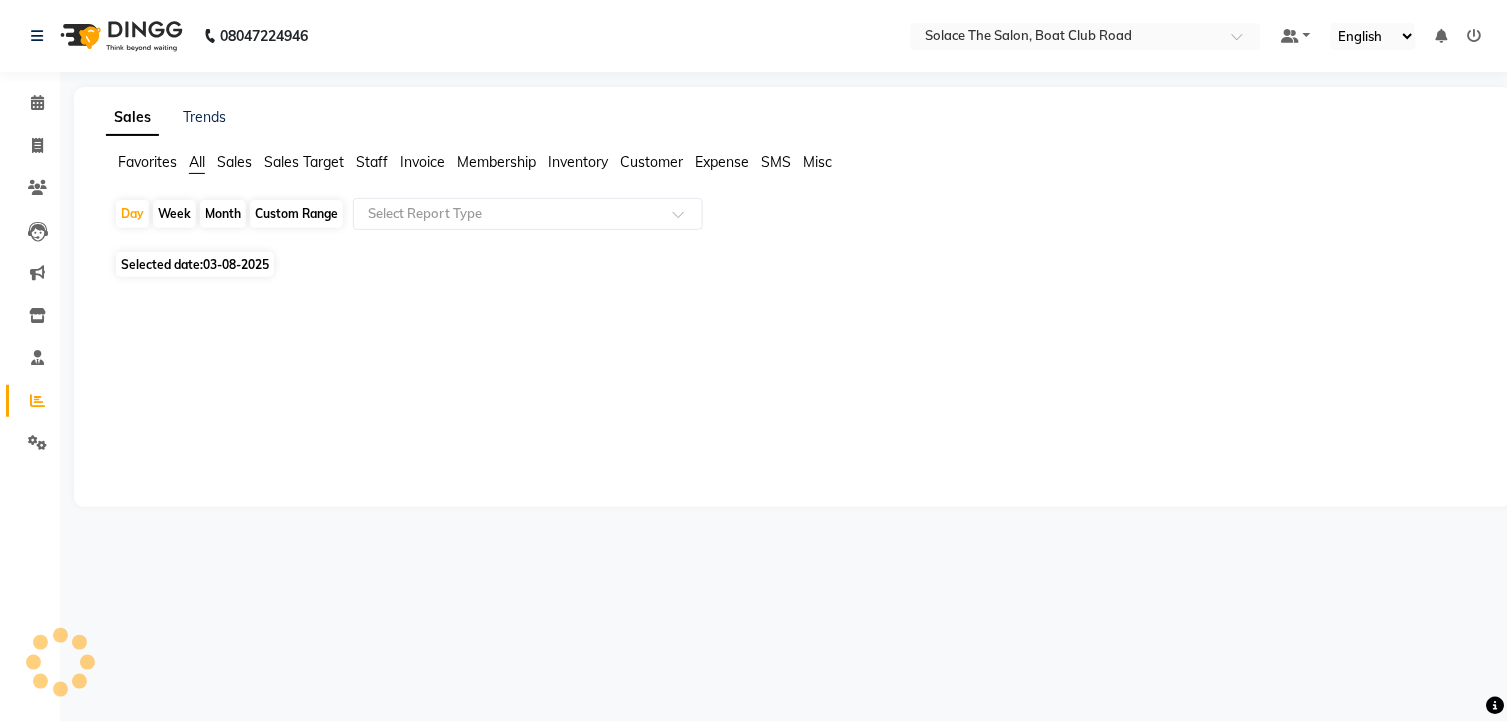 click on "Staff" 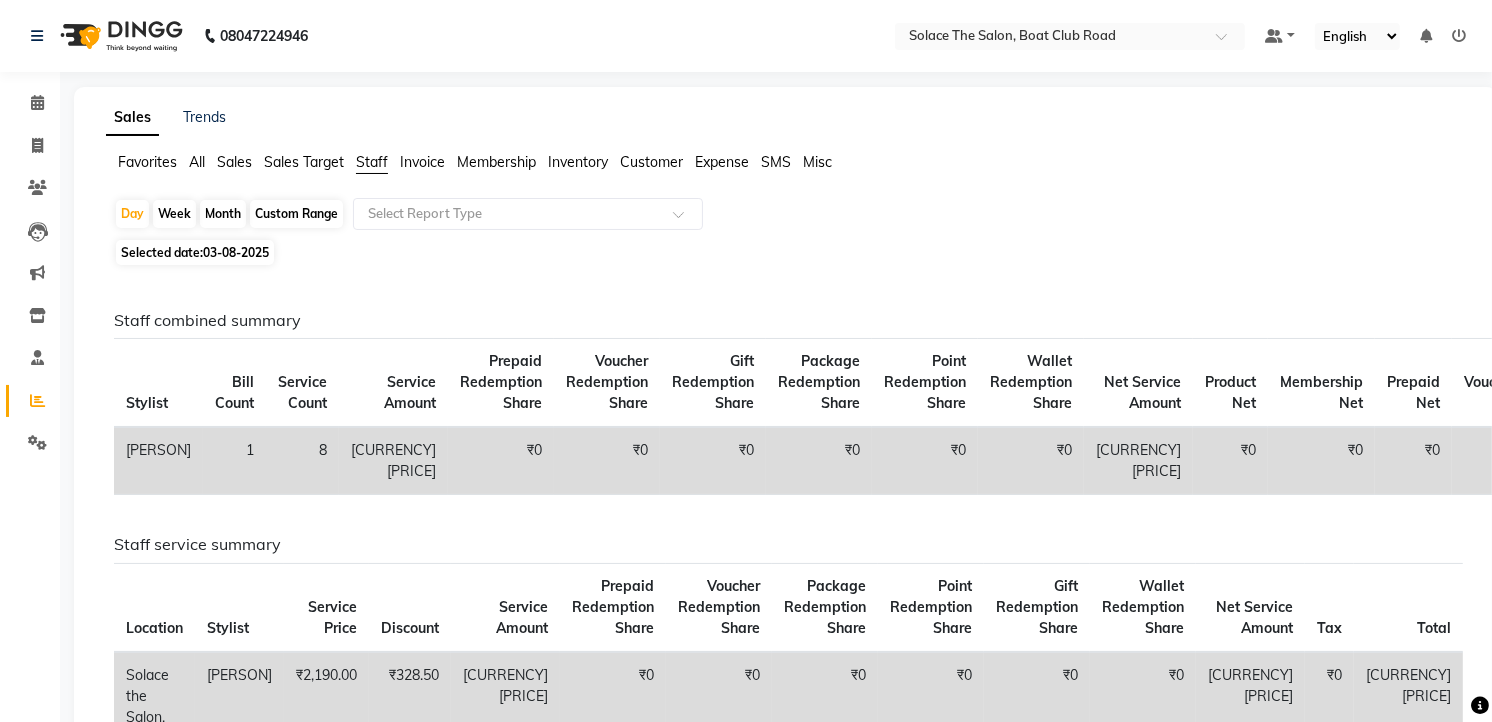 click on "Month" 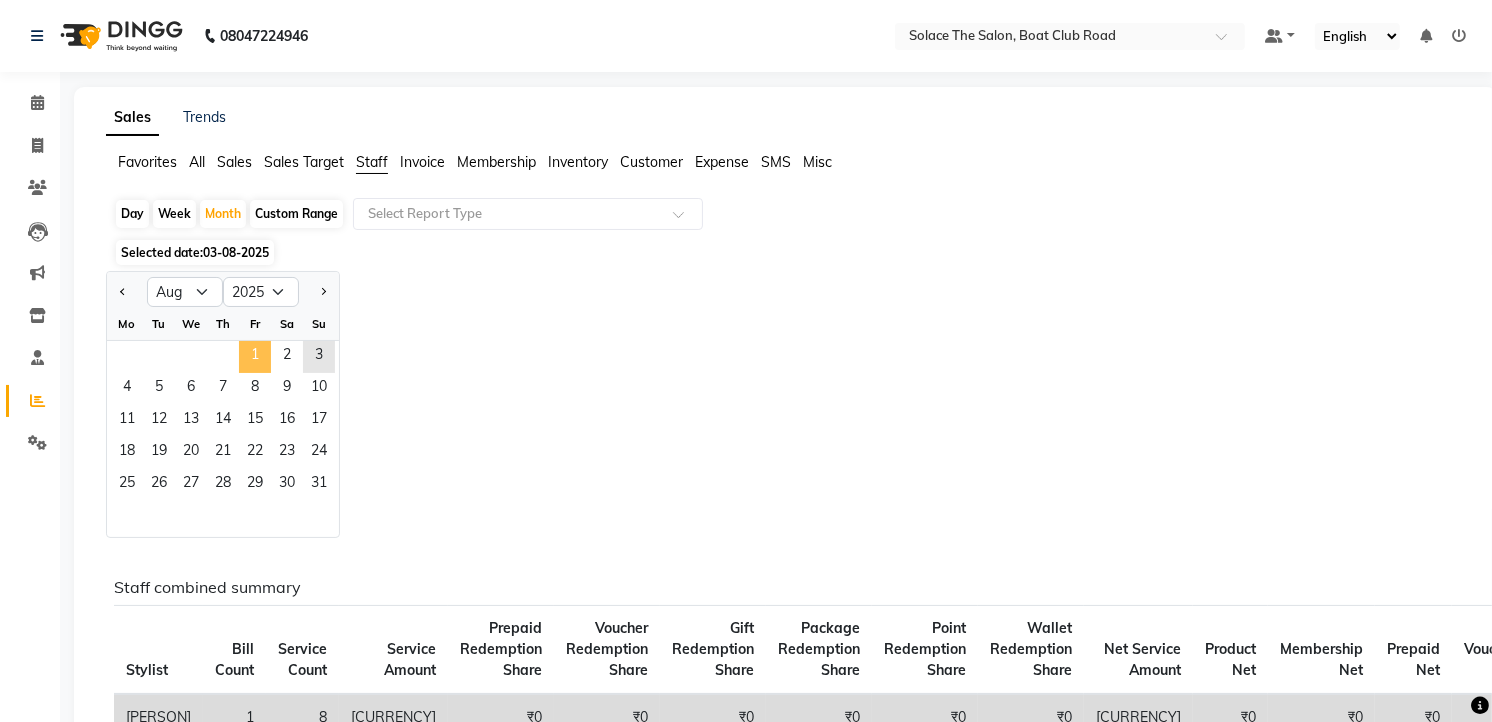 click on "1" 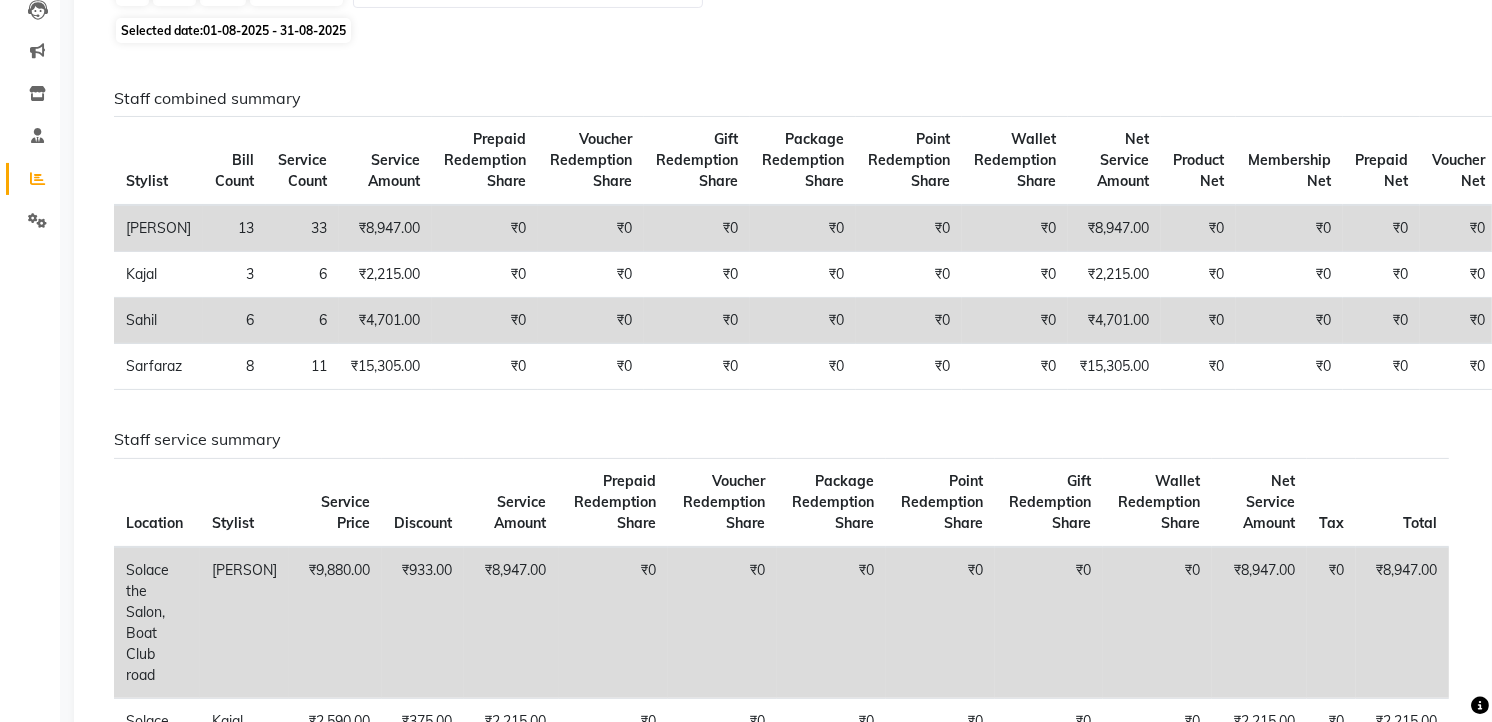 scroll, scrollTop: 0, scrollLeft: 0, axis: both 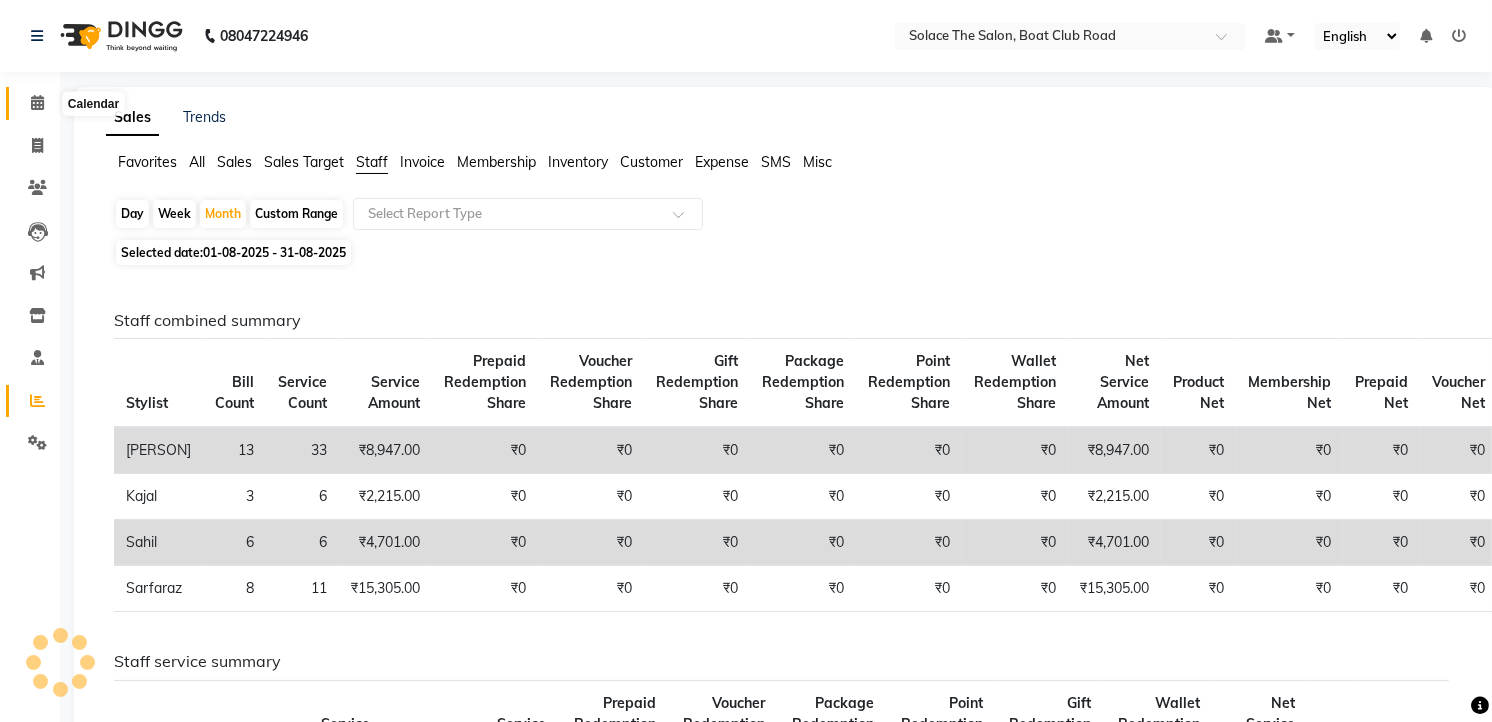 click 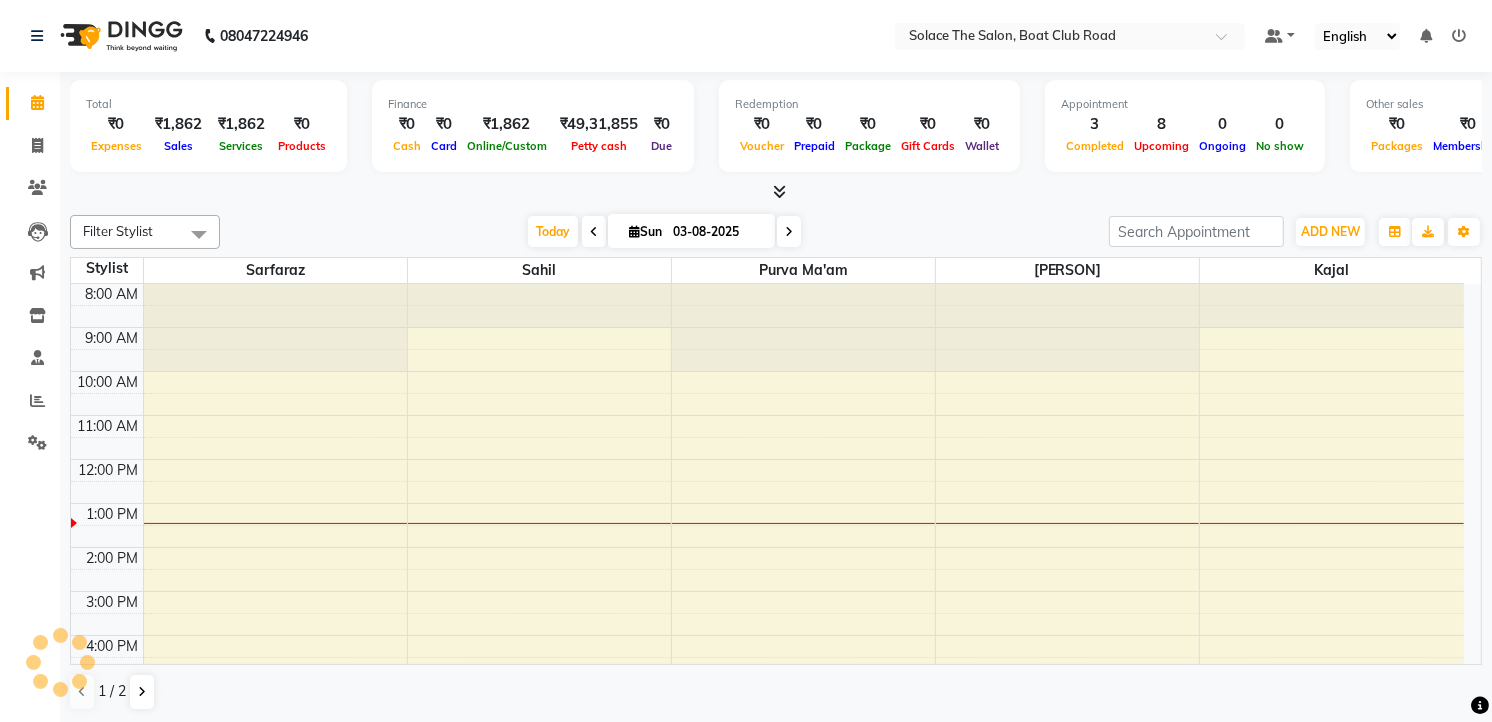 scroll, scrollTop: 0, scrollLeft: 0, axis: both 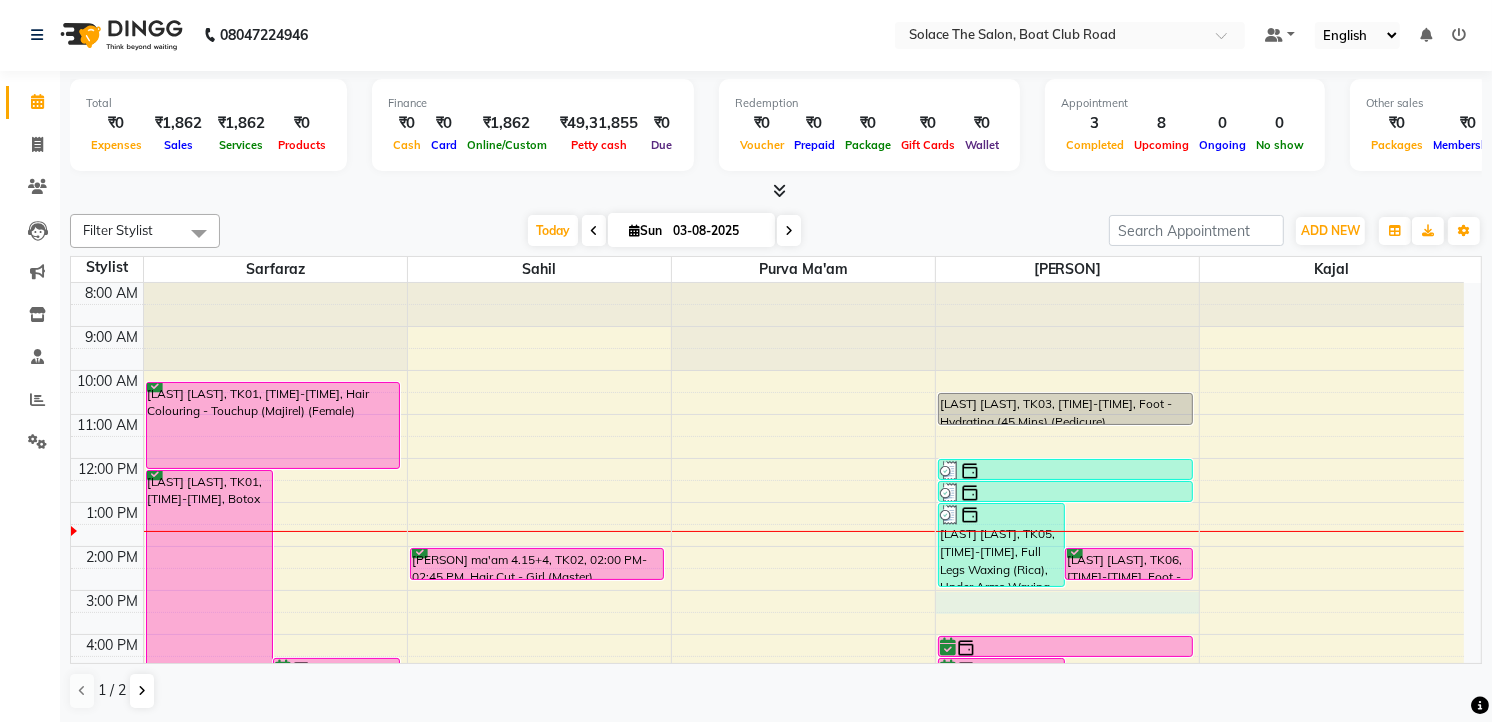 click on "[TIME] [TIME] [TIME] [TIME] [TIME] [TIME] [TIME] [TIME] [TIME] [TIME] [TIME] [TIME] [TIME] [TIME]     [LAST] [LAST], TK01, [TIME]-[TIME], Botox     [LAST] [LAST], TK04, [TIME]-[TIME], Hair Colouring - Touchup (Inoa) (Female)     [LAST] [LAST], TK01, [TIME]-[TIME], Hair Colouring - Touchup (Majirel) (Female)     [LAST] [LAST] [NUMBER]+[NUMBER], TK02, [TIME]-[TIME], Hair Cut - Girl (Master)      [LAST] [LAST], TK05, [TIME]-[TIME], Full Legs Waxing (Rica), Under Arms Waxing (Rica),Full Arms Waxing (Rica), Bikini Line waxing (Rica),upper lips wax rica,Threading - Eyebrows,Threading - Eyebrows,Threading-Upper Lips     [LAST] [LAST], TK06, [TIME]-[TIME],  Foot - Hydrating (45 Mins) (Pedicure)     [LAST] [LAST], TK04, [TIME]-[TIME], Threading - Eyebrows     [LAST] [LAST], TK04, [TIME]-[TIME], Threading-Upper Lips    [LAST] [LAST], TK03, [TIME]-[TIME],  Foot - Hydrating (45 Mins) (Pedicure)     [LAST] [LAST], TK05, [TIME]-[TIME], Full Arms Waxing (Rica)" at bounding box center (767, 590) 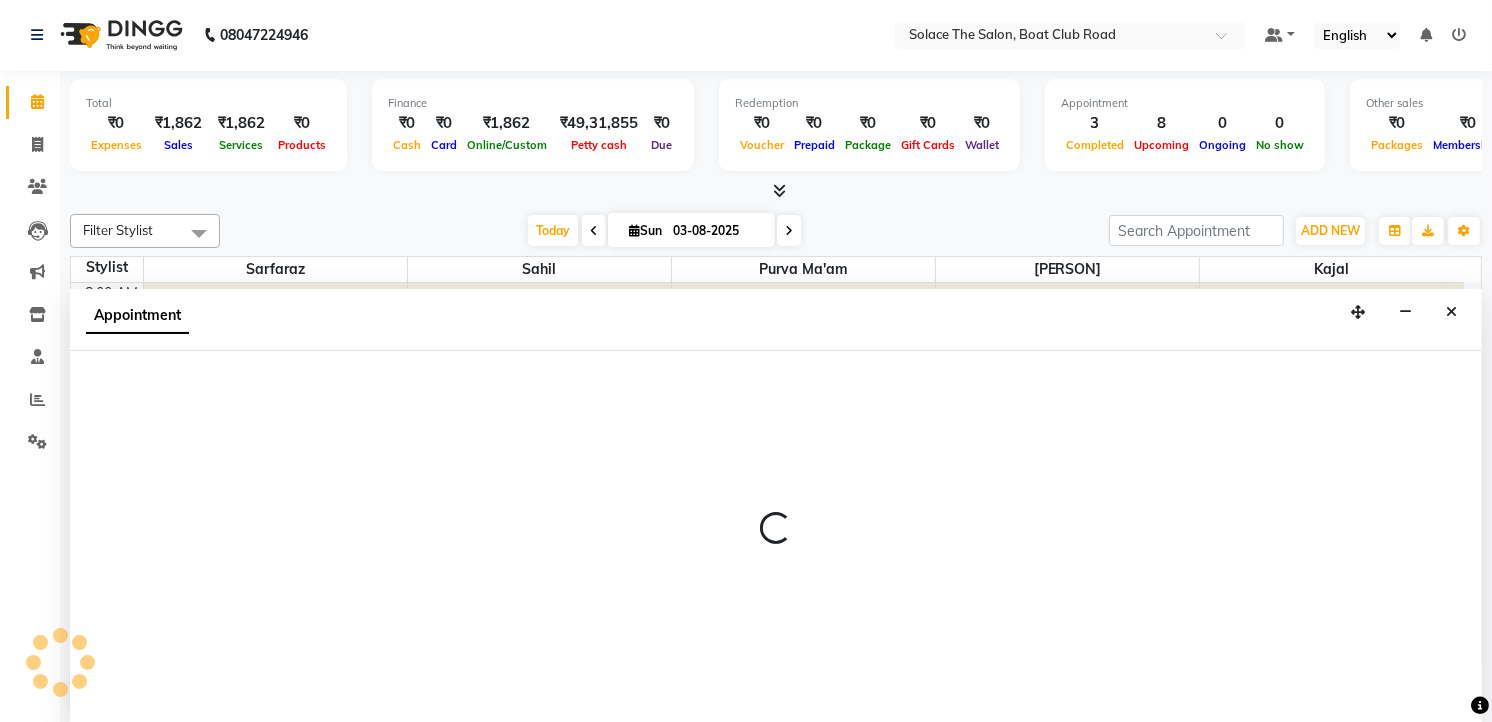 select on "9749" 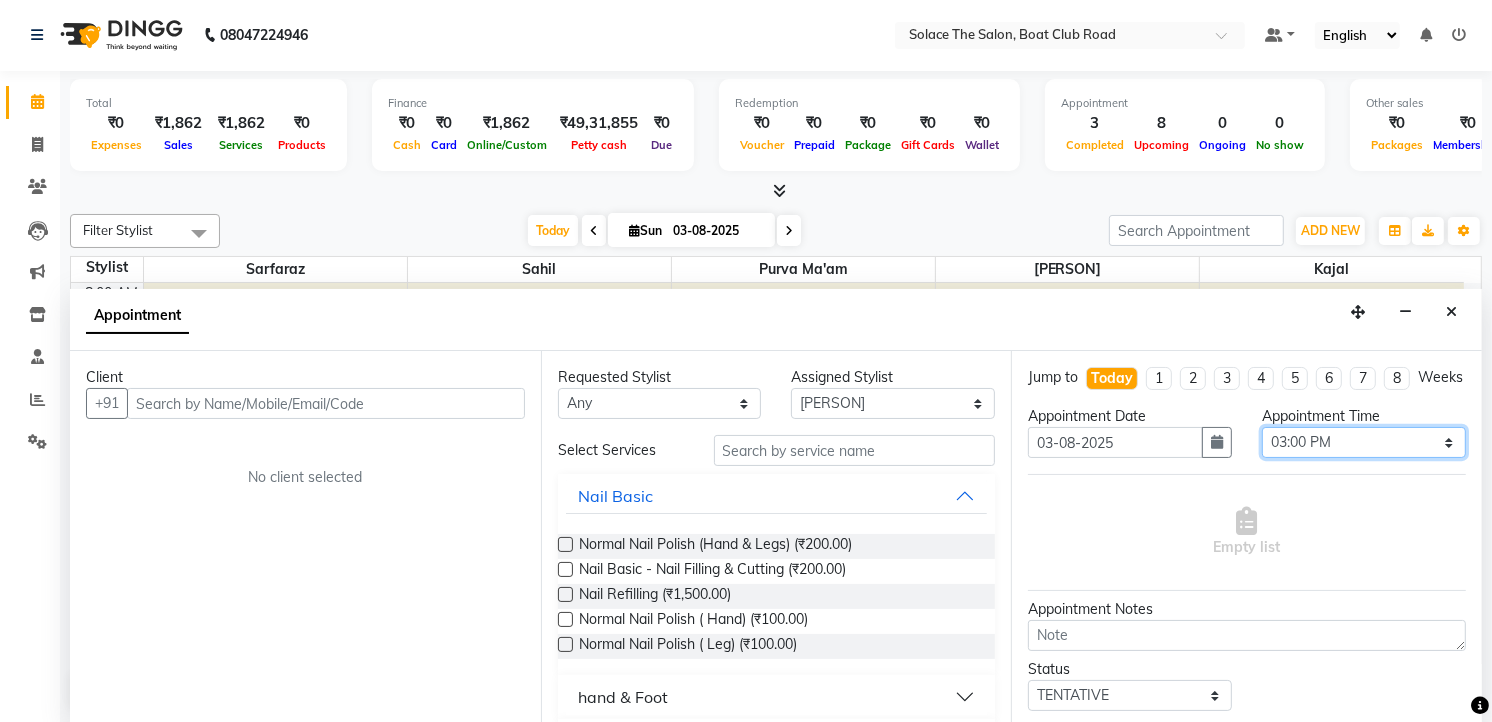 click on "Select 09:00 AM 09:15 AM 09:30 AM 09:45 AM 10:00 AM 10:15 AM 10:30 AM 10:45 AM 11:00 AM 11:15 AM 11:30 AM 11:45 AM 12:00 PM 12:15 PM 12:30 PM 12:45 PM 01:00 PM 01:15 PM 01:30 PM 01:45 PM 02:00 PM 02:15 PM 02:30 PM 02:45 PM 03:00 PM 03:15 PM 03:30 PM 03:45 PM 04:00 PM 04:15 PM 04:30 PM 04:45 PM 05:00 PM 05:15 PM 05:30 PM 05:45 PM 06:00 PM 06:15 PM 06:30 PM 06:45 PM 07:00 PM 07:15 PM 07:30 PM 07:45 PM 08:00 PM 08:15 PM 08:30 PM 08:45 PM 09:00 PM" at bounding box center (1364, 442) 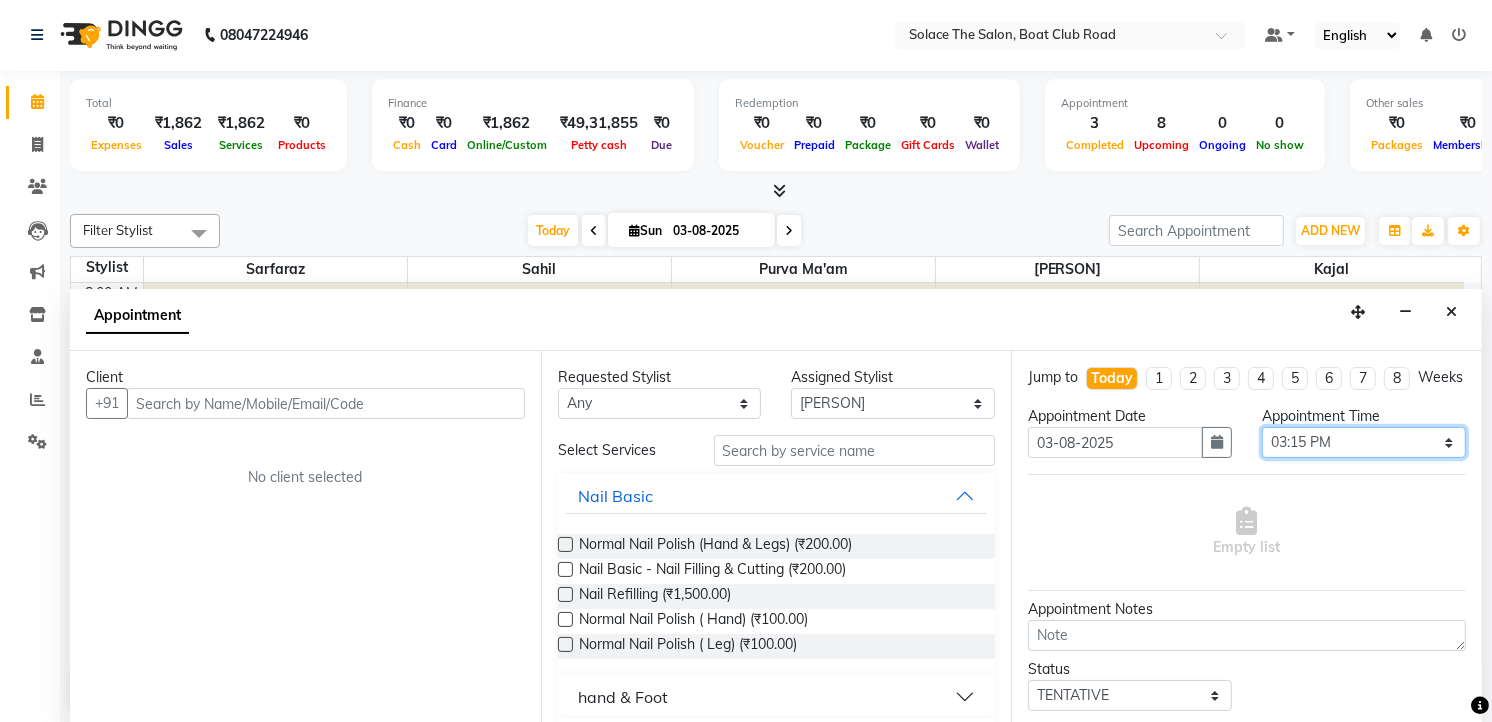 click on "Select 09:00 AM 09:15 AM 09:30 AM 09:45 AM 10:00 AM 10:15 AM 10:30 AM 10:45 AM 11:00 AM 11:15 AM 11:30 AM 11:45 AM 12:00 PM 12:15 PM 12:30 PM 12:45 PM 01:00 PM 01:15 PM 01:30 PM 01:45 PM 02:00 PM 02:15 PM 02:30 PM 02:45 PM 03:00 PM 03:15 PM 03:30 PM 03:45 PM 04:00 PM 04:15 PM 04:30 PM 04:45 PM 05:00 PM 05:15 PM 05:30 PM 05:45 PM 06:00 PM 06:15 PM 06:30 PM 06:45 PM 07:00 PM 07:15 PM 07:30 PM 07:45 PM 08:00 PM 08:15 PM 08:30 PM 08:45 PM 09:00 PM" at bounding box center (1364, 442) 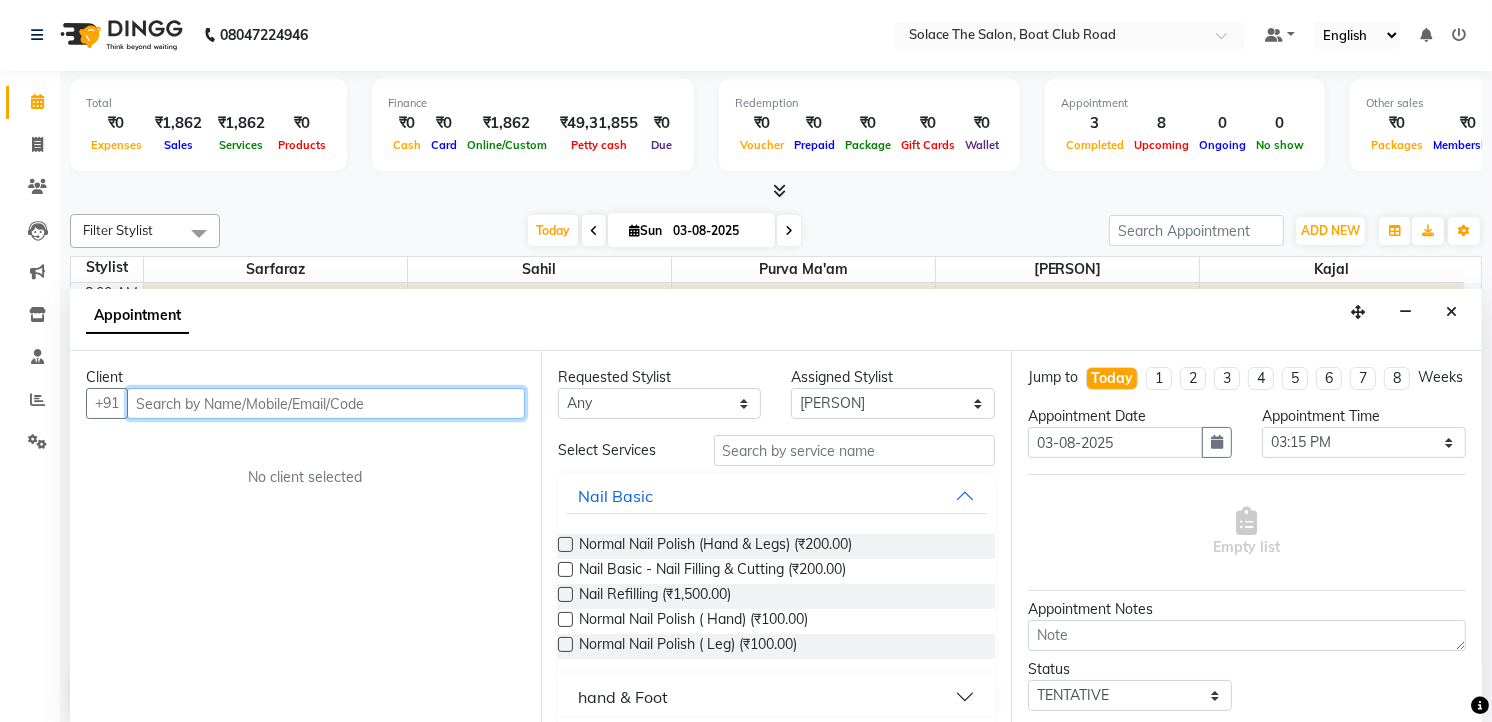 click at bounding box center [326, 403] 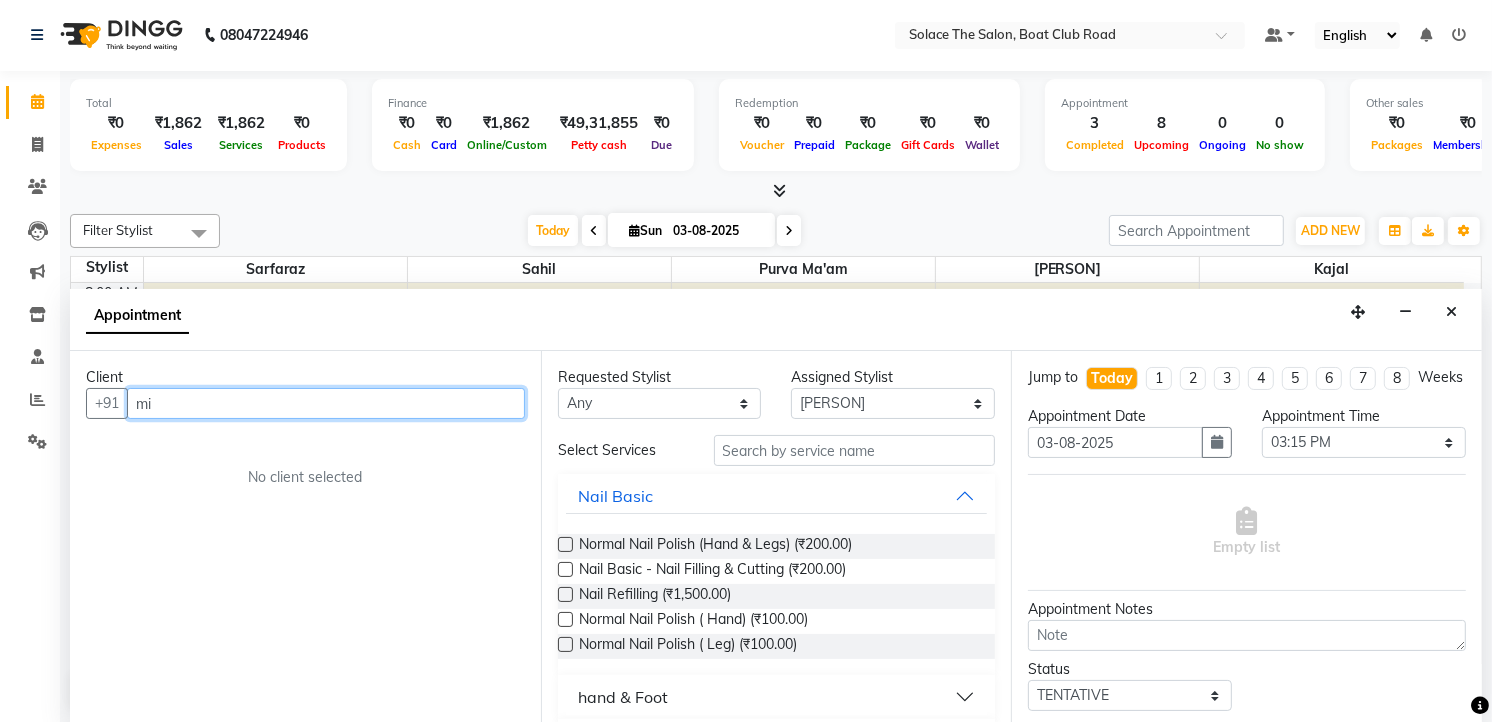 type on "m" 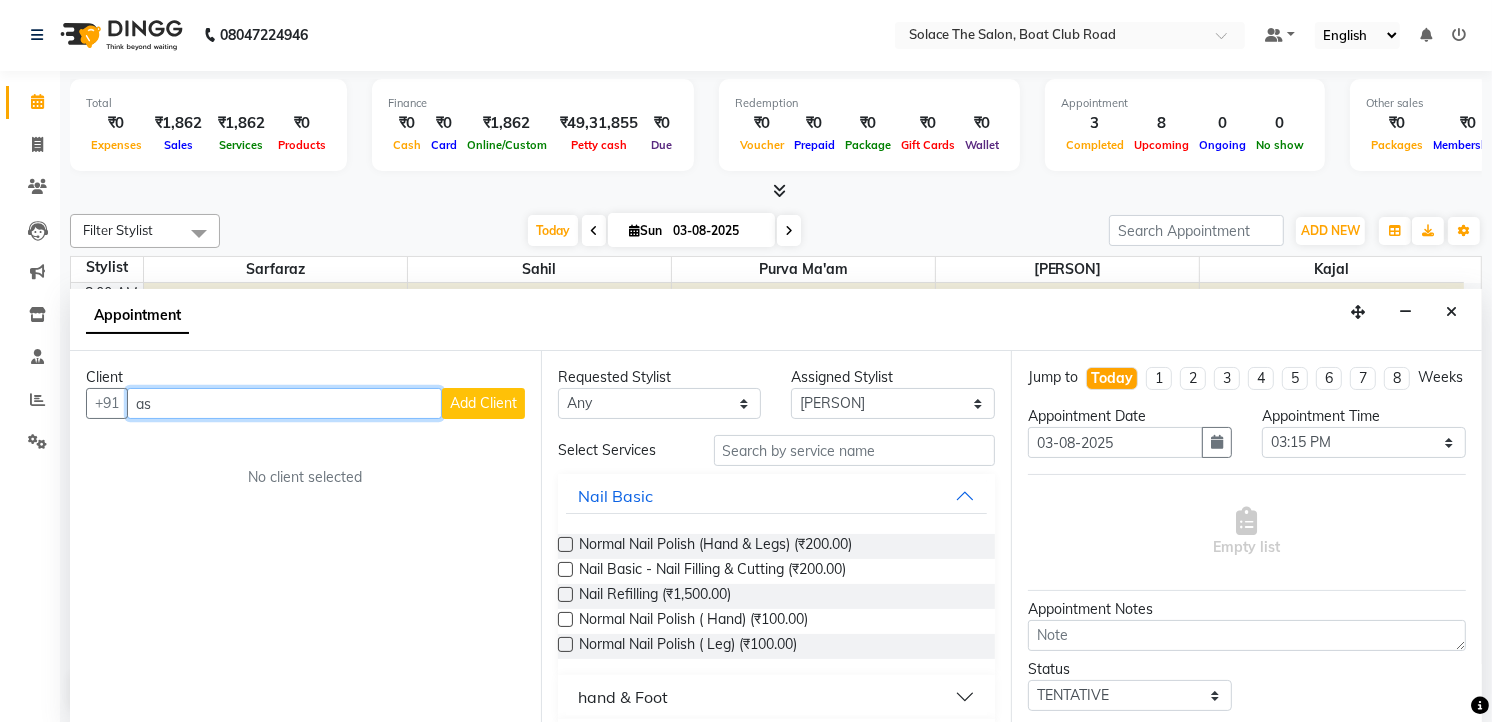 type on "a" 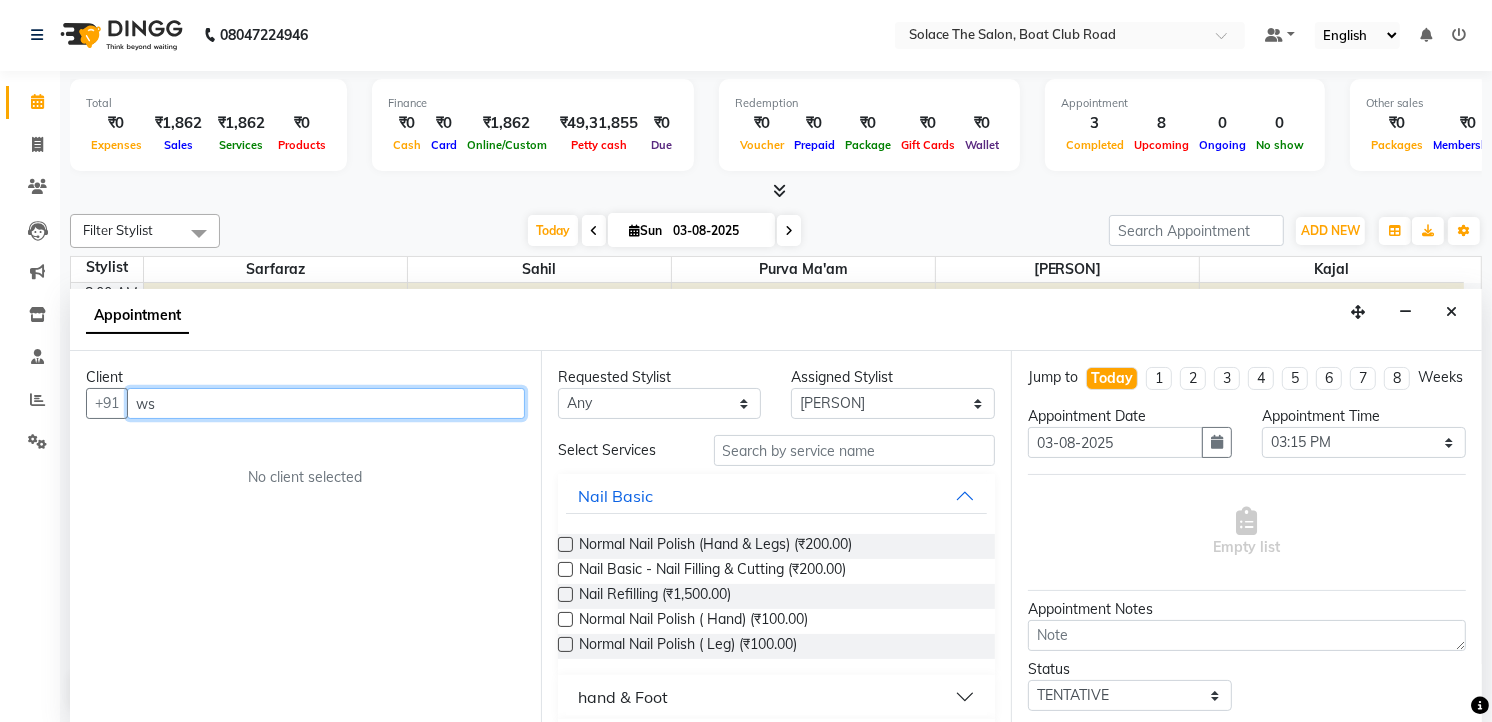 type on "w" 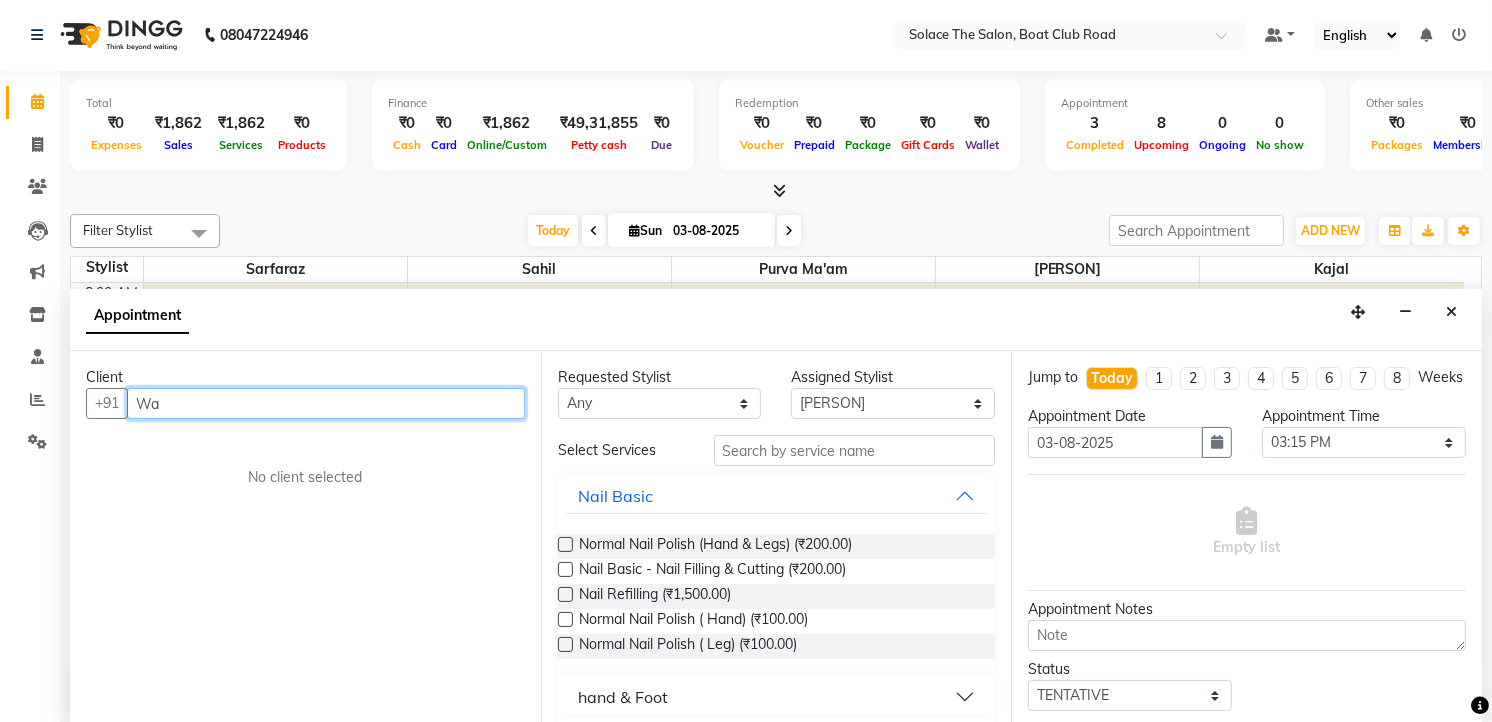 type on "W" 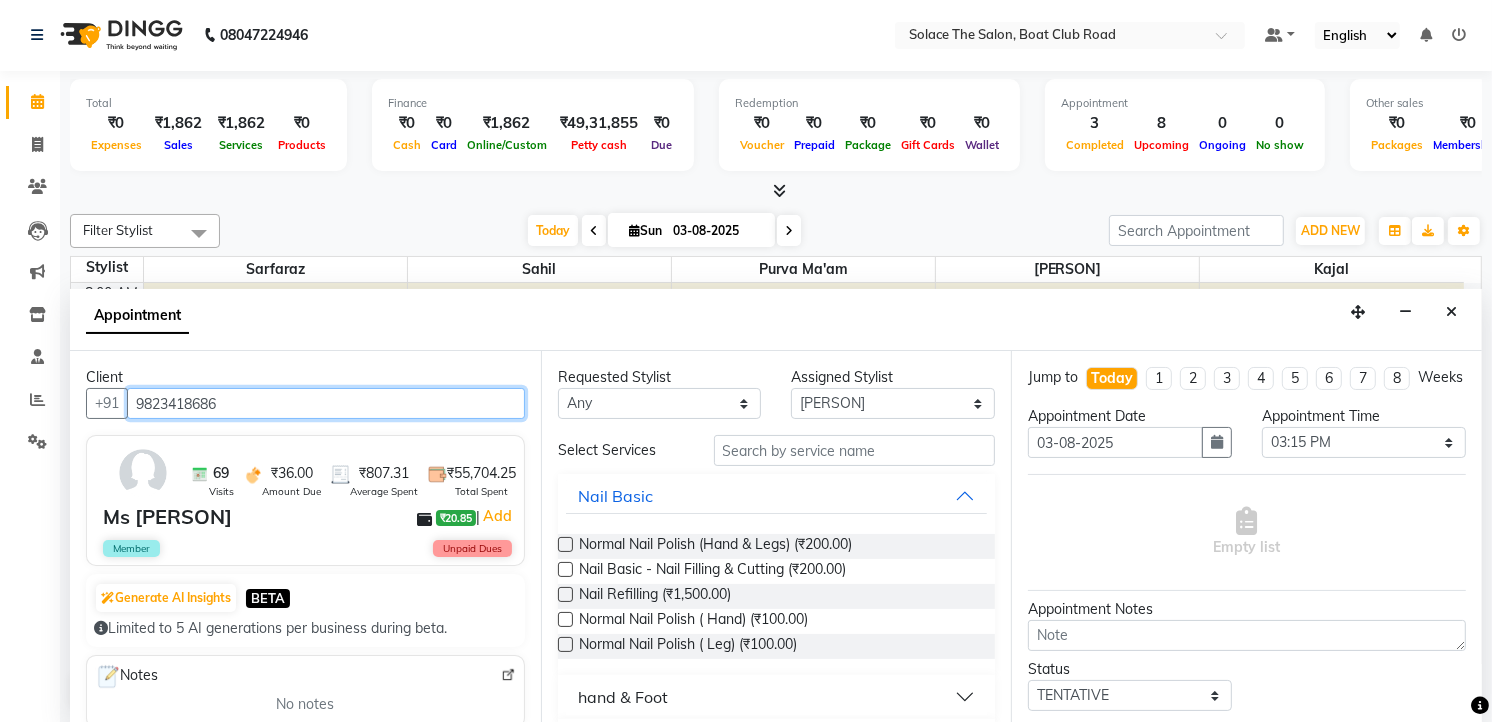 type on "9823418686" 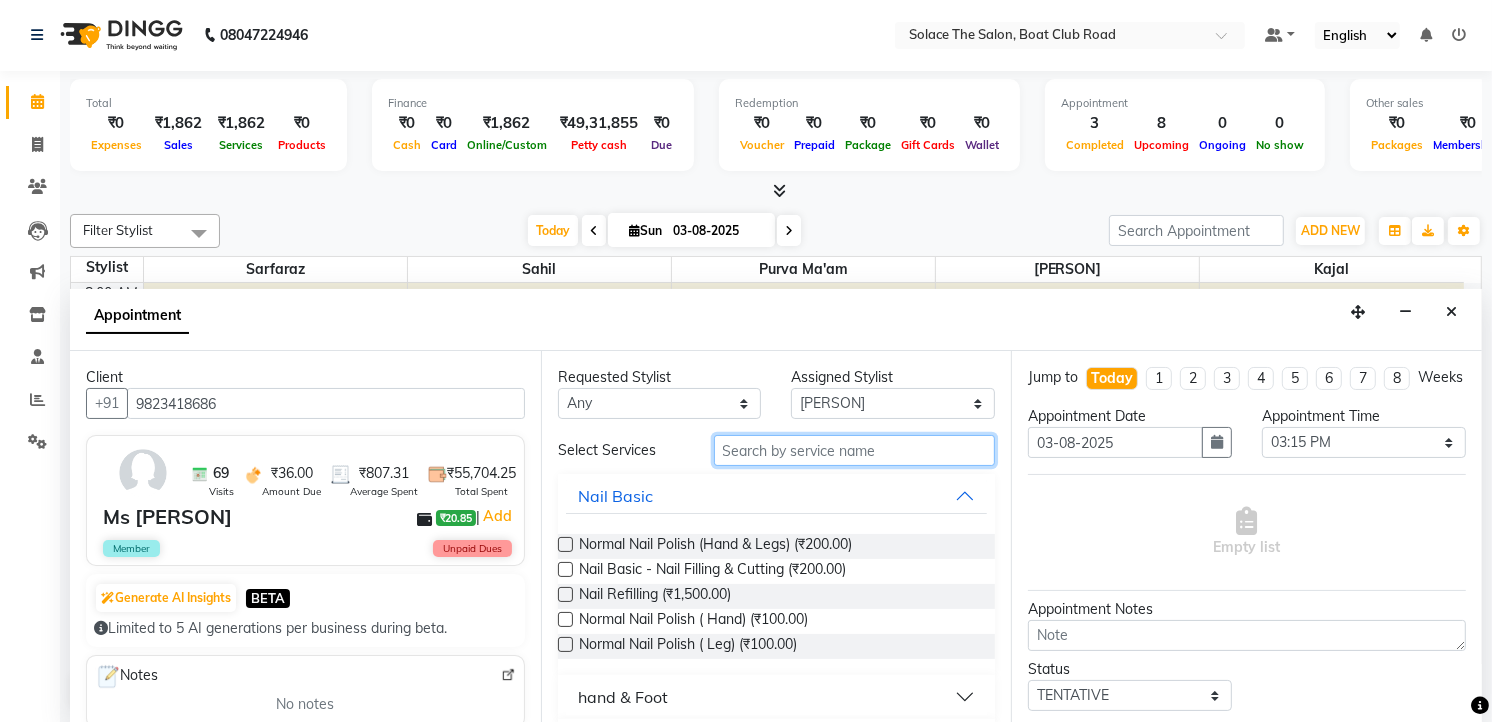 click at bounding box center (855, 450) 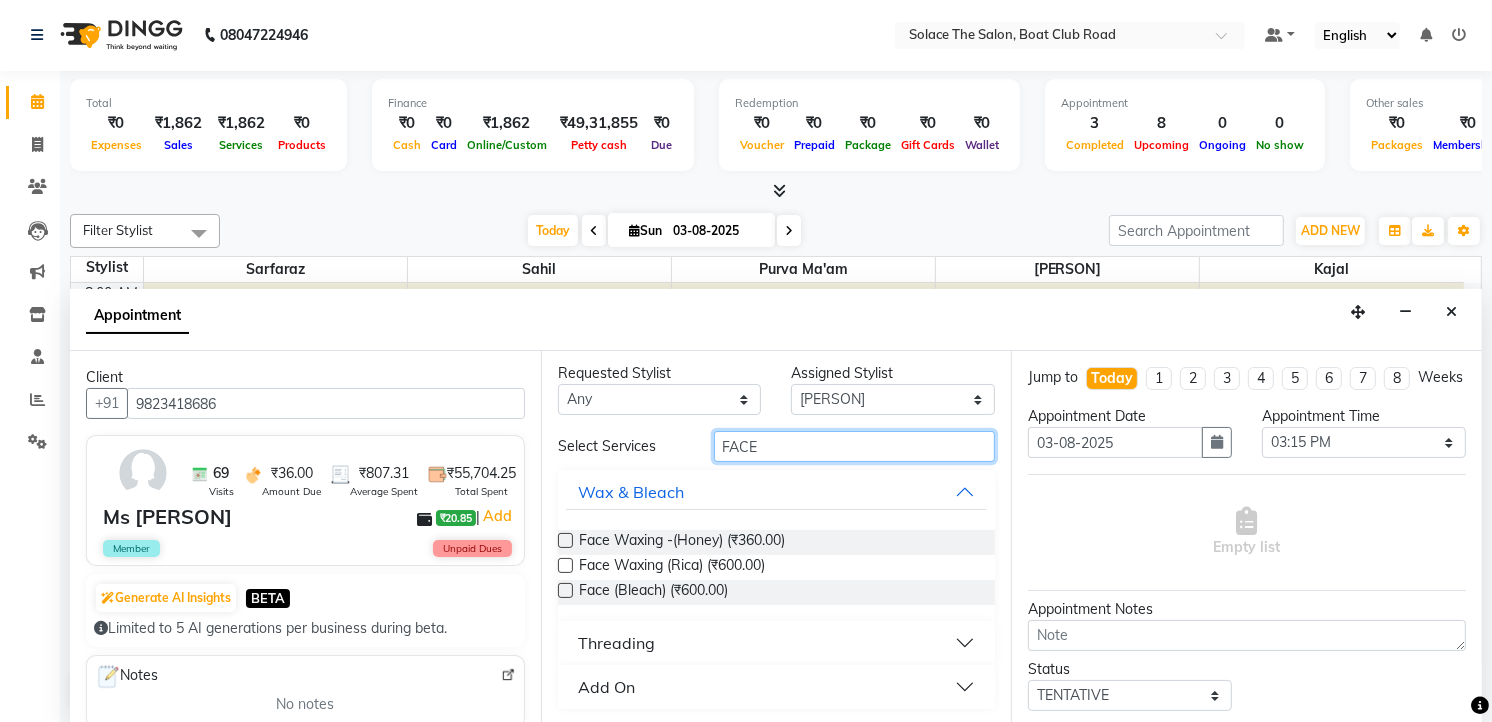 scroll, scrollTop: 5, scrollLeft: 0, axis: vertical 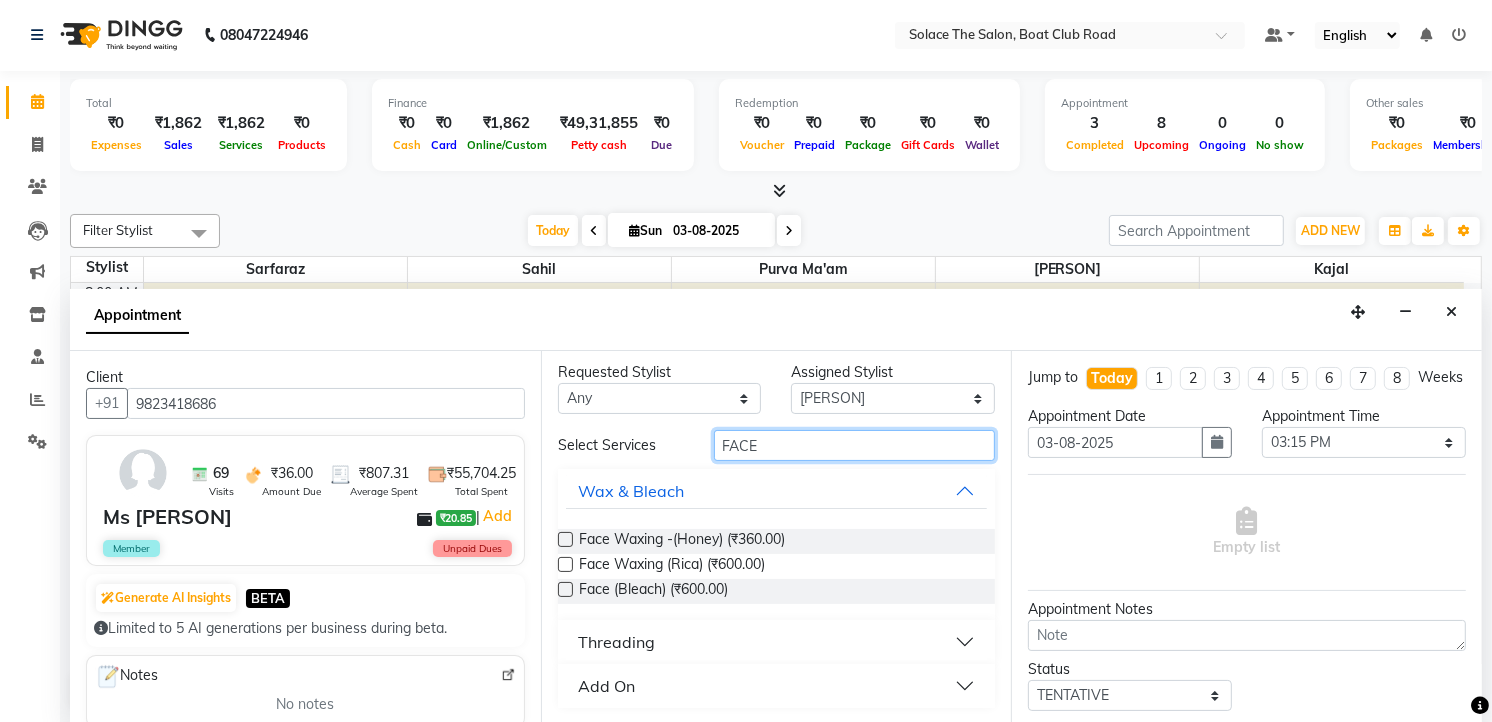 type on "FACE" 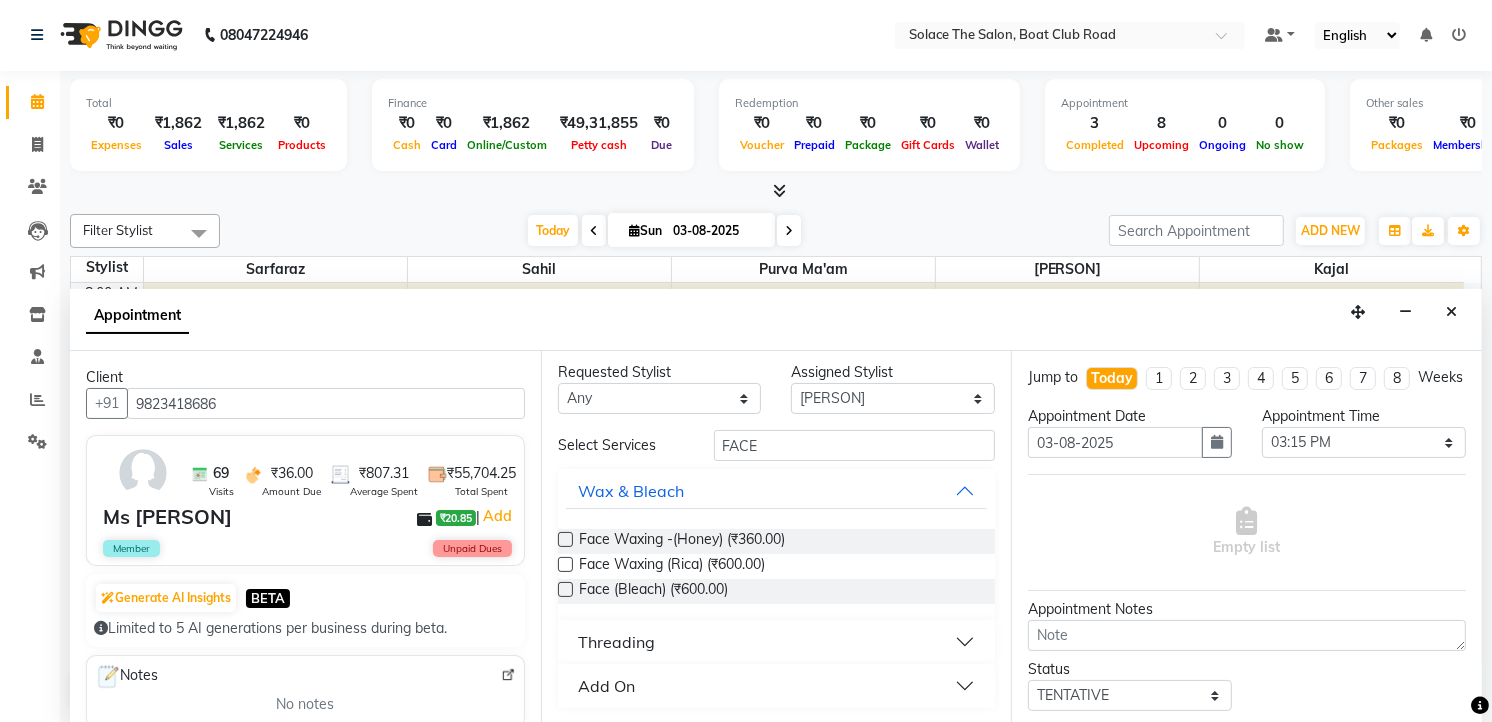 click on "Threading" at bounding box center (616, 642) 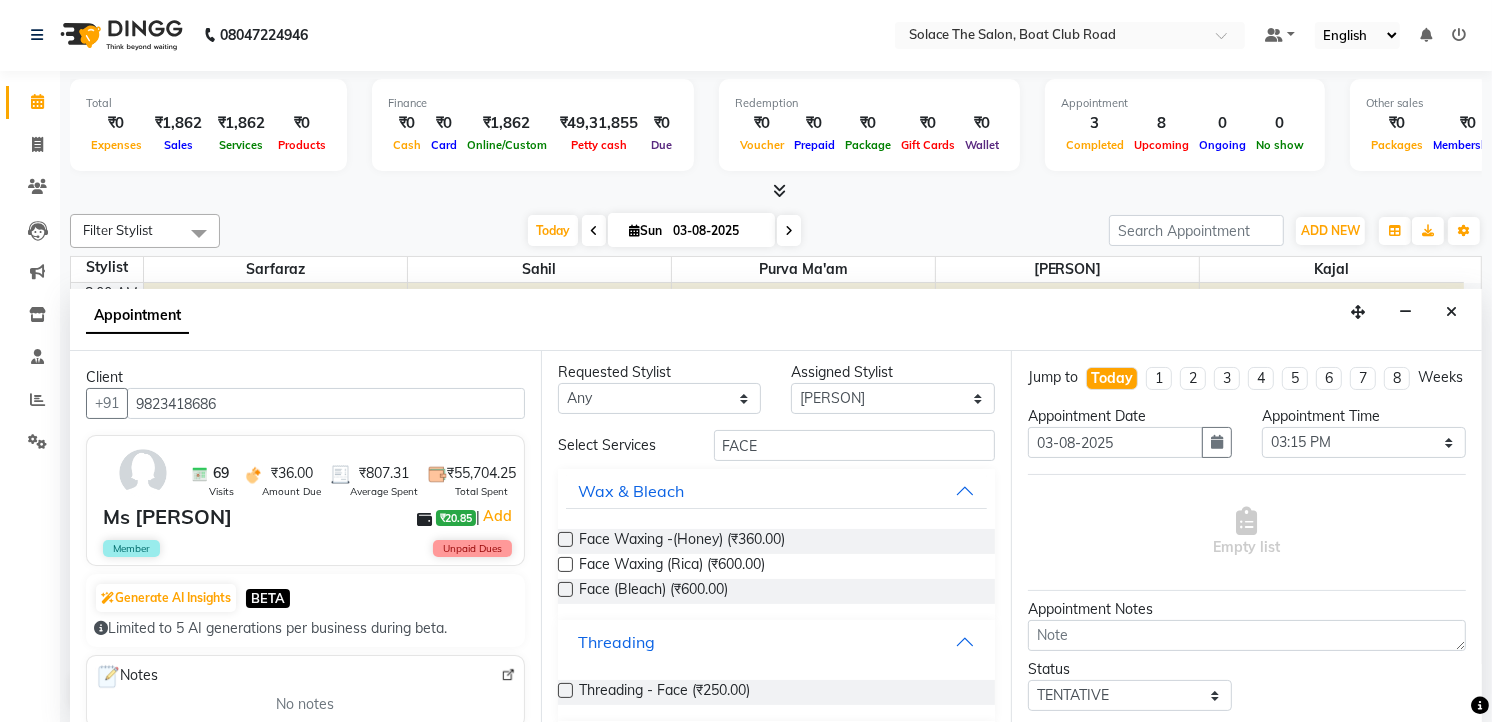 scroll, scrollTop: 63, scrollLeft: 0, axis: vertical 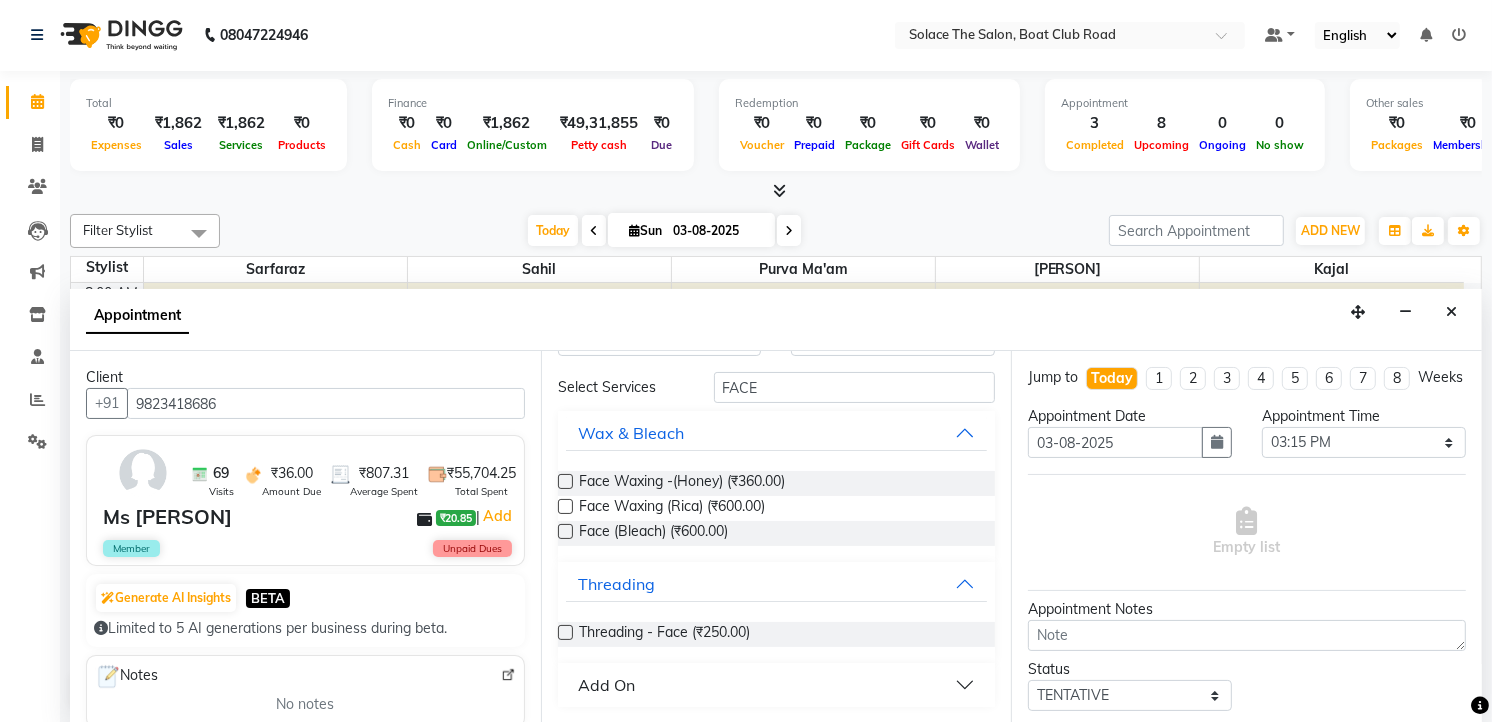 click at bounding box center (565, 632) 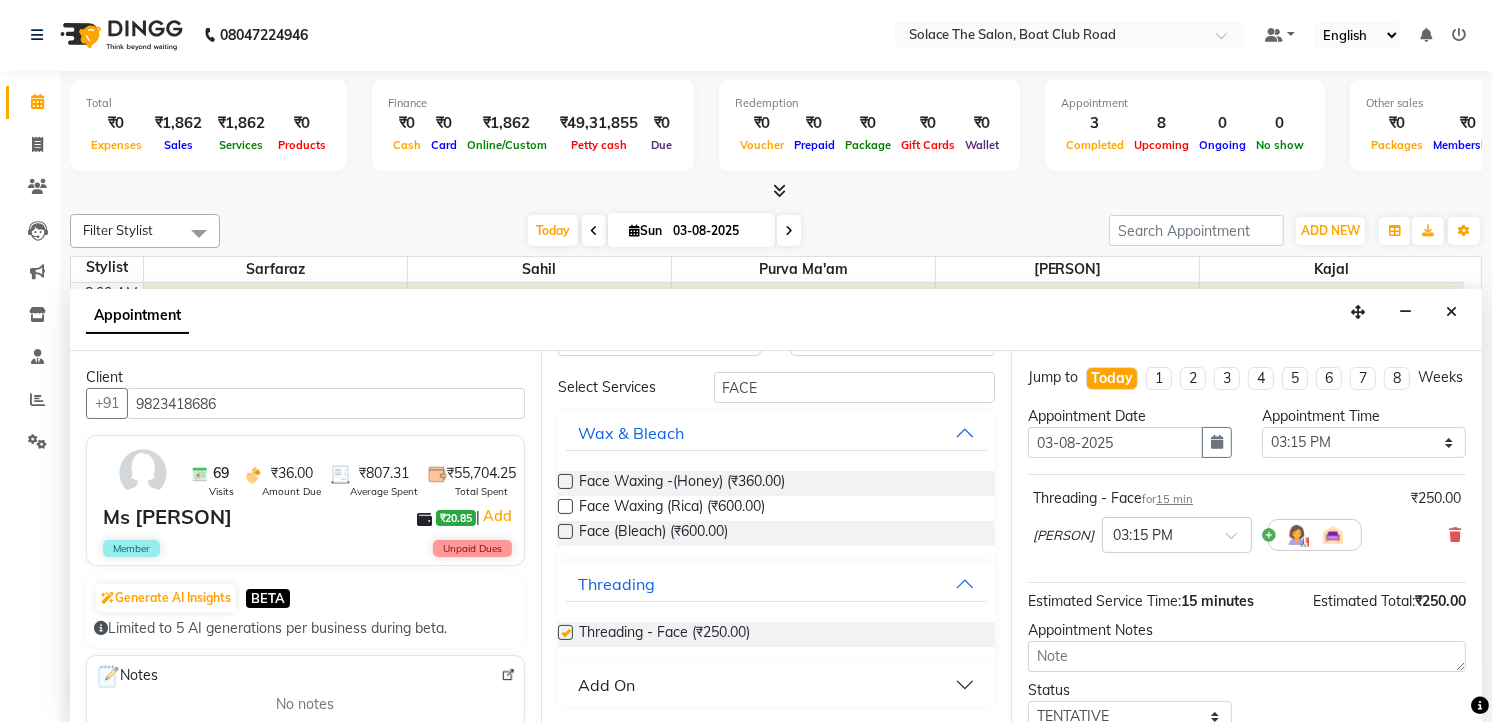 checkbox on "false" 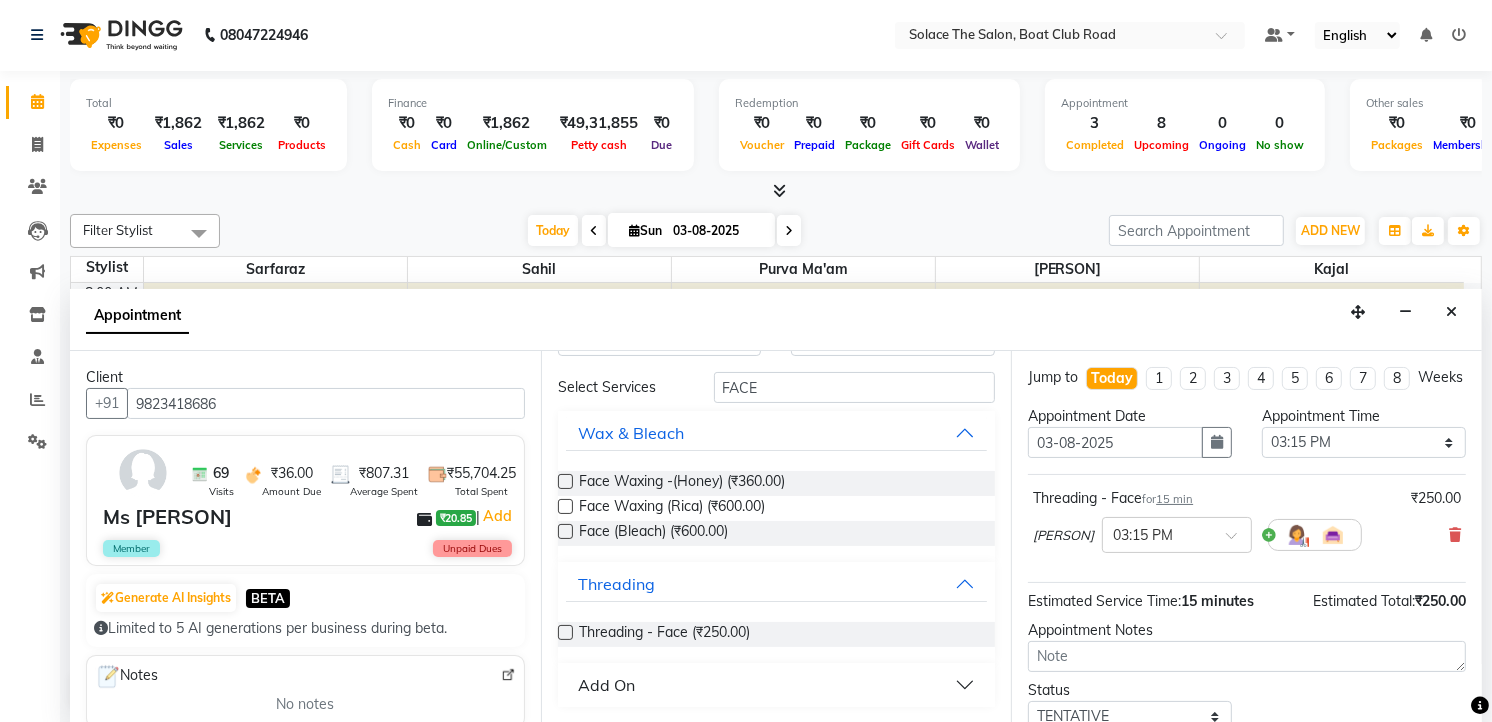scroll, scrollTop: 154, scrollLeft: 0, axis: vertical 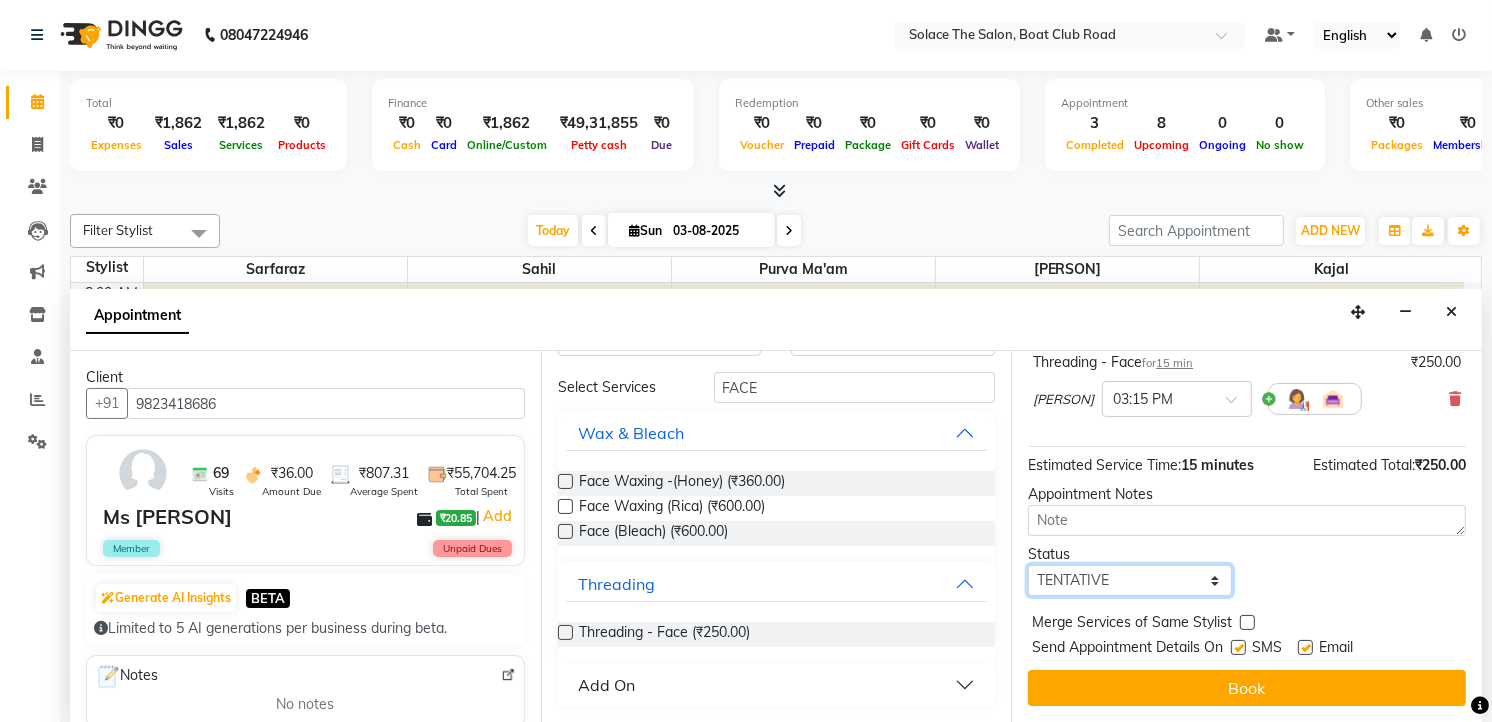 click on "Select TENTATIVE CONFIRM CHECK-IN UPCOMING" at bounding box center (1130, 580) 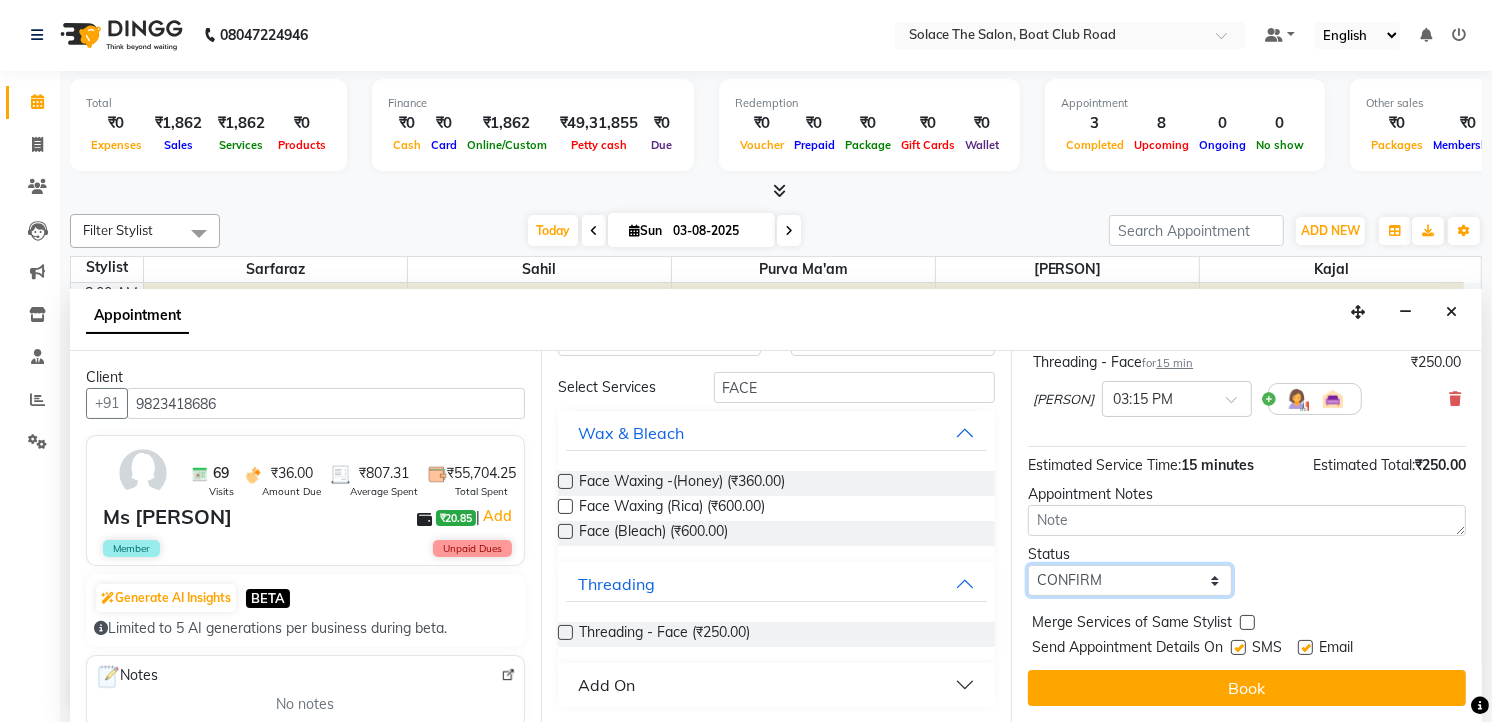 click on "Select TENTATIVE CONFIRM CHECK-IN UPCOMING" at bounding box center (1130, 580) 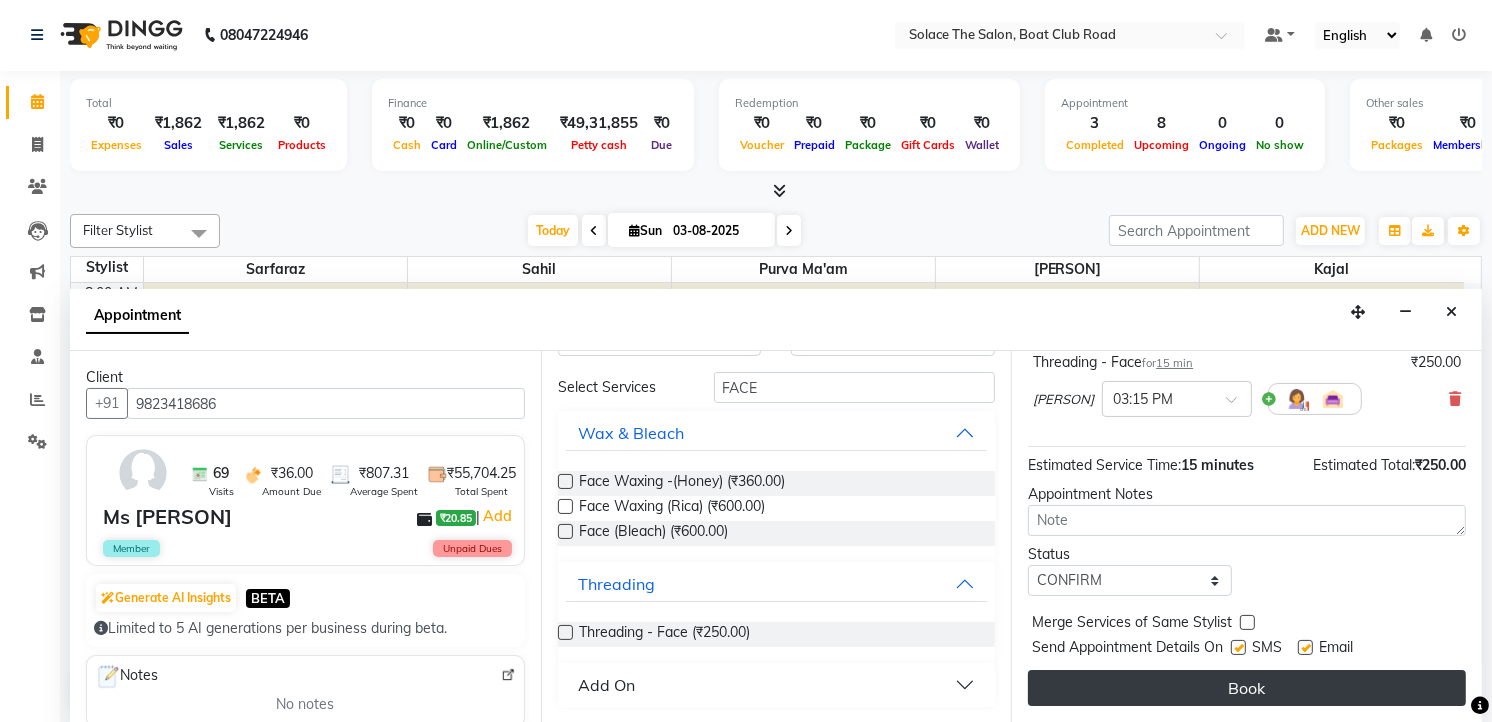 click on "Book" at bounding box center (1247, 688) 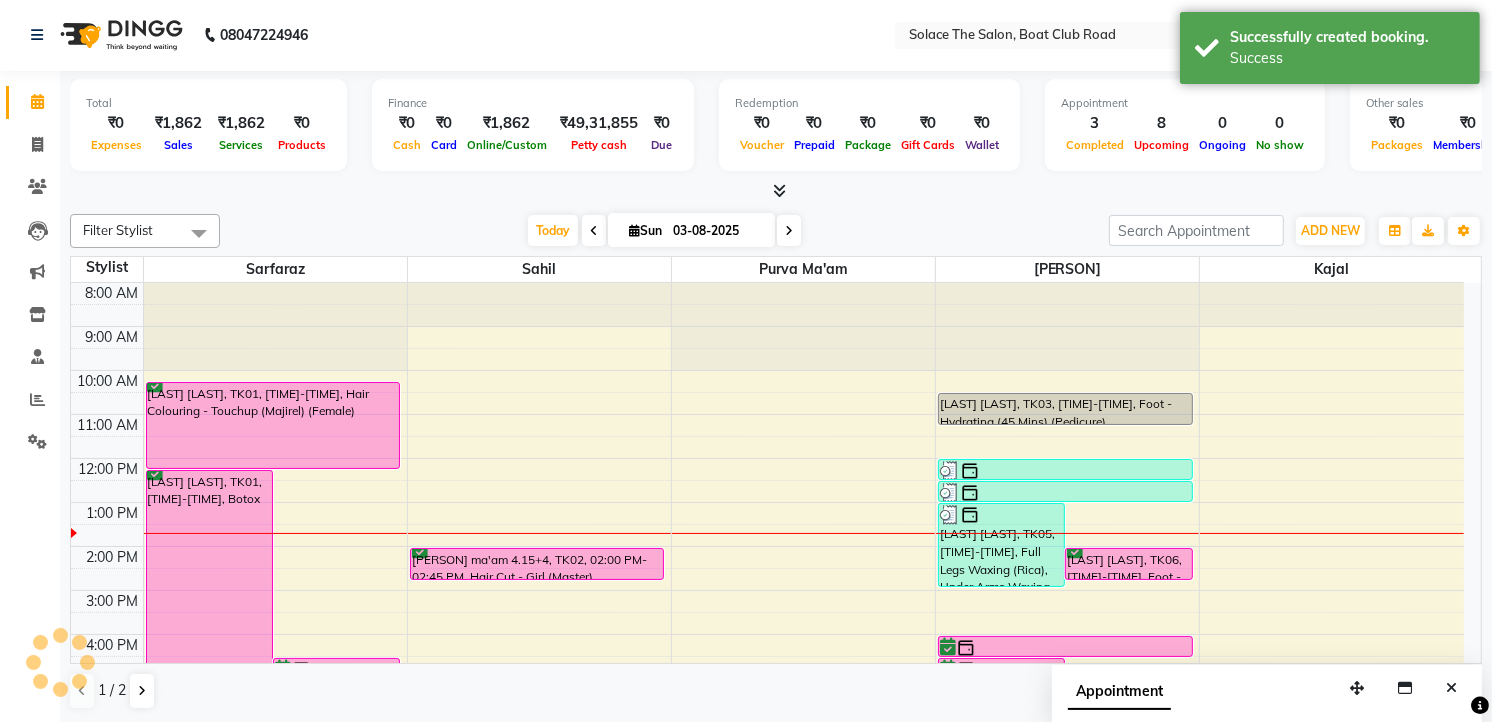 scroll, scrollTop: 0, scrollLeft: 0, axis: both 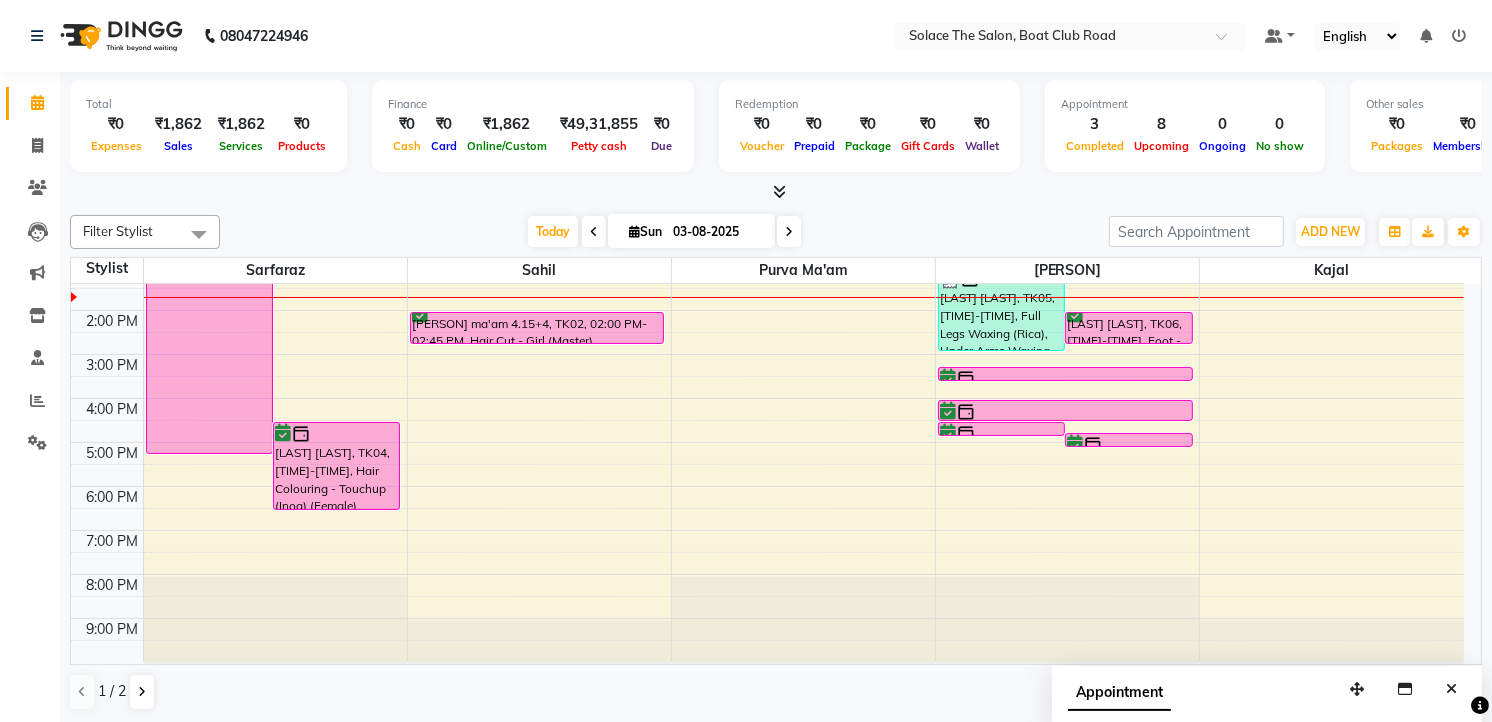 click on "[TIME] [TIME] [TIME] [TIME] [TIME] [TIME] [TIME] [TIME] [TIME] [TIME] [TIME] [TIME] [TIME] [TIME]     [LAST] [LAST], TK01, [TIME]-[TIME], Botox     [LAST] [LAST], TK04, [TIME]-[TIME], Hair Colouring - Touchup (Inoa) (Female)     [LAST] [LAST], TK01, [TIME]-[TIME], Hair Colouring - Touchup (Majirel) (Female)     [LAST] [LAST] [NUMBER]+[NUMBER], TK02, [TIME]-[TIME], Hair Cut - Girl (Master)      [LAST] [LAST], TK05, [TIME]-[TIME], Full Legs Waxing (Rica), Under Arms Waxing (Rica),Full Arms Waxing (Rica), Bikini Line waxing (Rica),upper lips wax rica,Threading - Eyebrows,Threading - Eyebrows,Threading-Upper Lips     [LAST] [LAST], TK06, [TIME]-[TIME],  Foot - Hydrating (45 Mins) (Pedicure)     [LAST] [LAST], TK04, [TIME]-[TIME], Threading - Eyebrows     [LAST] [LAST], TK04, [TIME]-[TIME], Threading-Upper Lips    [LAST] [LAST], TK03, [TIME]-[TIME],  Foot - Hydrating (45 Mins) (Pedicure)     [LAST] [LAST], TK05, [TIME]-[TIME], Full Arms Waxing (Rica)" at bounding box center (767, 354) 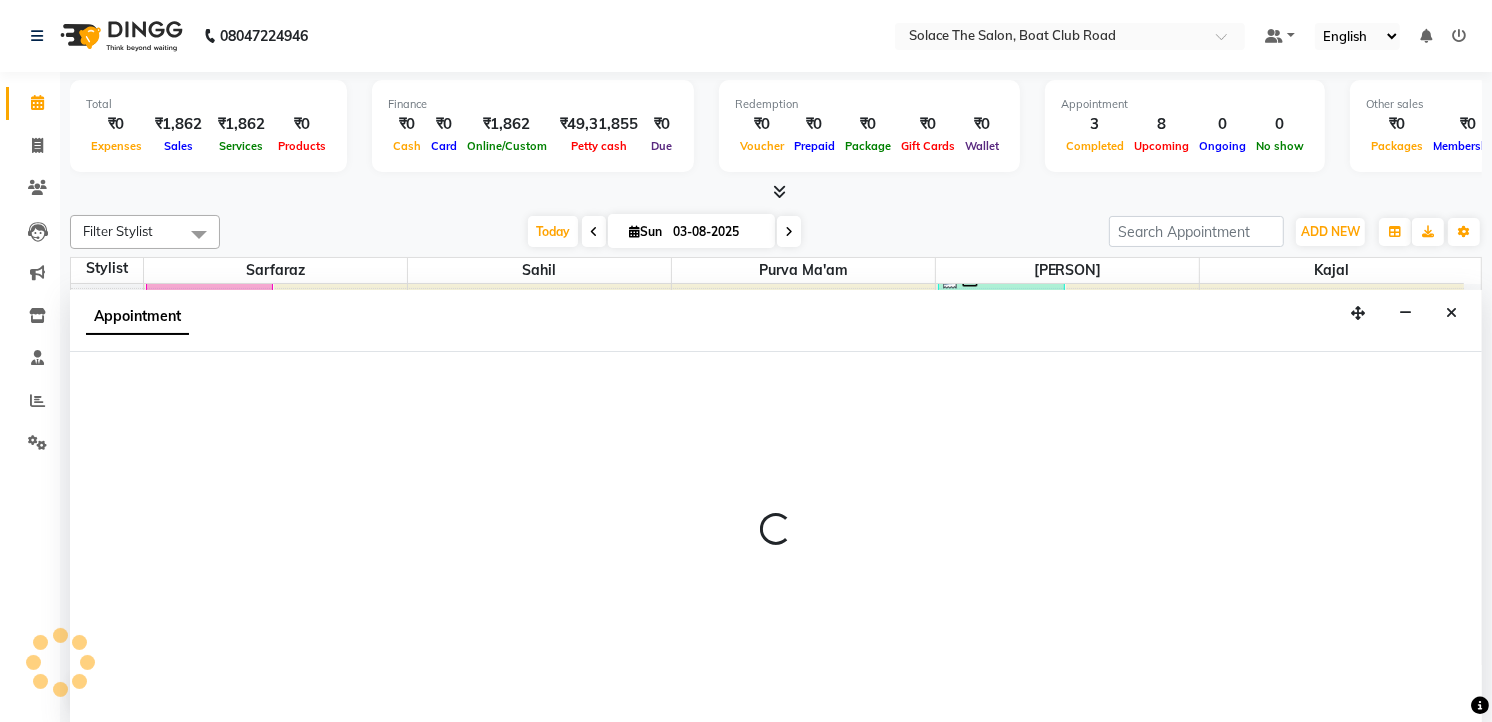 scroll, scrollTop: 1, scrollLeft: 0, axis: vertical 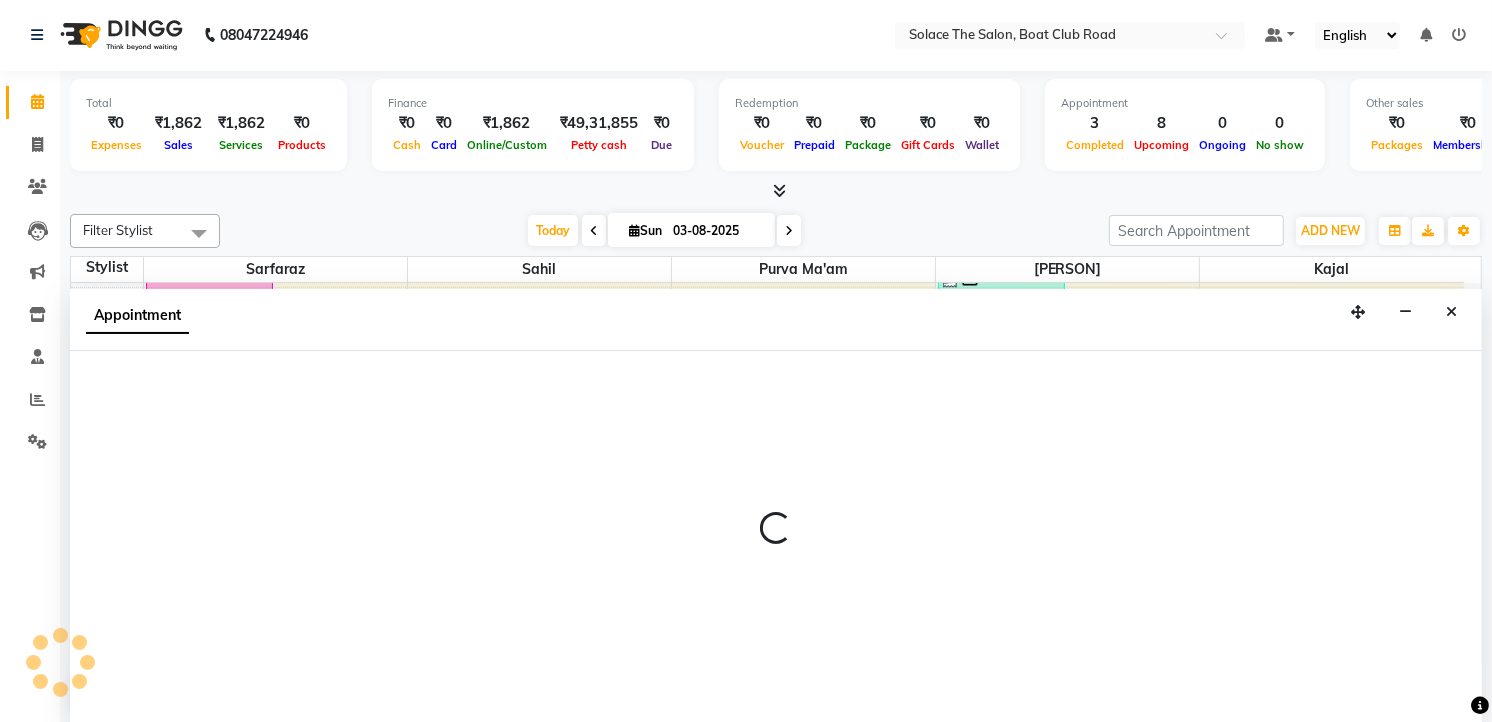 select on "74276" 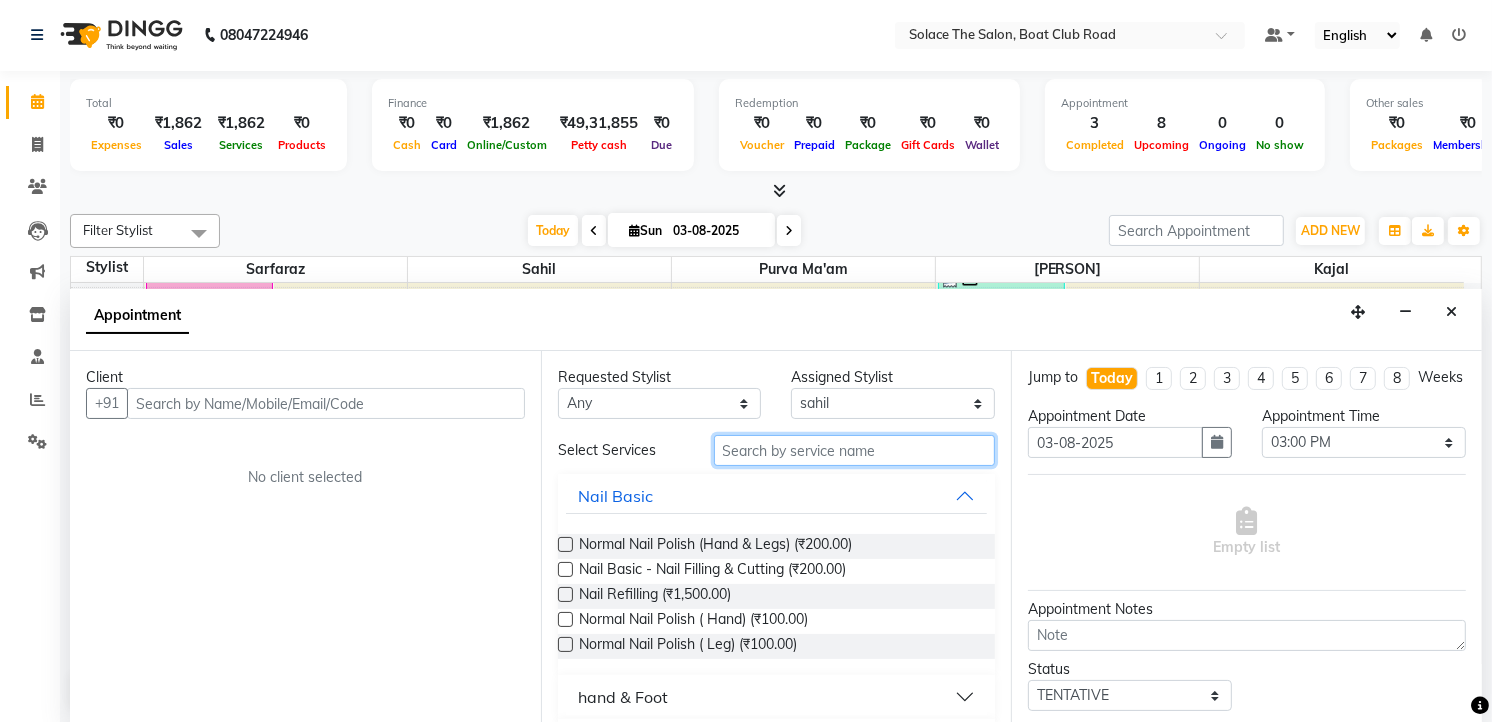 click at bounding box center [855, 450] 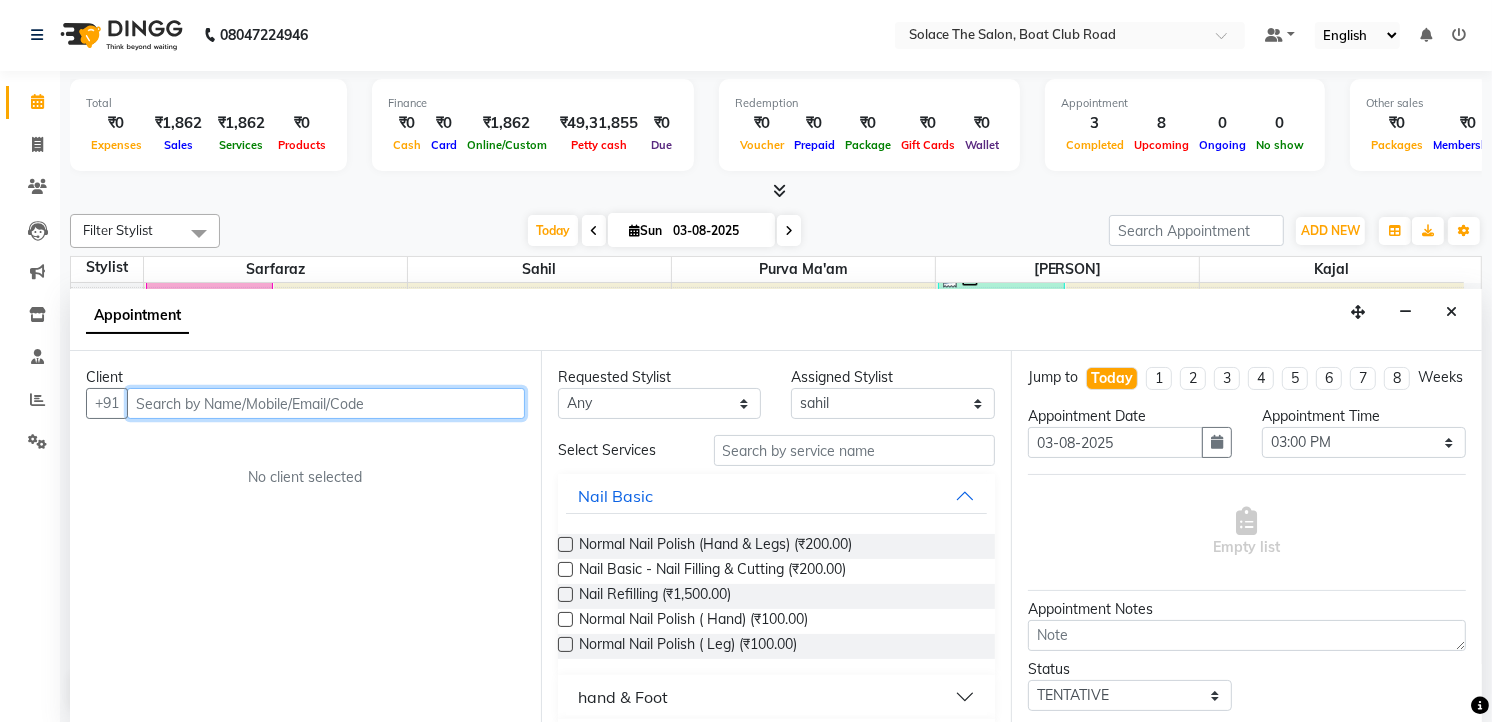 click at bounding box center [326, 403] 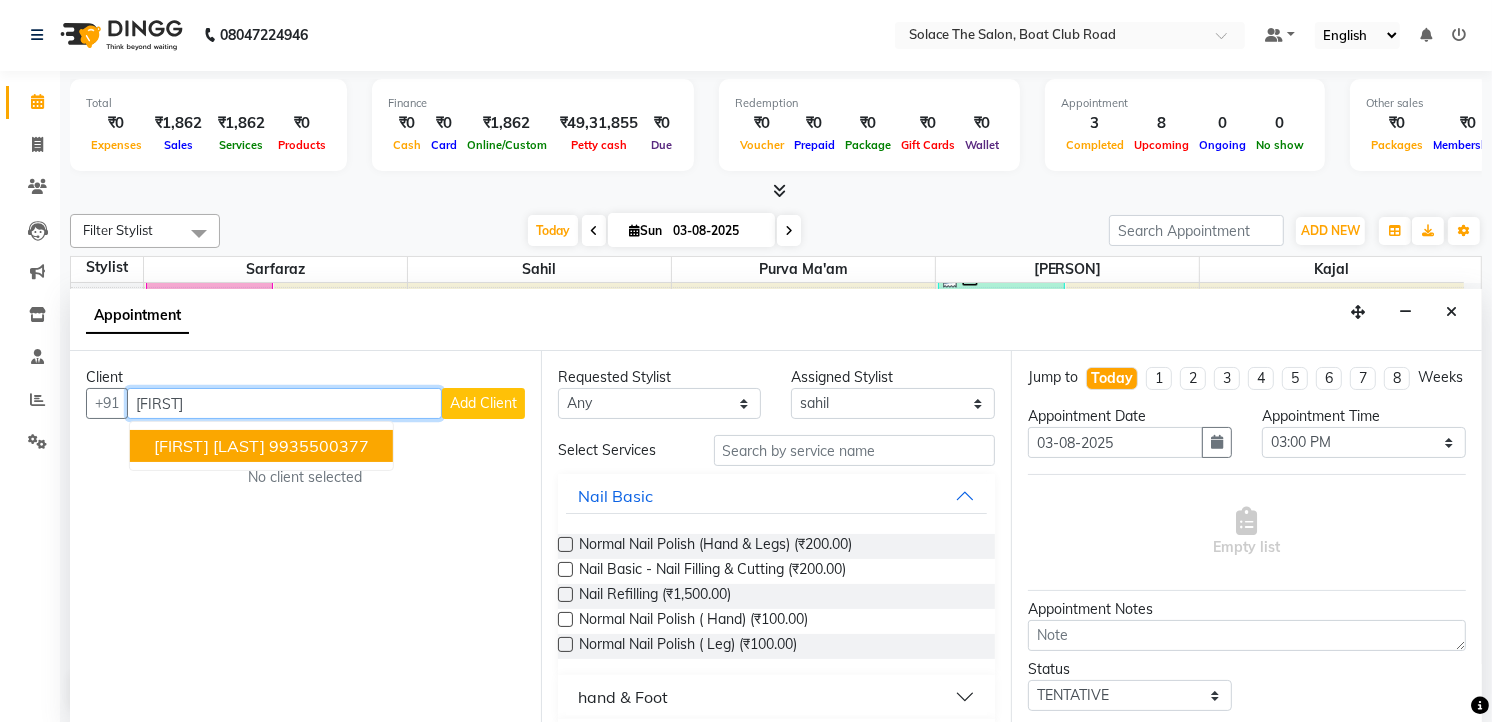 click on "9935500377" at bounding box center (319, 446) 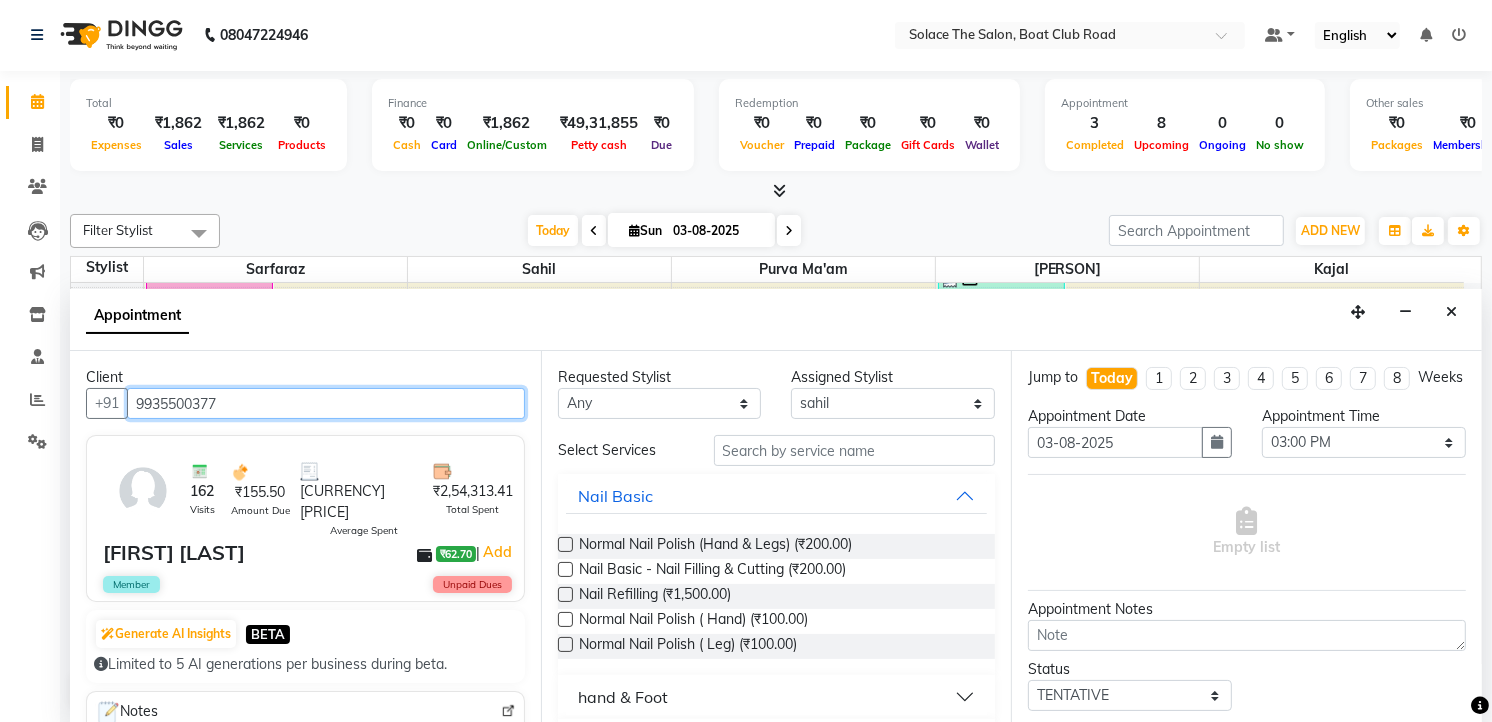 type on "9935500377" 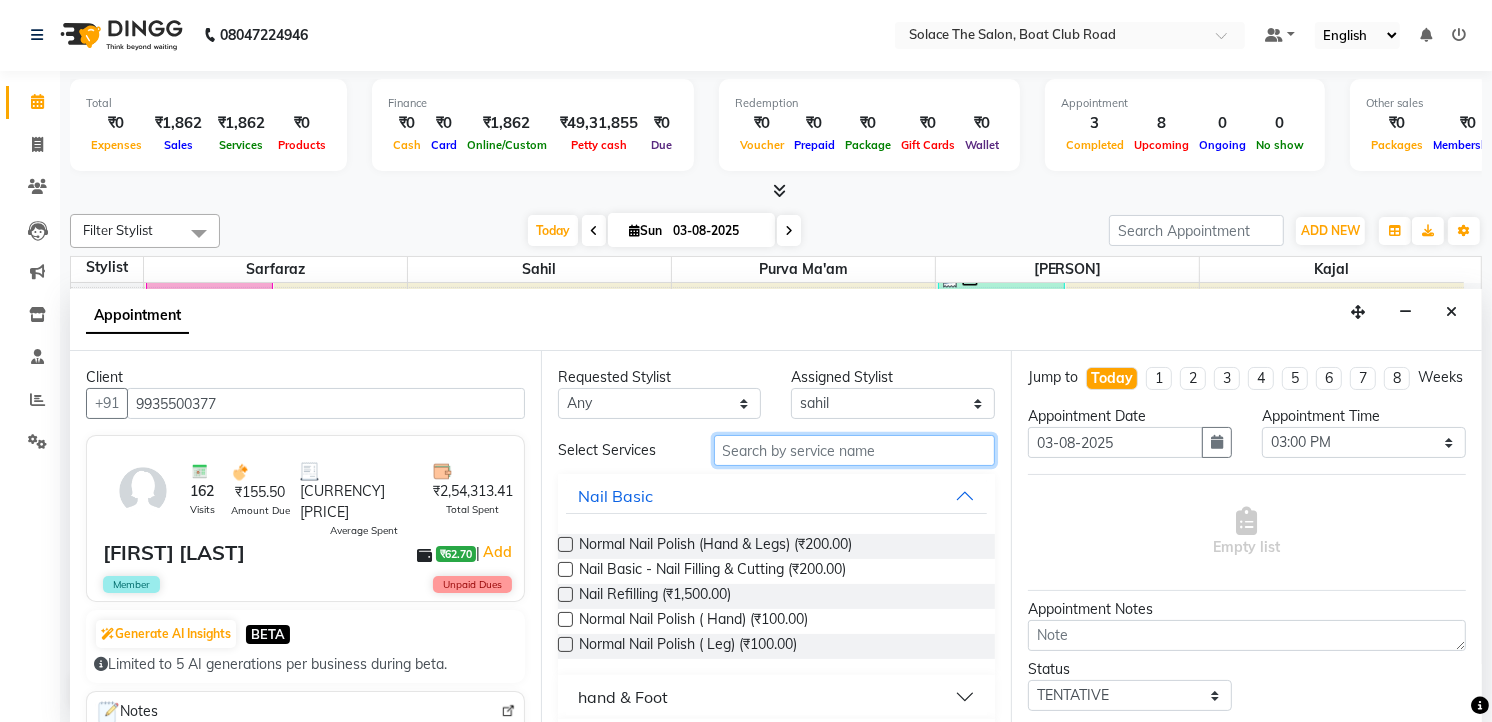 click at bounding box center (855, 450) 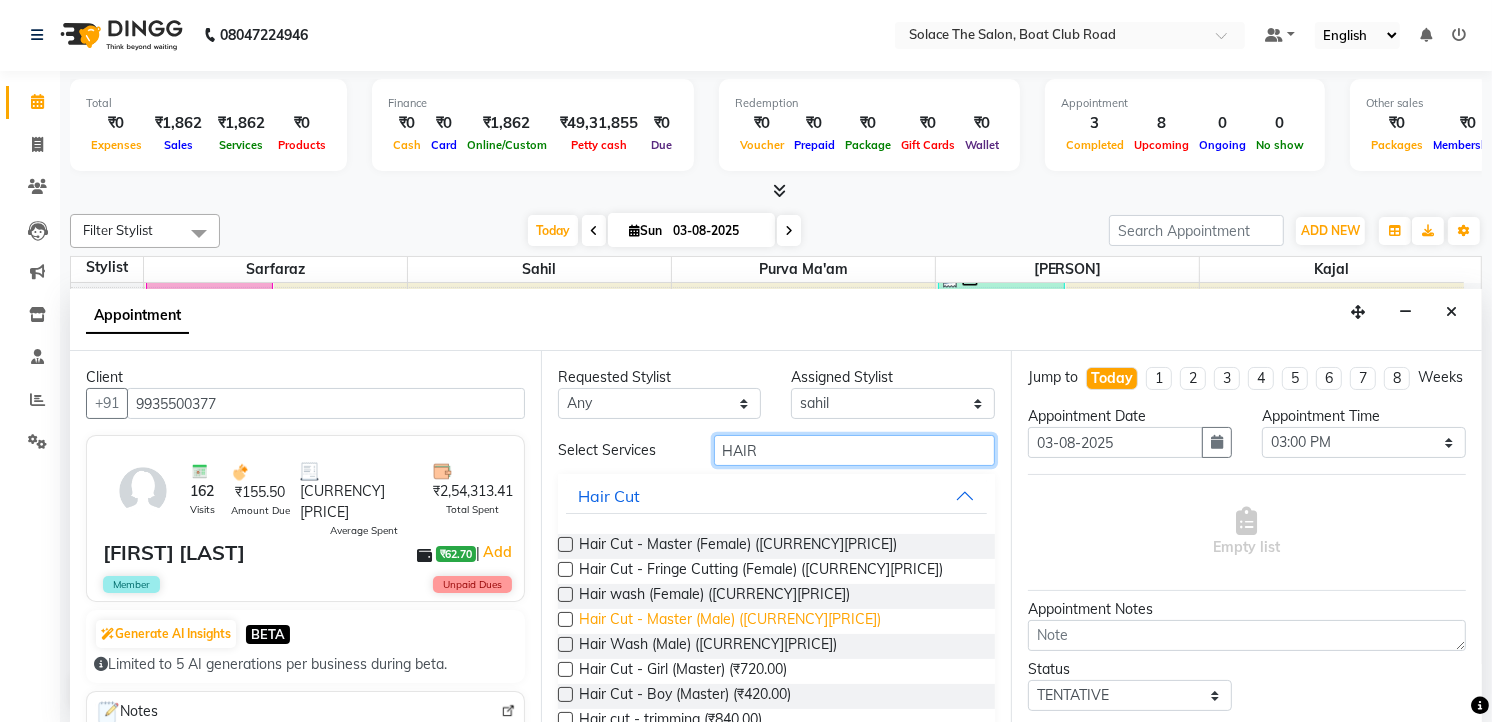 type on "HAIR" 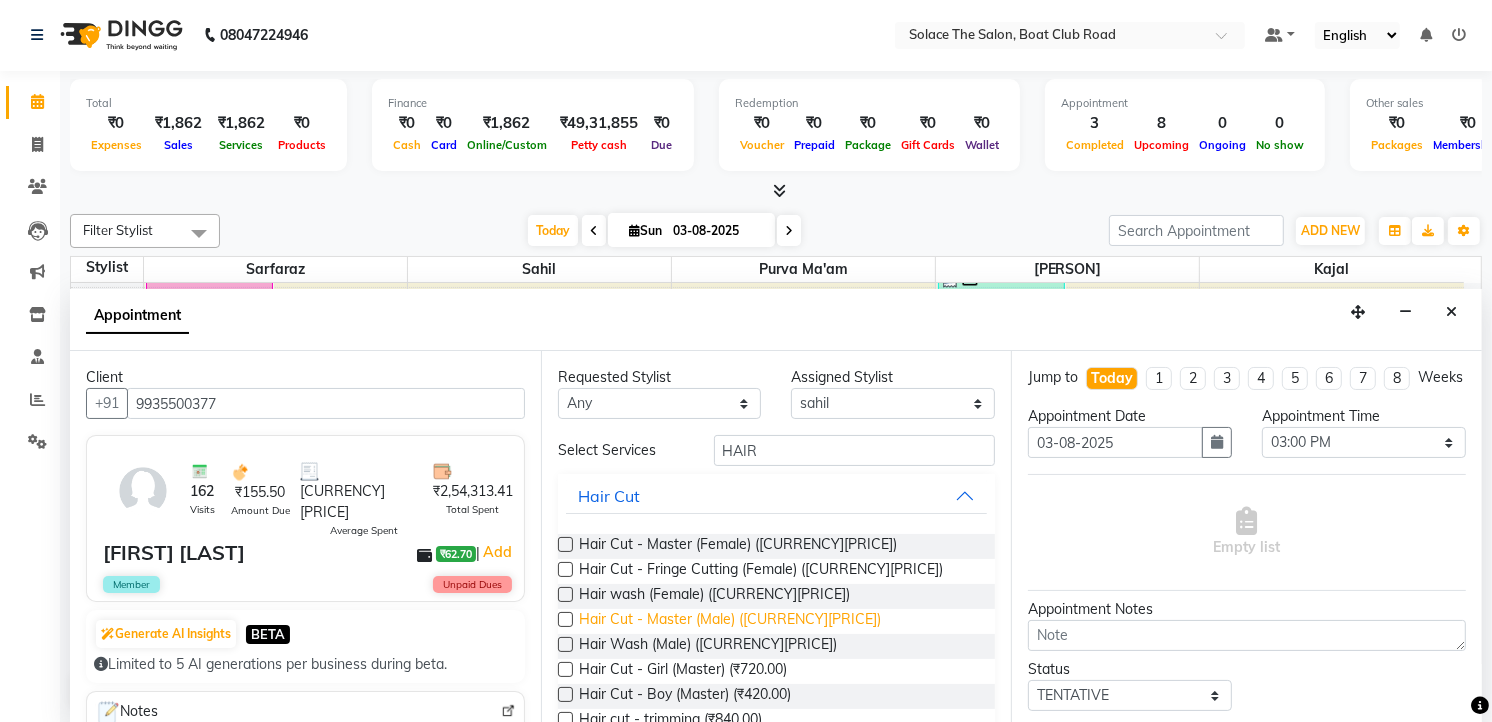 click on "Hair Cut - Master (Male) ([CURRENCY][PRICE])" at bounding box center (730, 621) 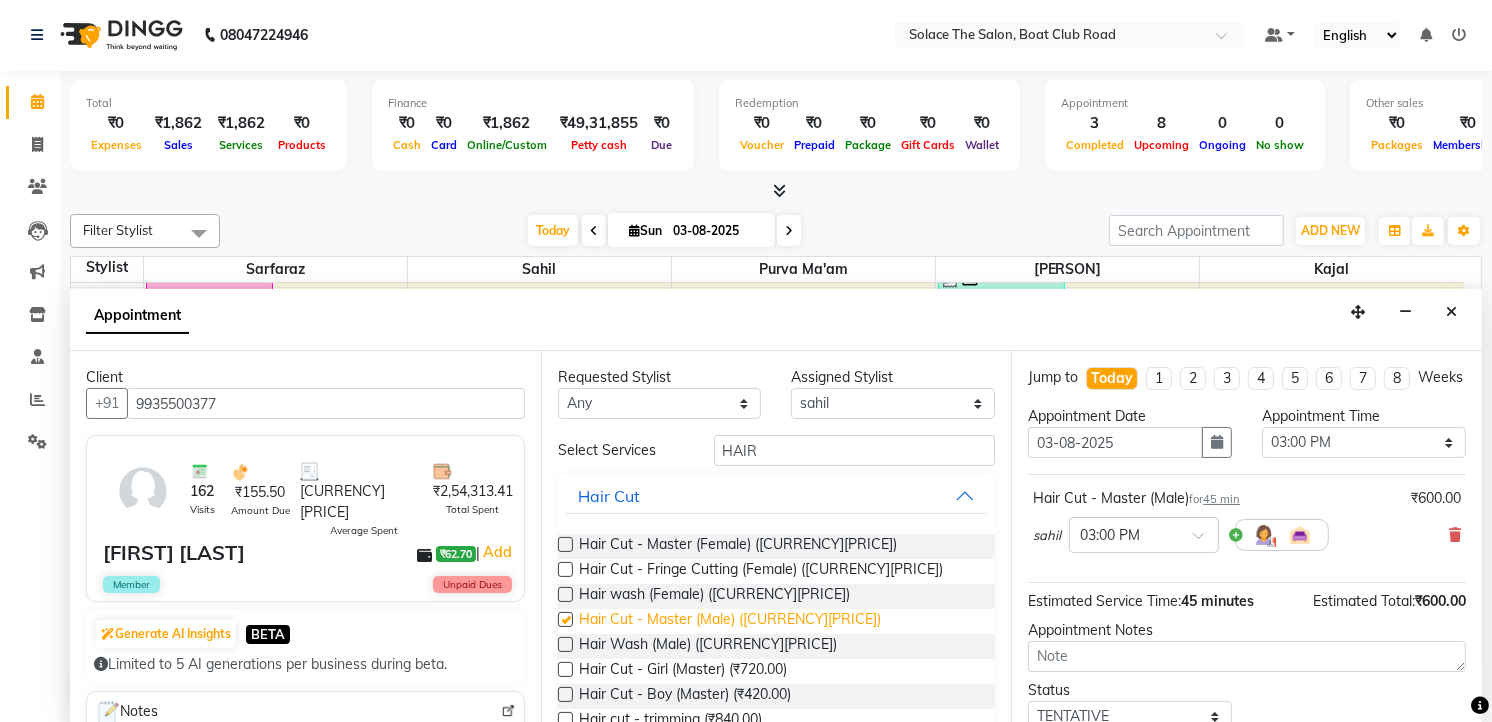 checkbox on "false" 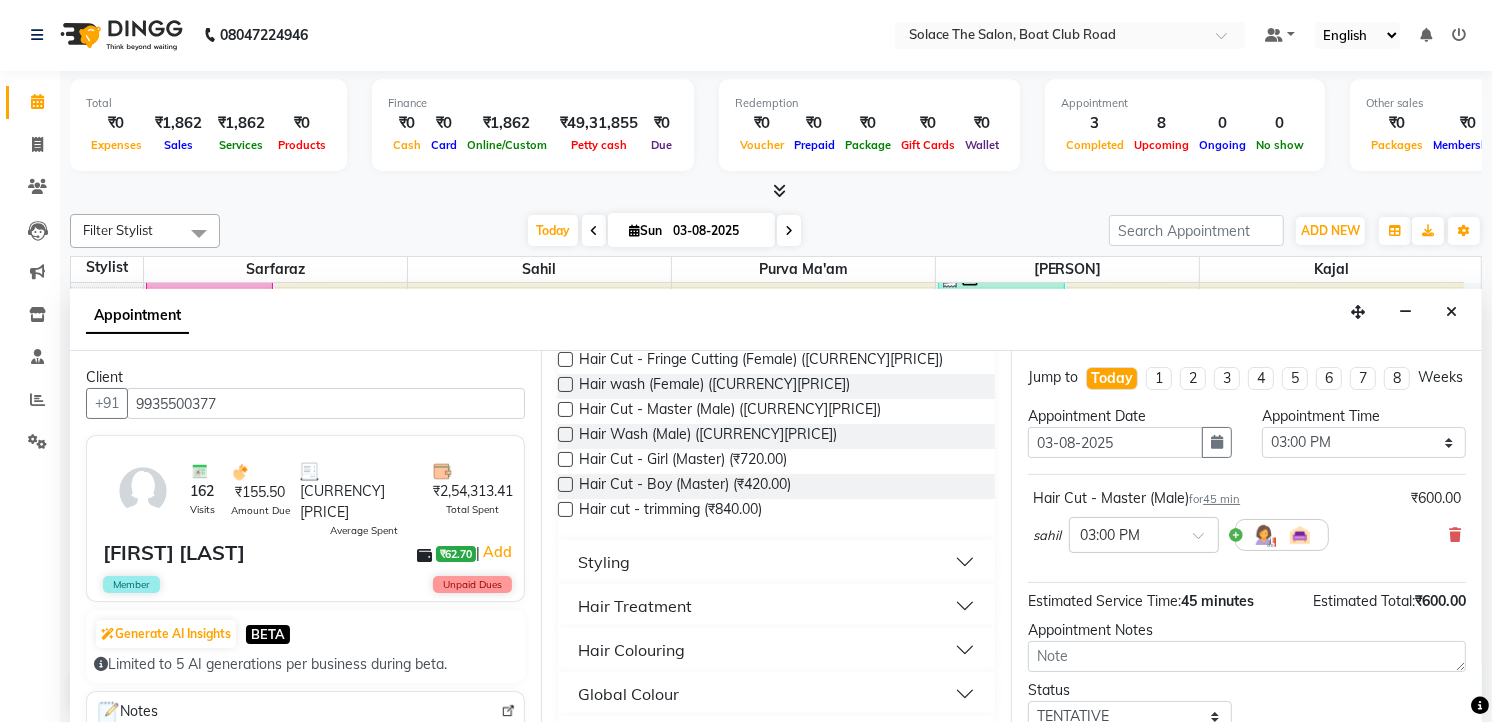 scroll, scrollTop: 263, scrollLeft: 0, axis: vertical 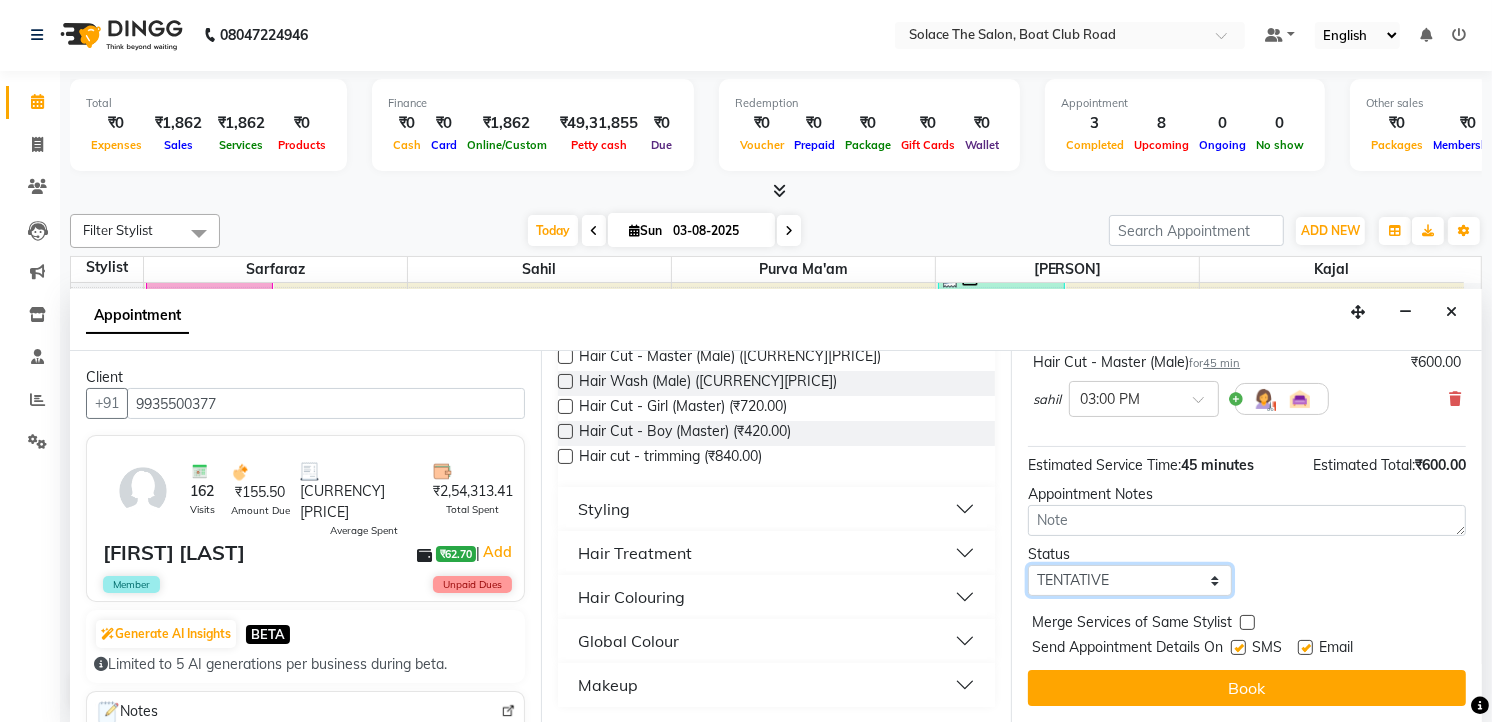 click on "Select TENTATIVE CONFIRM CHECK-IN UPCOMING" at bounding box center [1130, 580] 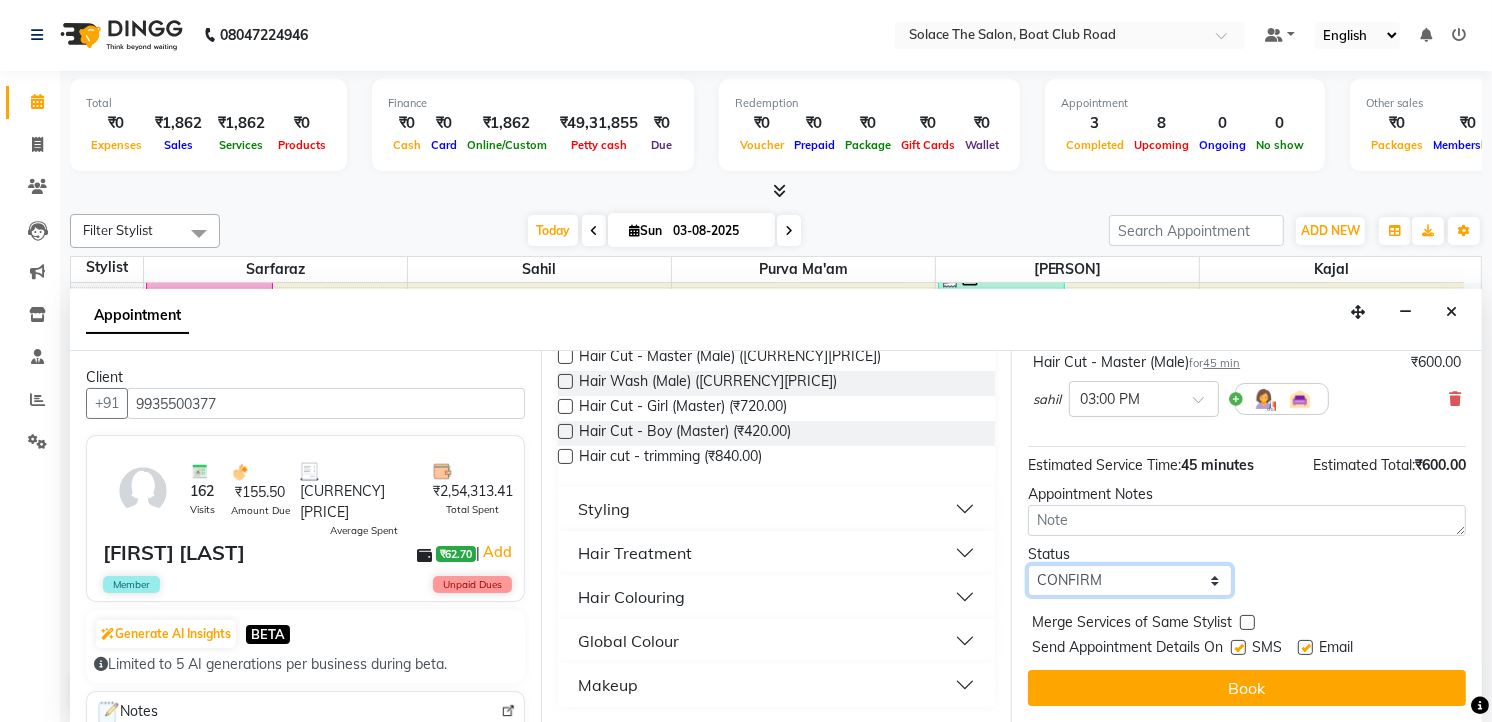 click on "Select TENTATIVE CONFIRM CHECK-IN UPCOMING" at bounding box center [1130, 580] 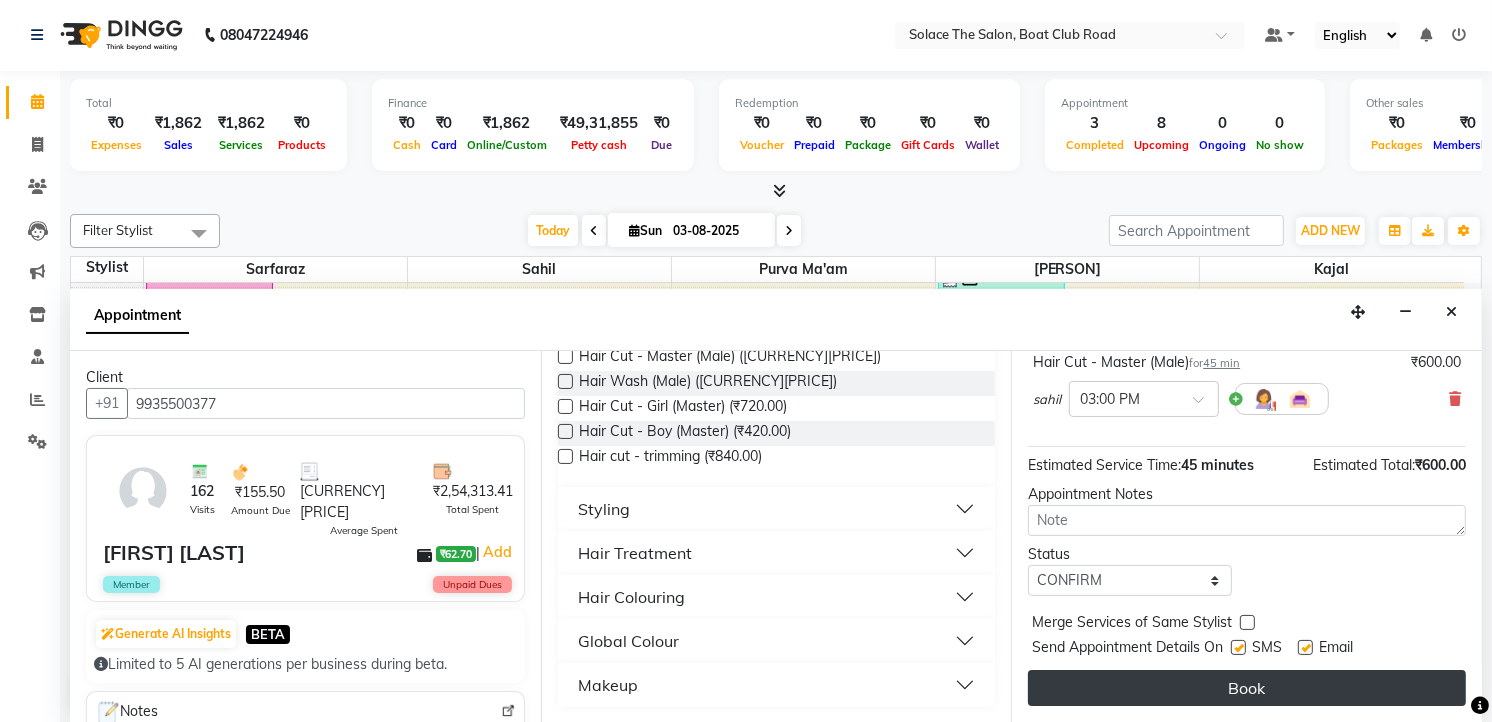 click on "Book" at bounding box center (1247, 688) 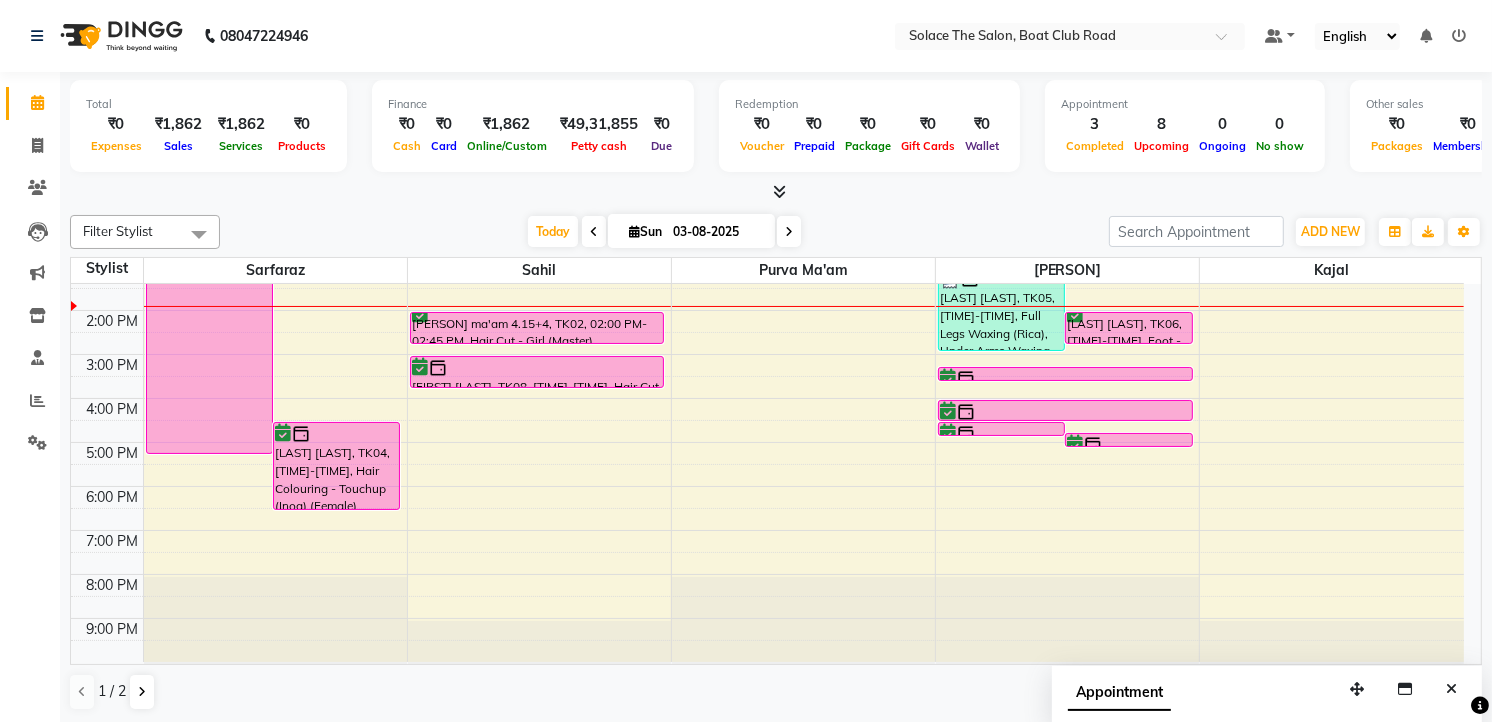 scroll, scrollTop: 1, scrollLeft: 0, axis: vertical 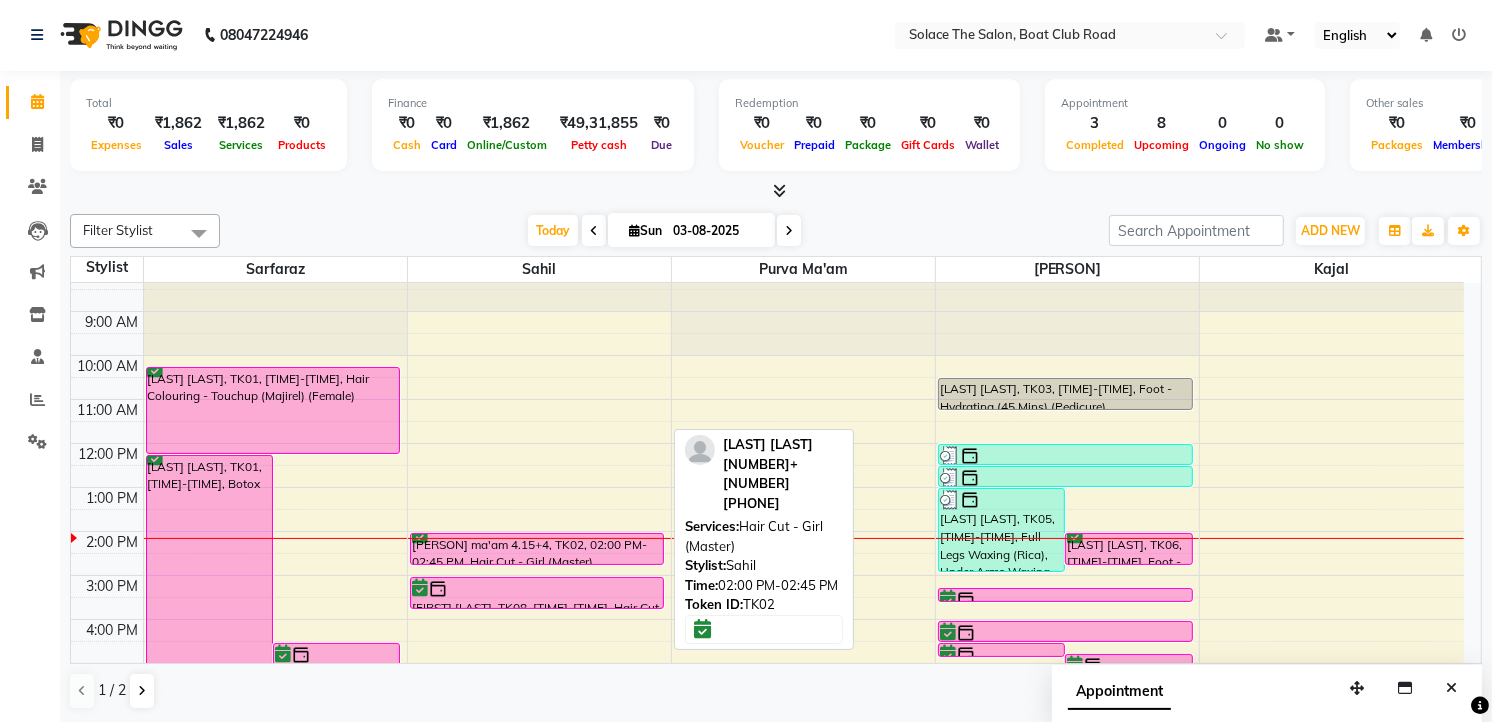 click on "[PERSON] ma'am 4.15+4, TK02, 02:00 PM-02:45 PM, Hair Cut - Girl (Master)" at bounding box center (537, 549) 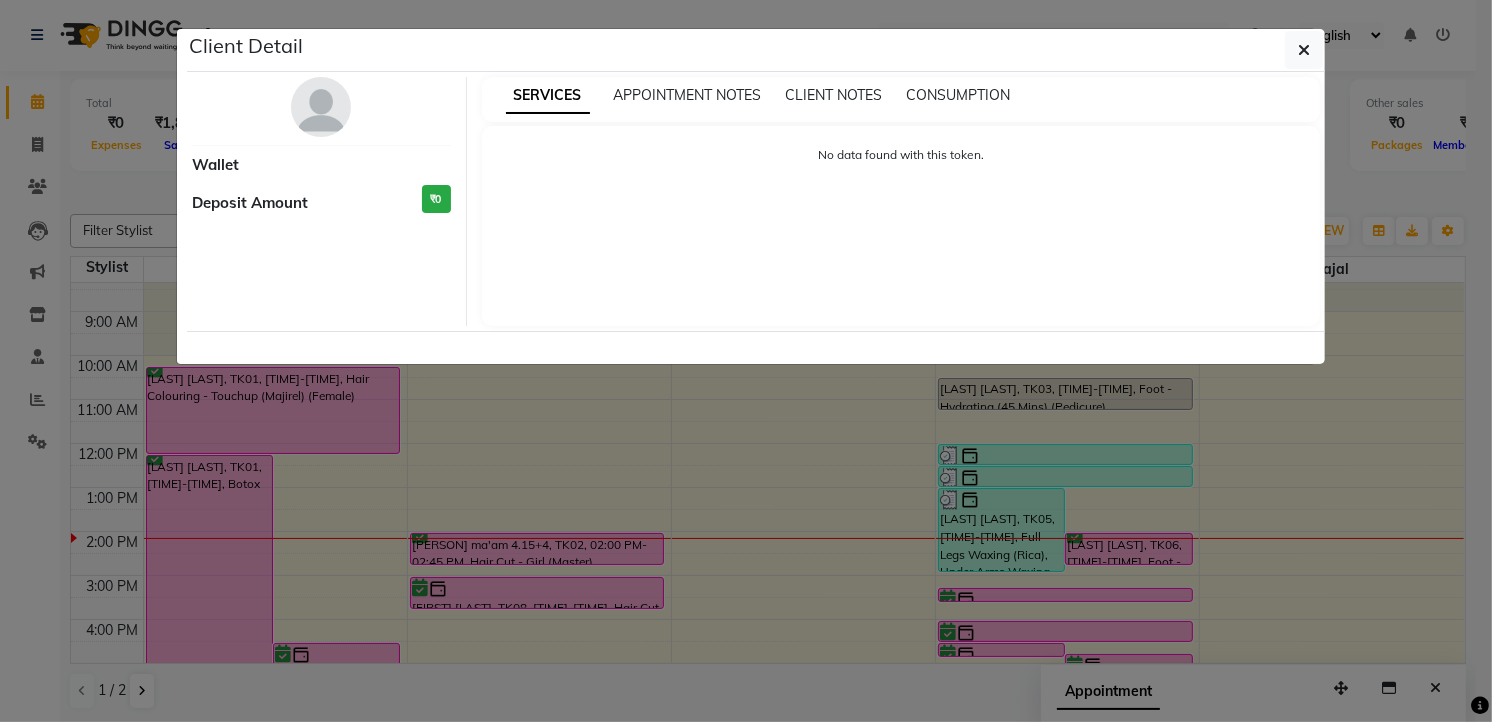 select on "6" 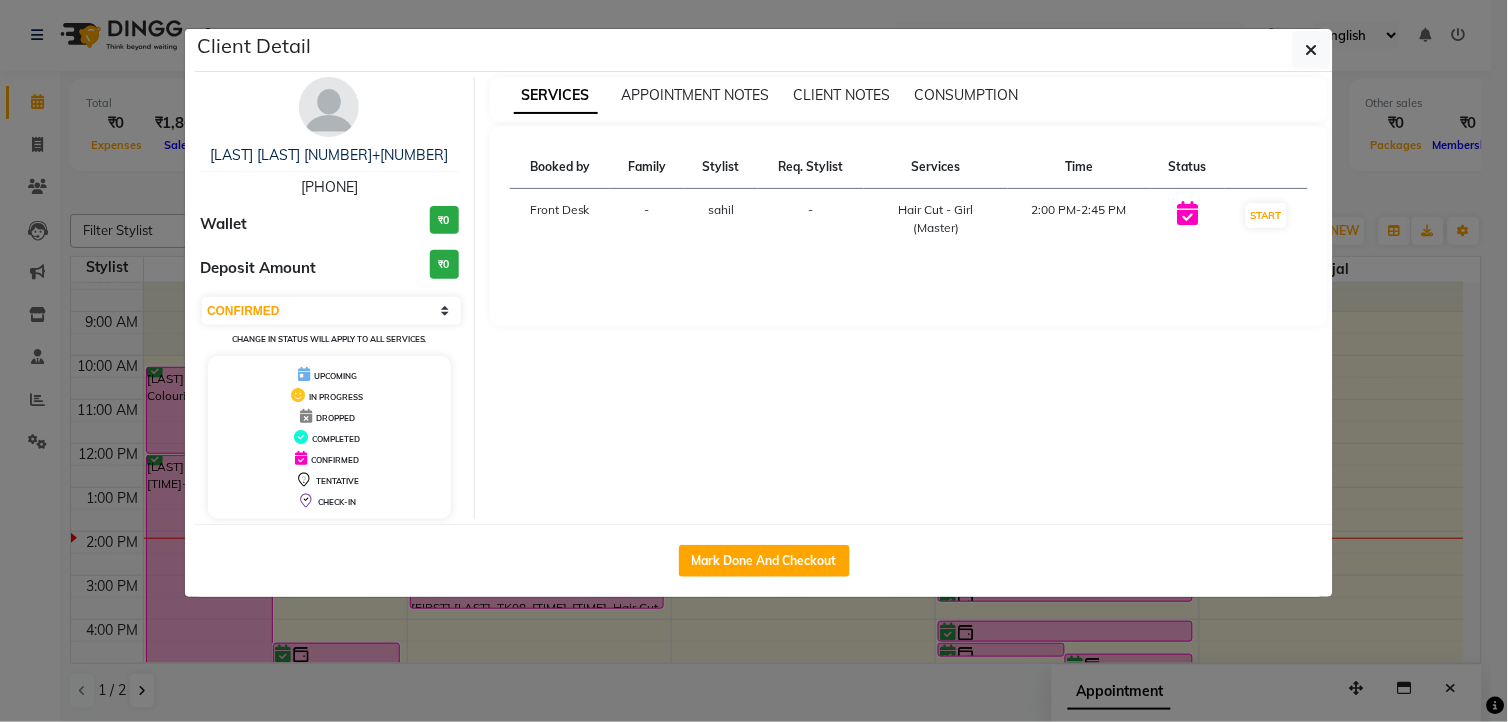 click at bounding box center (329, 107) 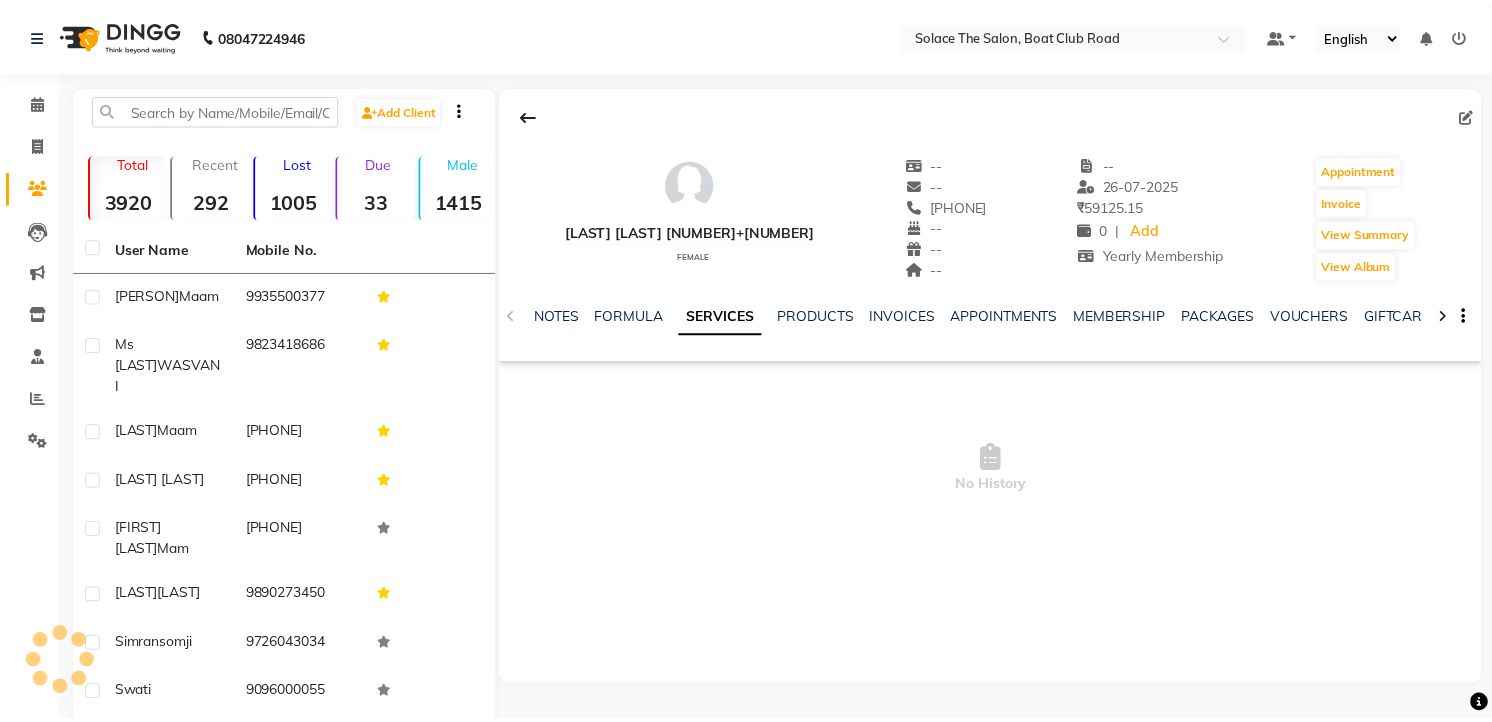 scroll, scrollTop: 0, scrollLeft: 0, axis: both 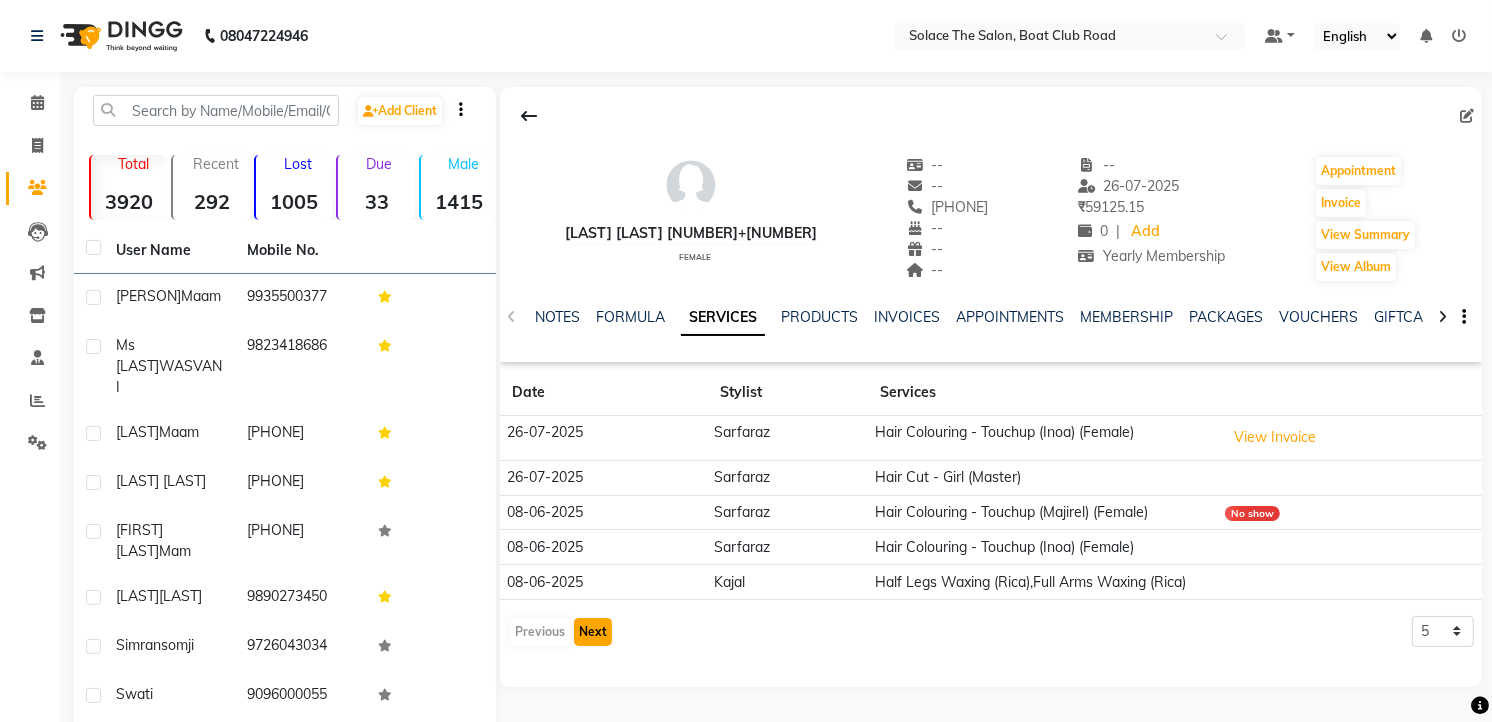 click on "Next" 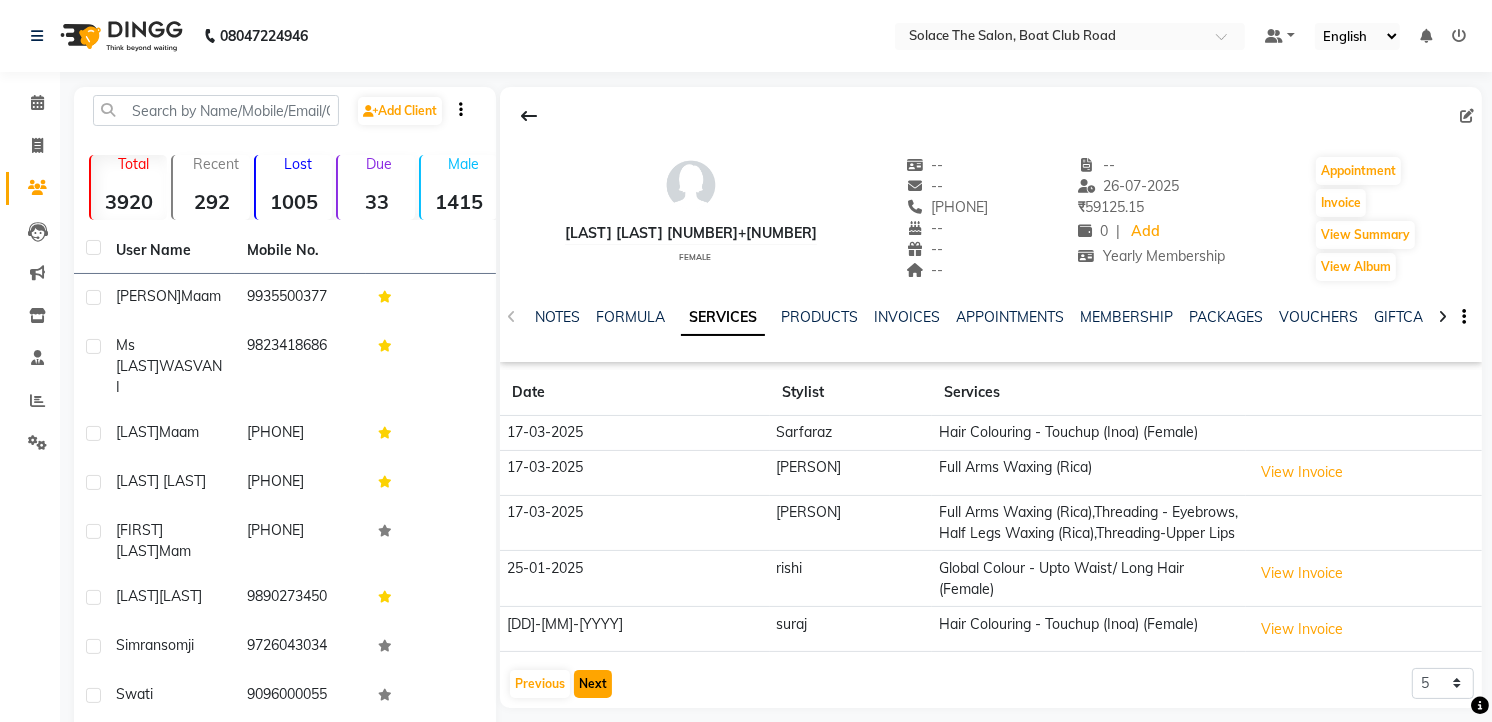 click on "Next" 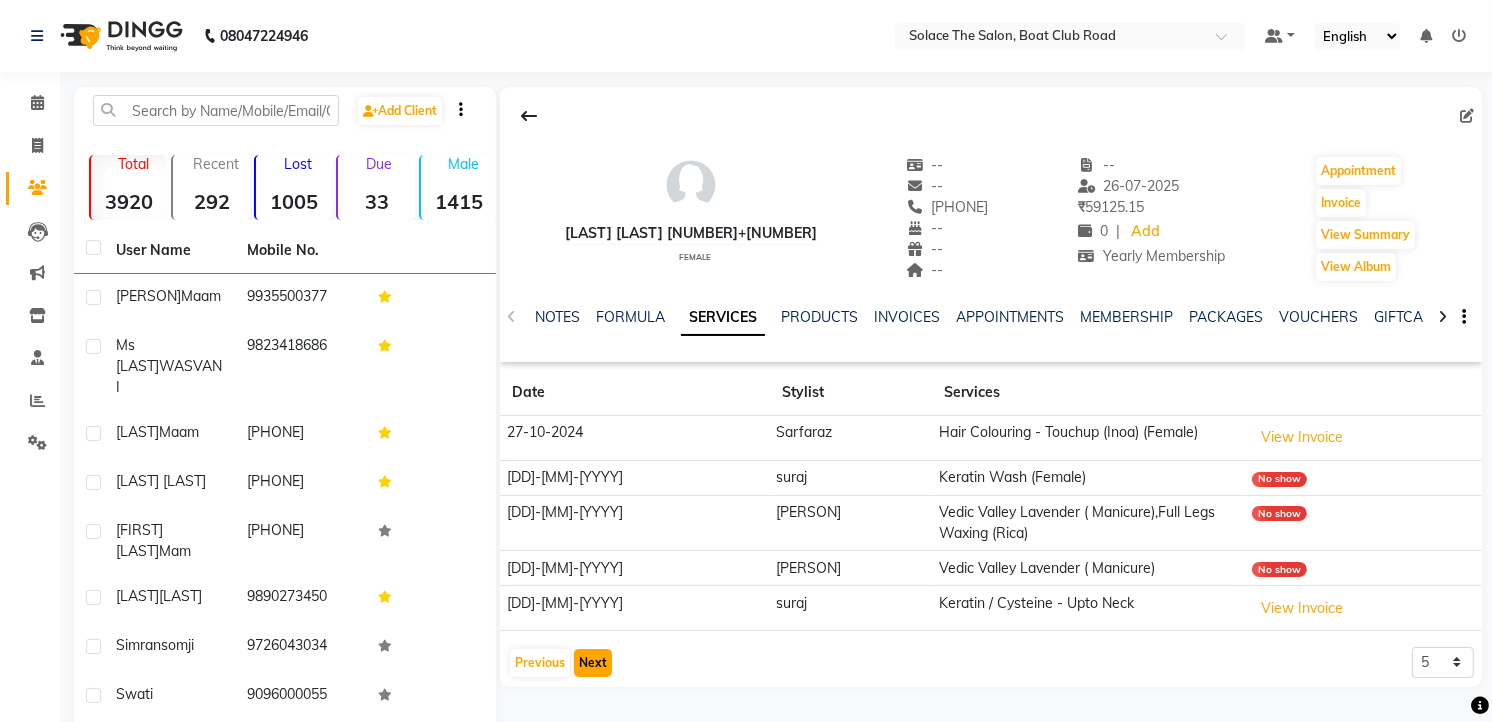 click on "Next" 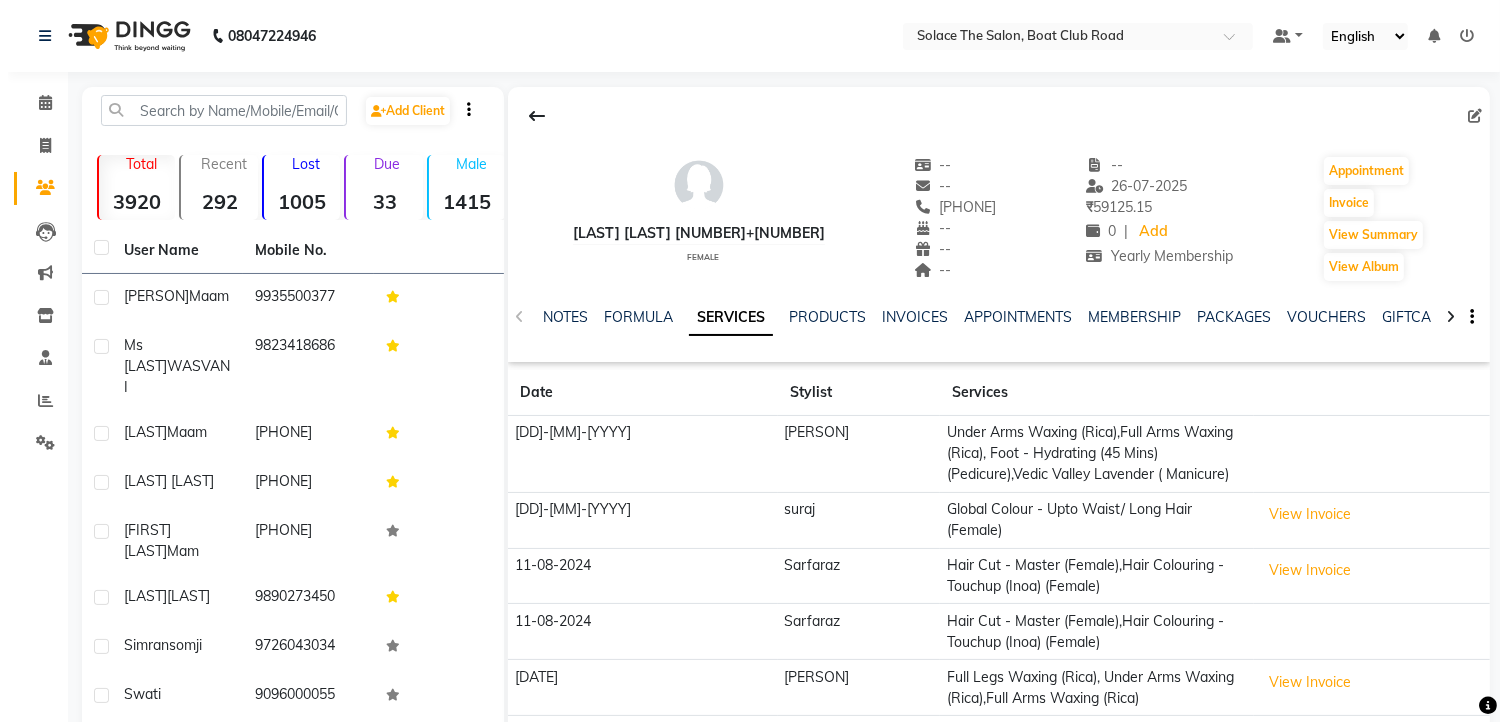 scroll, scrollTop: 200, scrollLeft: 0, axis: vertical 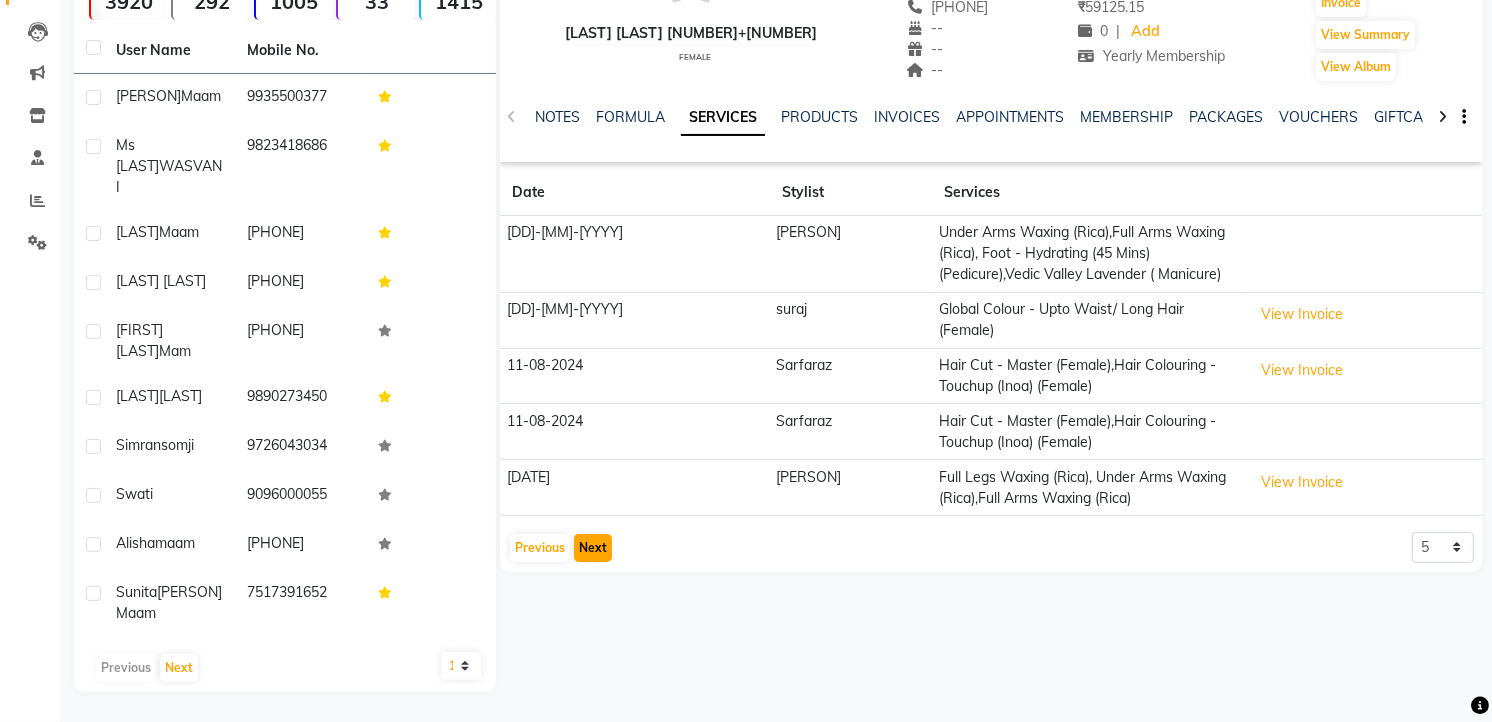 click on "Next" 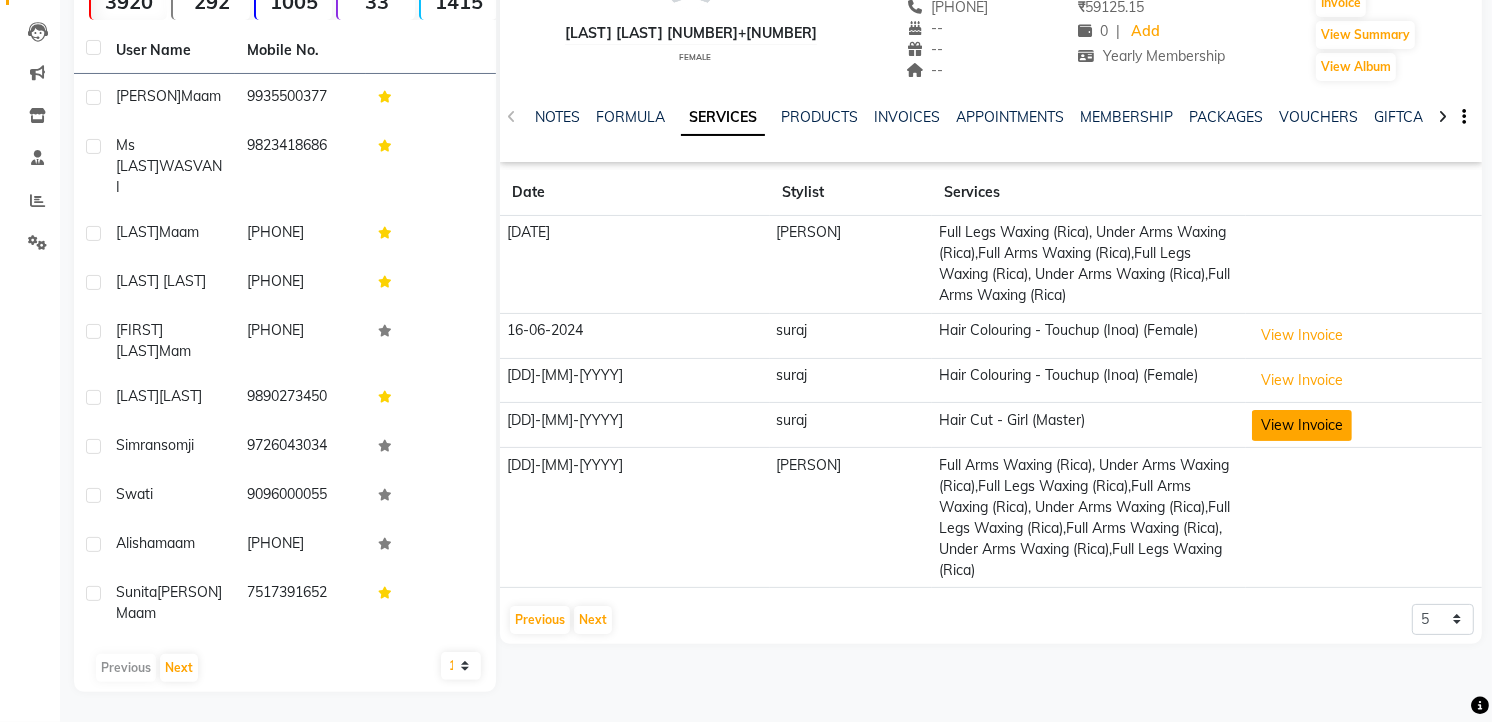 click on "View Invoice" 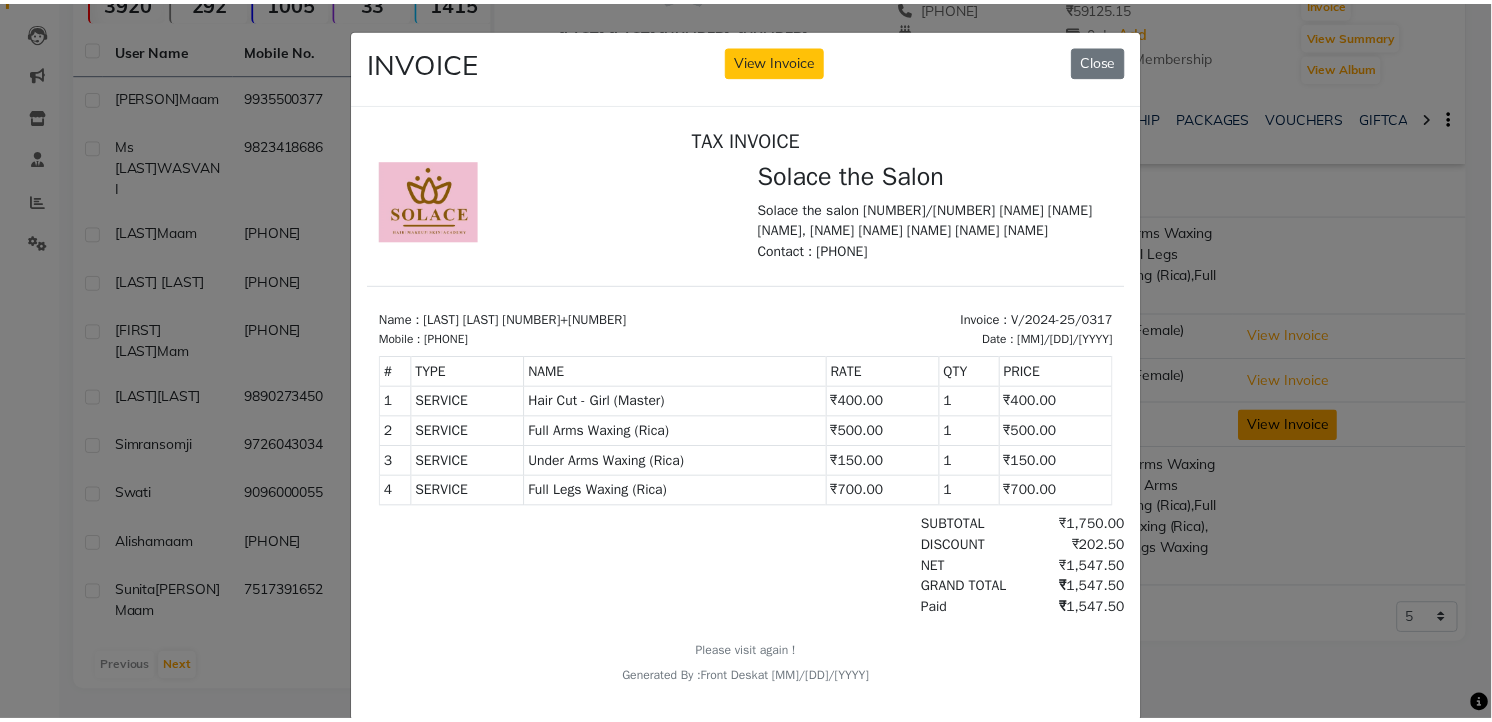 scroll, scrollTop: 0, scrollLeft: 0, axis: both 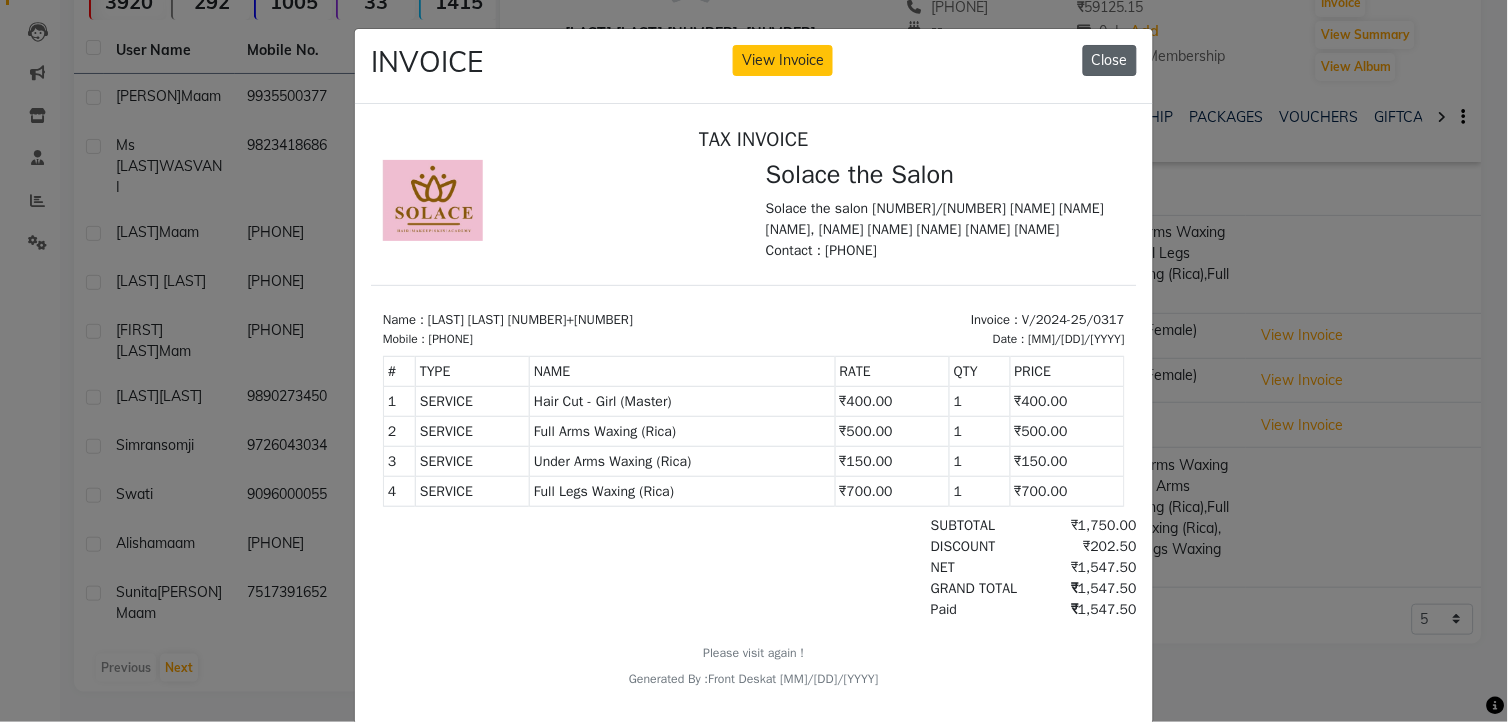 click on "Close" 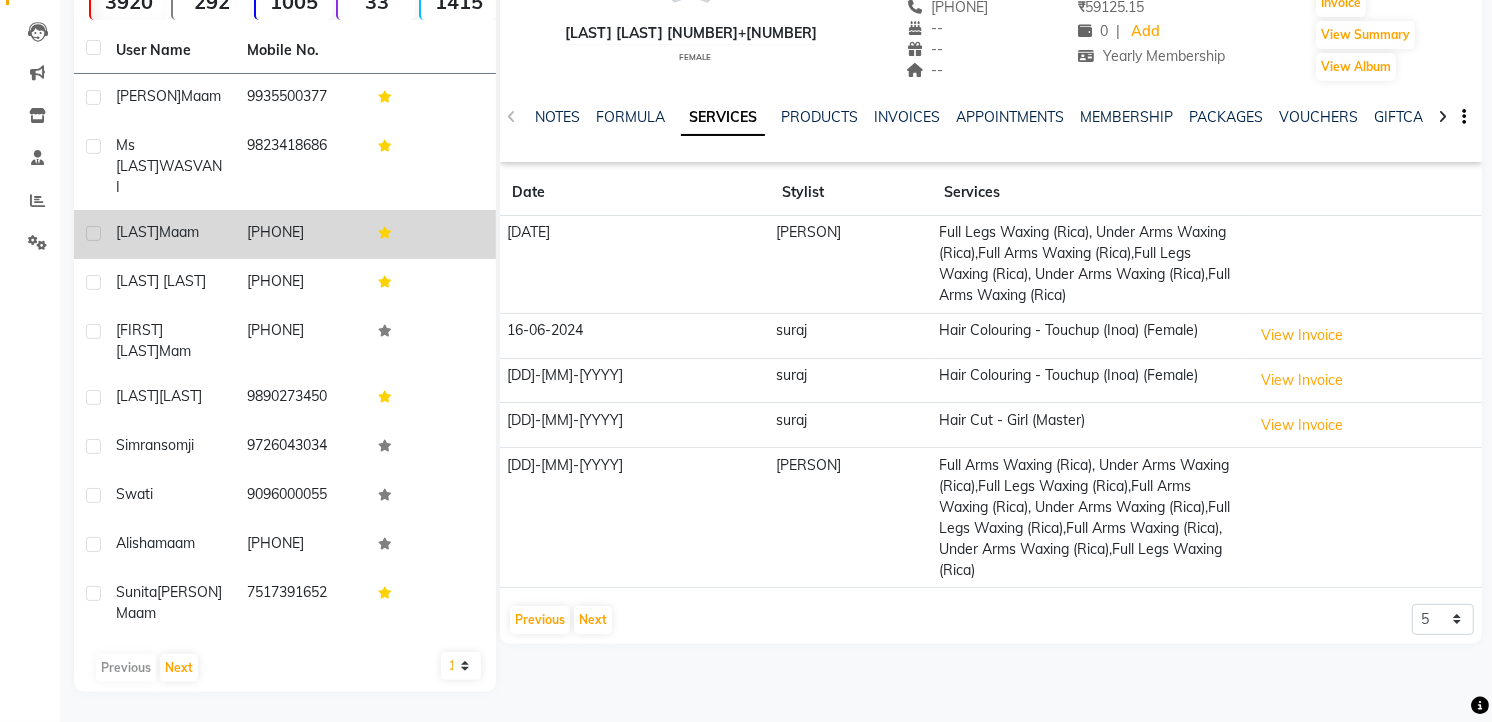 scroll, scrollTop: 0, scrollLeft: 0, axis: both 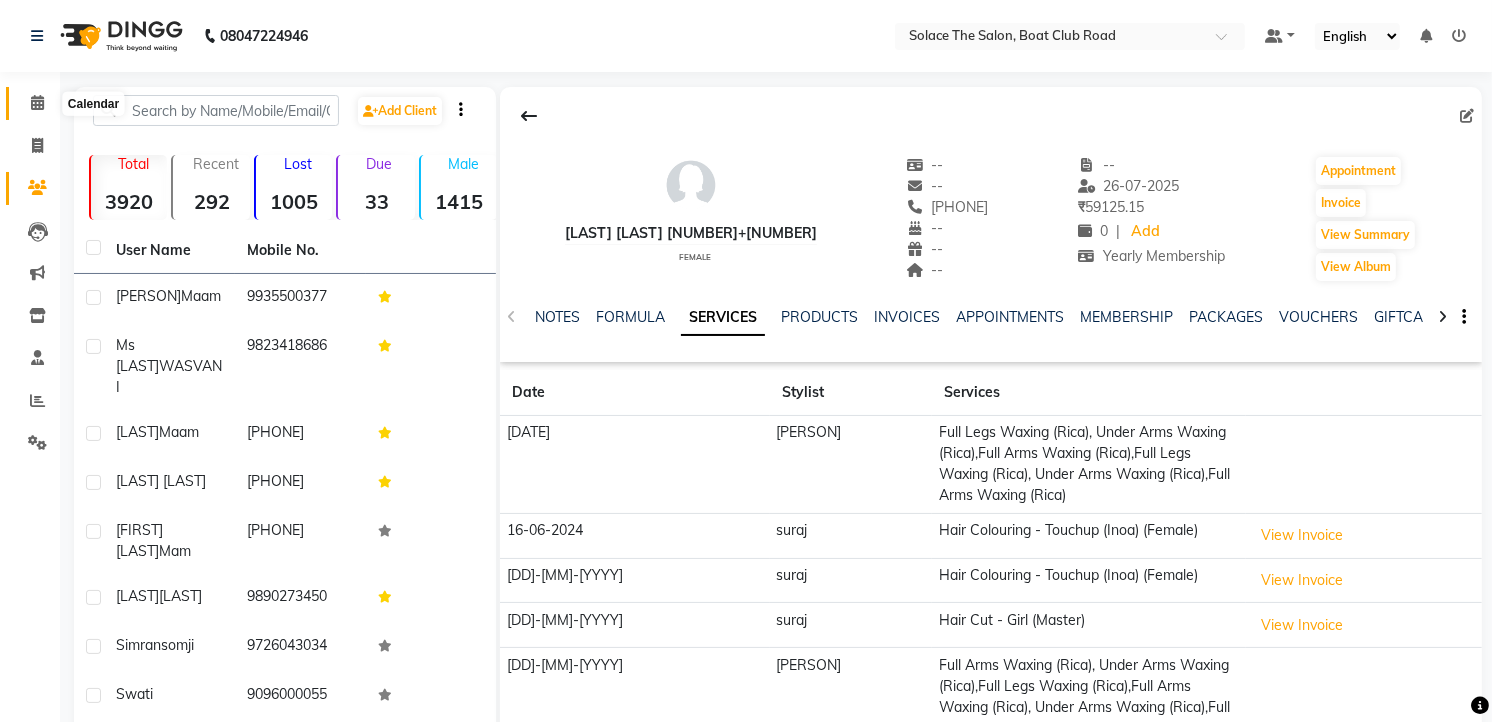 click 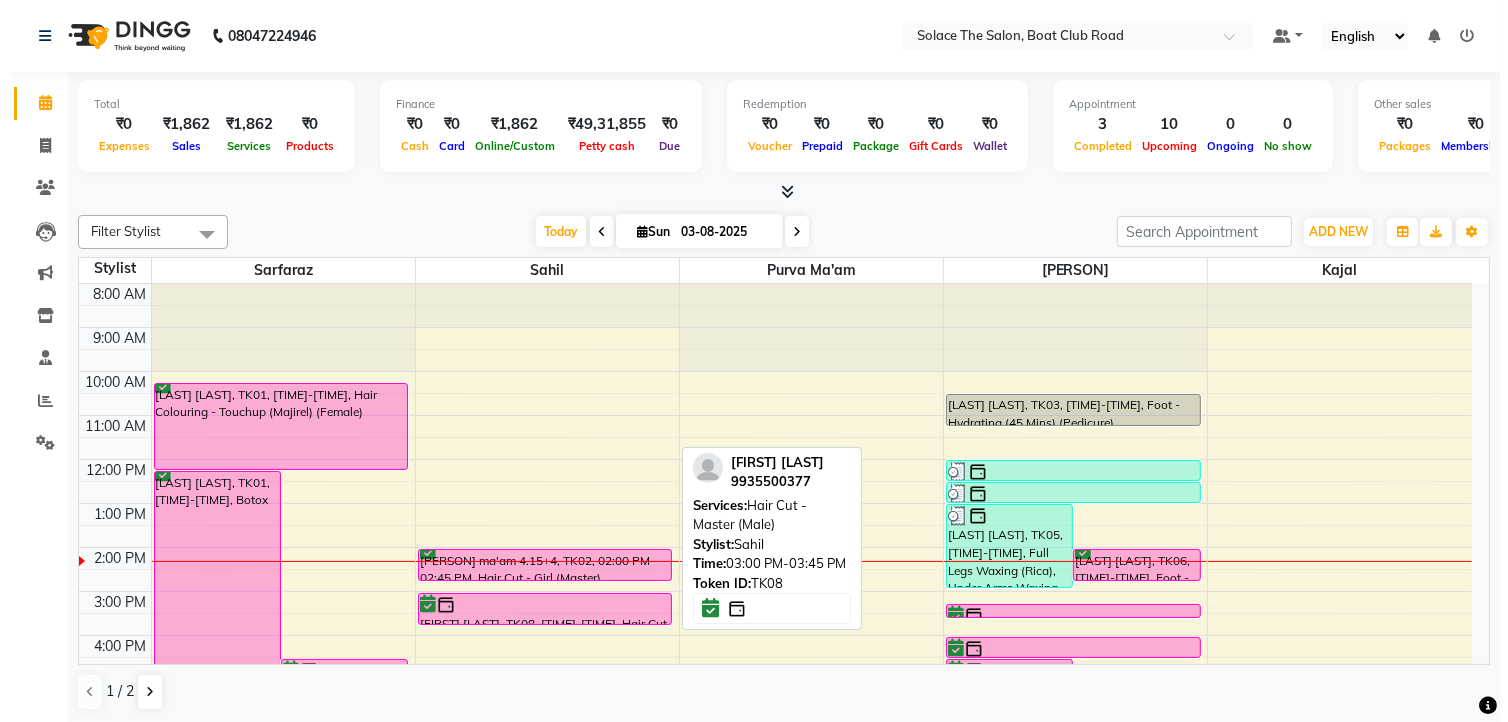 scroll, scrollTop: 237, scrollLeft: 0, axis: vertical 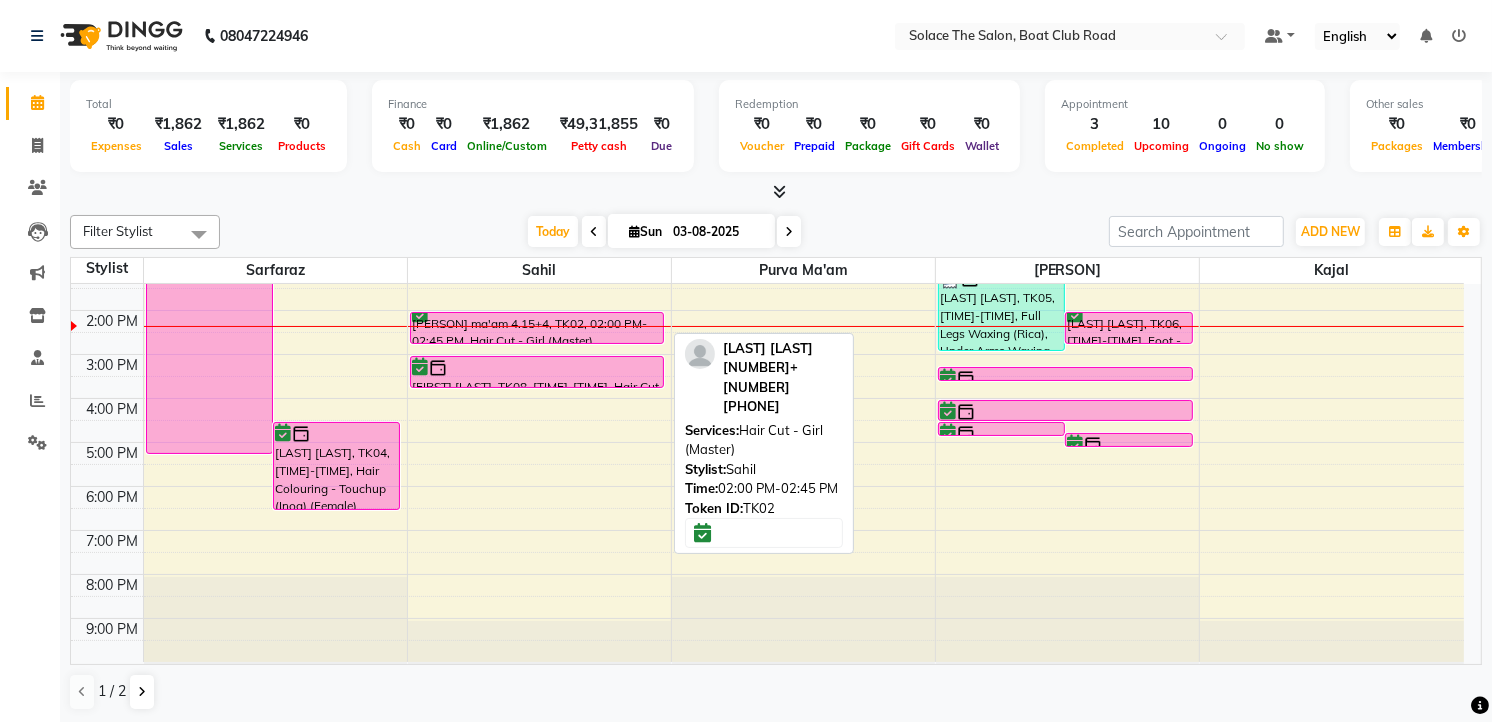 click on "[PERSON] ma'am 4.15+4, TK02, 02:00 PM-02:45 PM, Hair Cut - Girl (Master)" at bounding box center (537, 328) 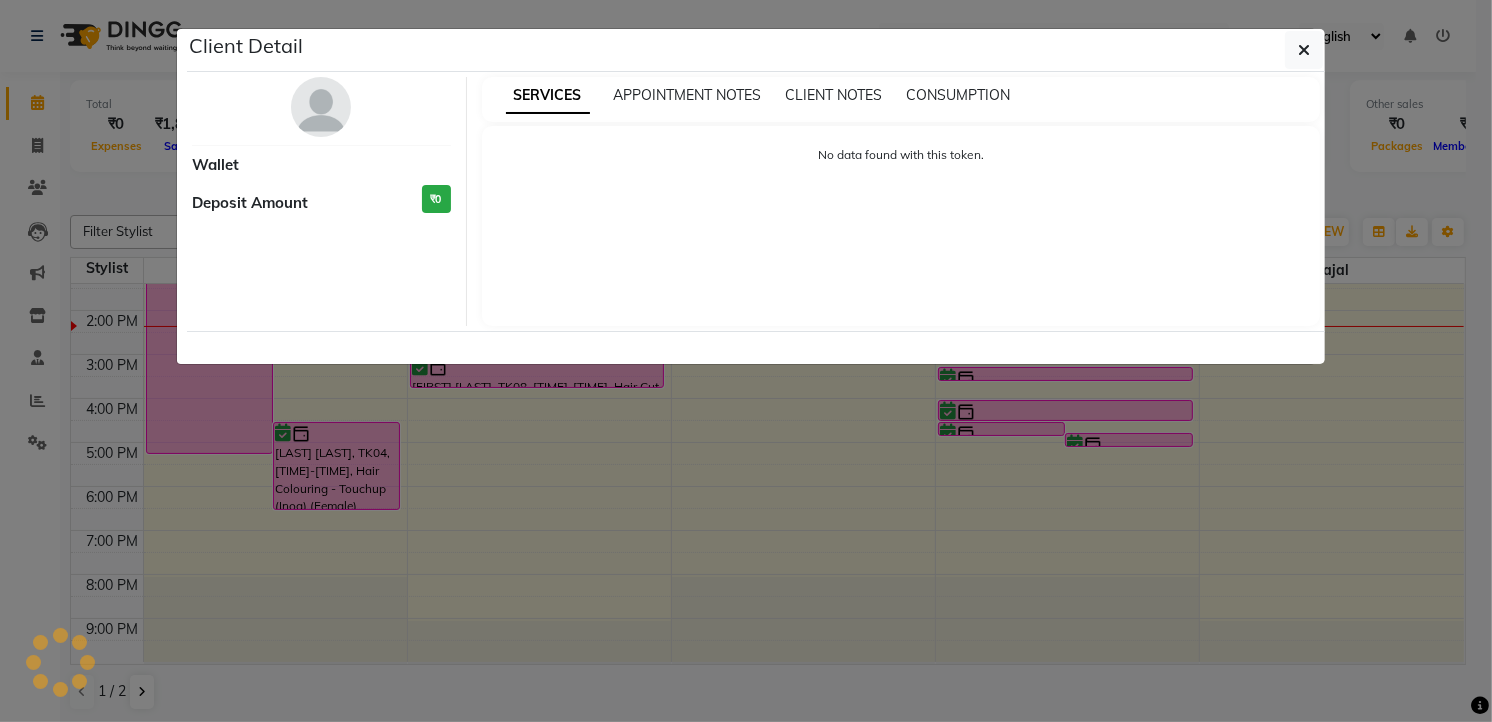 select on "6" 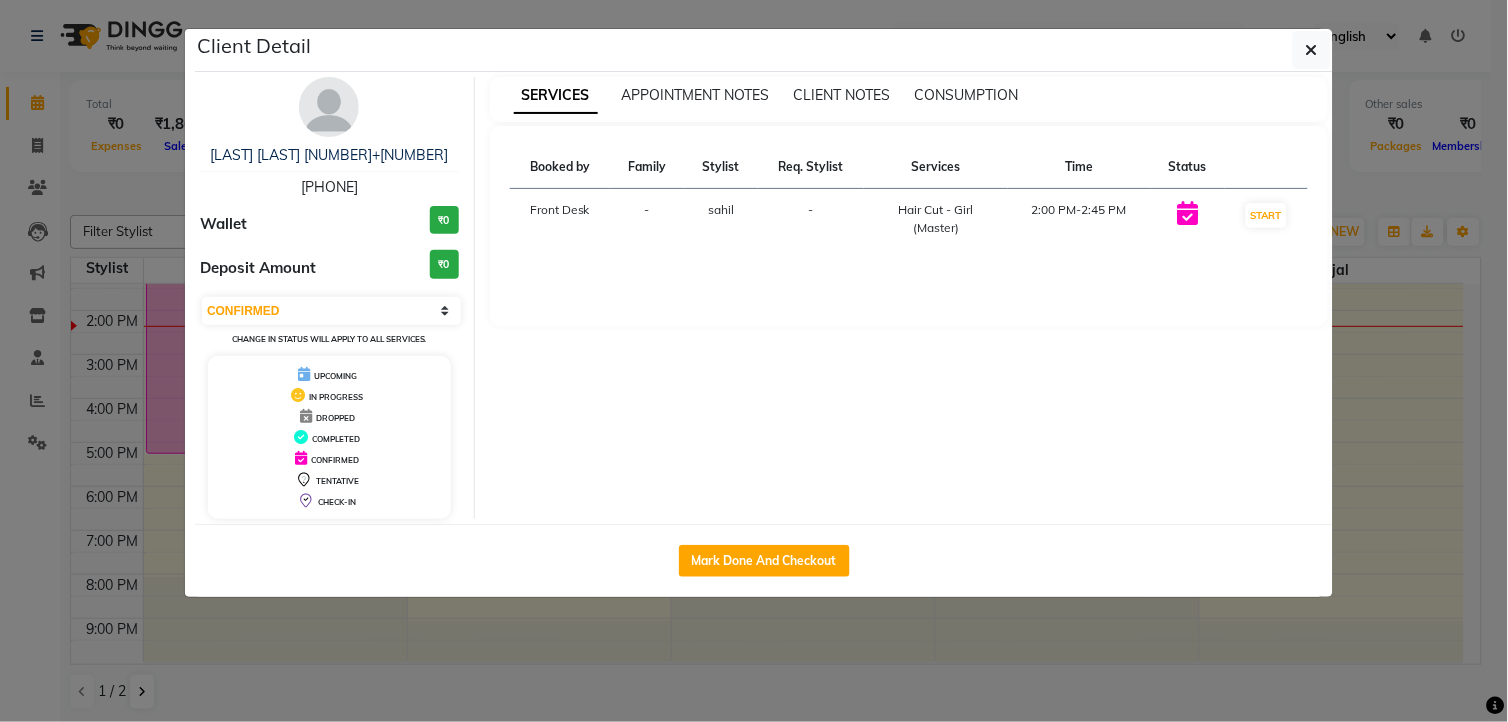 click at bounding box center (329, 107) 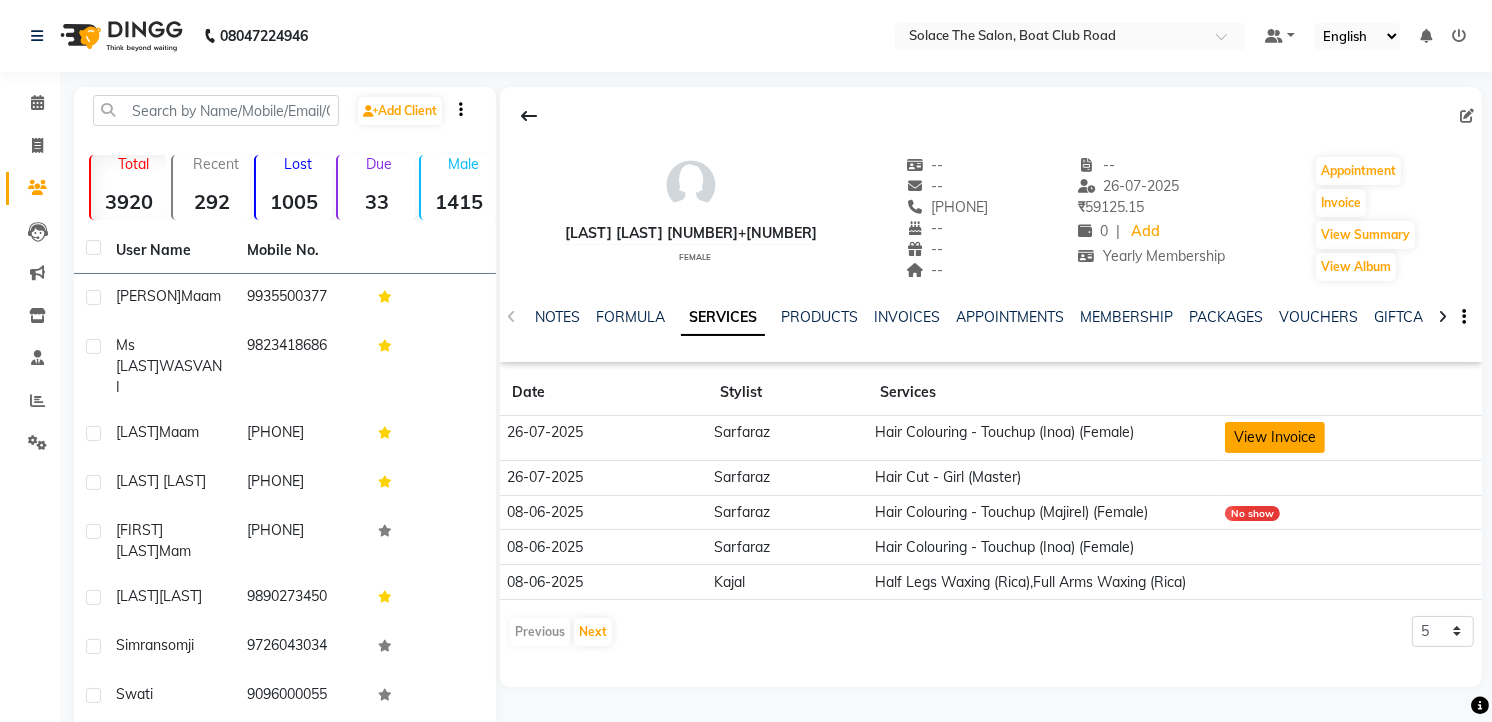 click on "View Invoice" 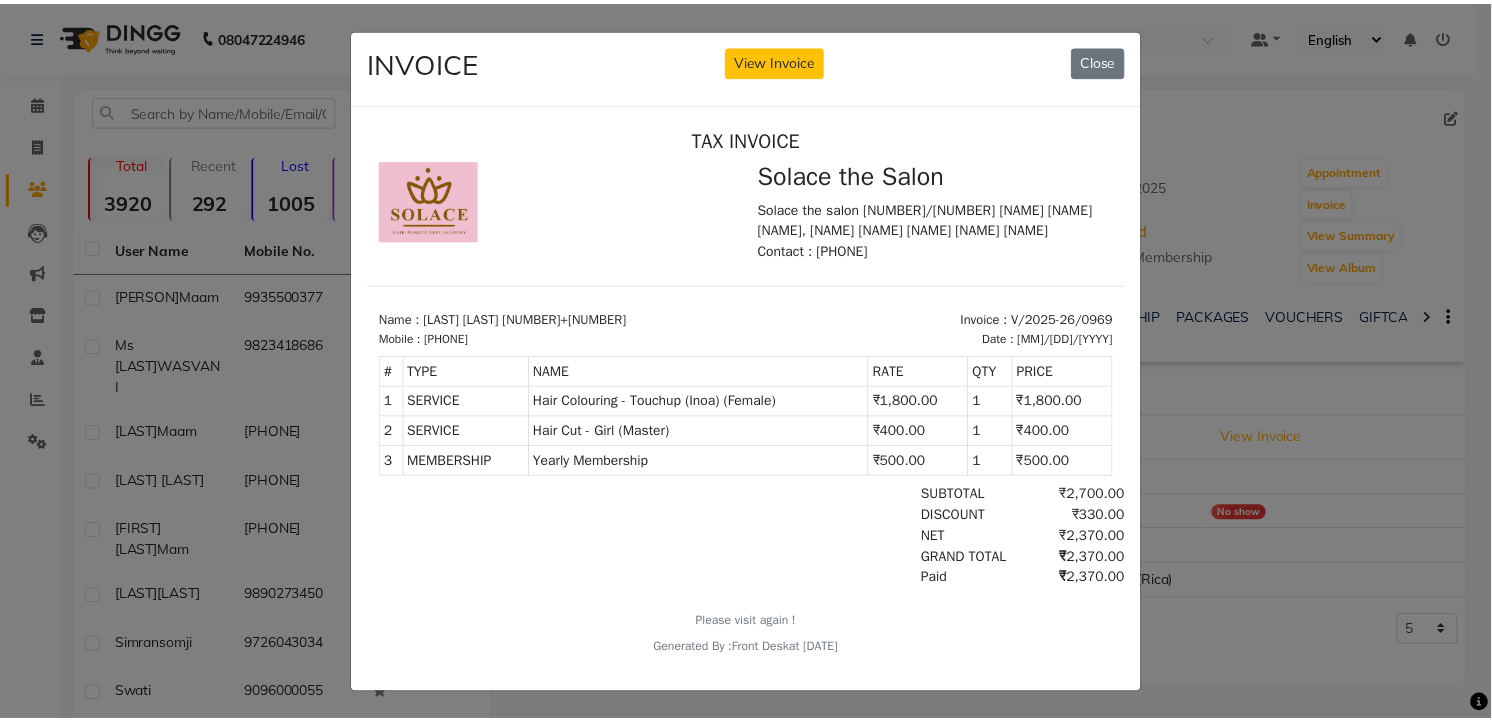 scroll, scrollTop: 0, scrollLeft: 0, axis: both 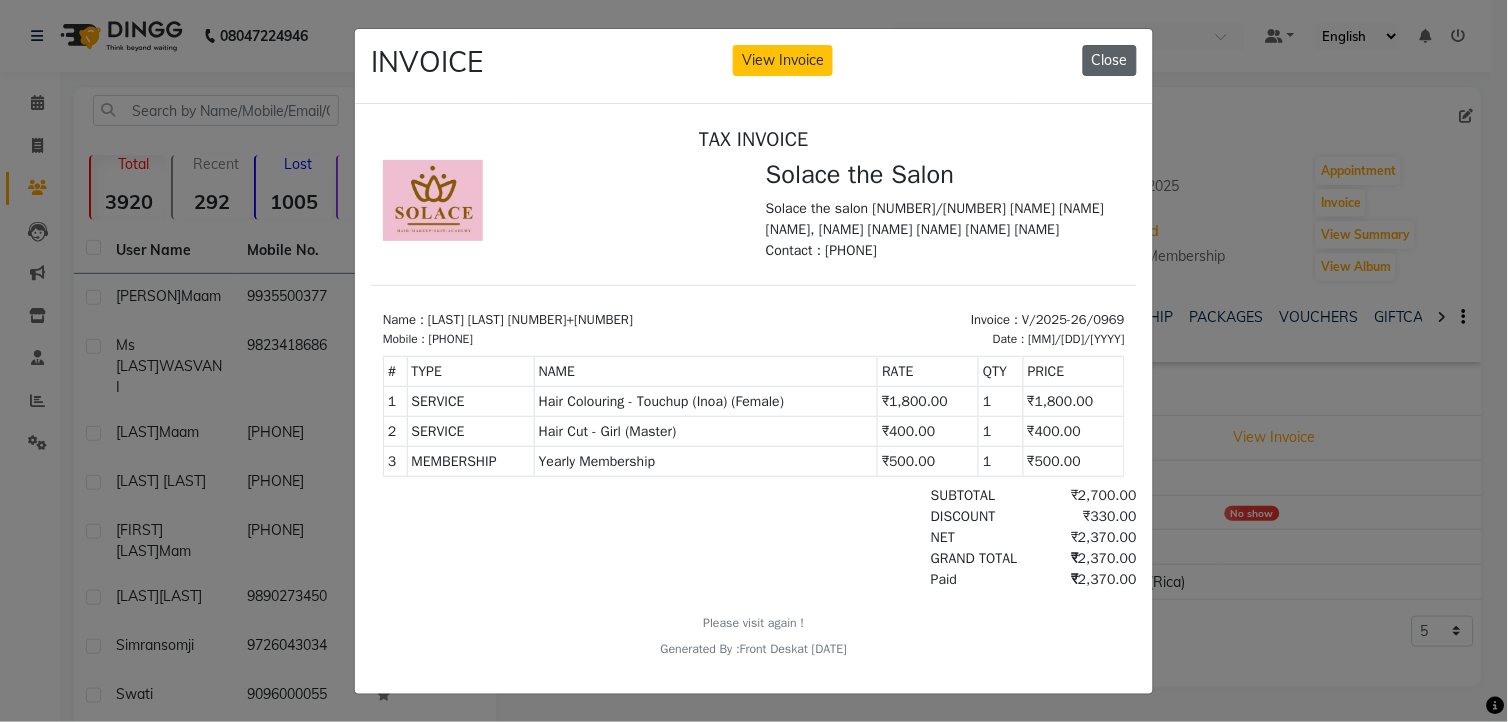 click on "Close" 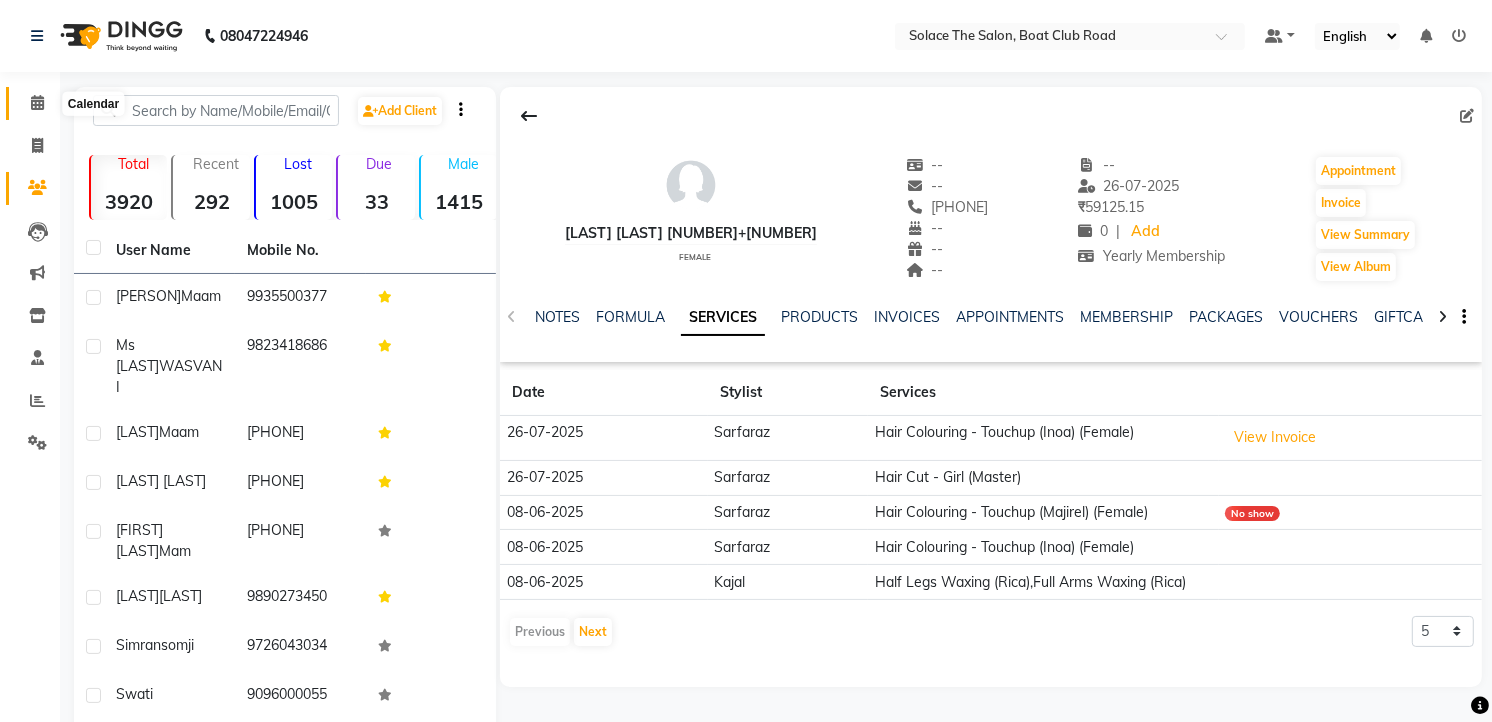 click 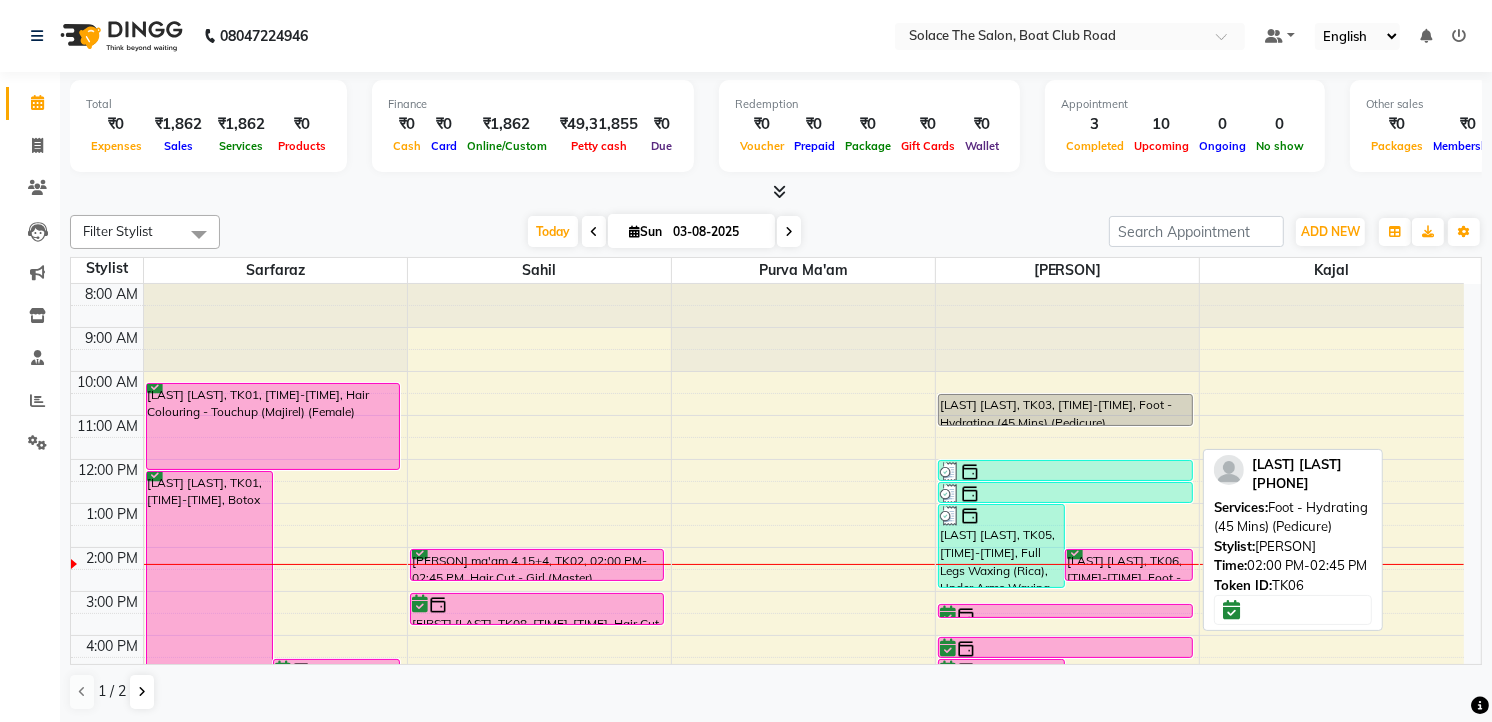 scroll, scrollTop: 222, scrollLeft: 0, axis: vertical 